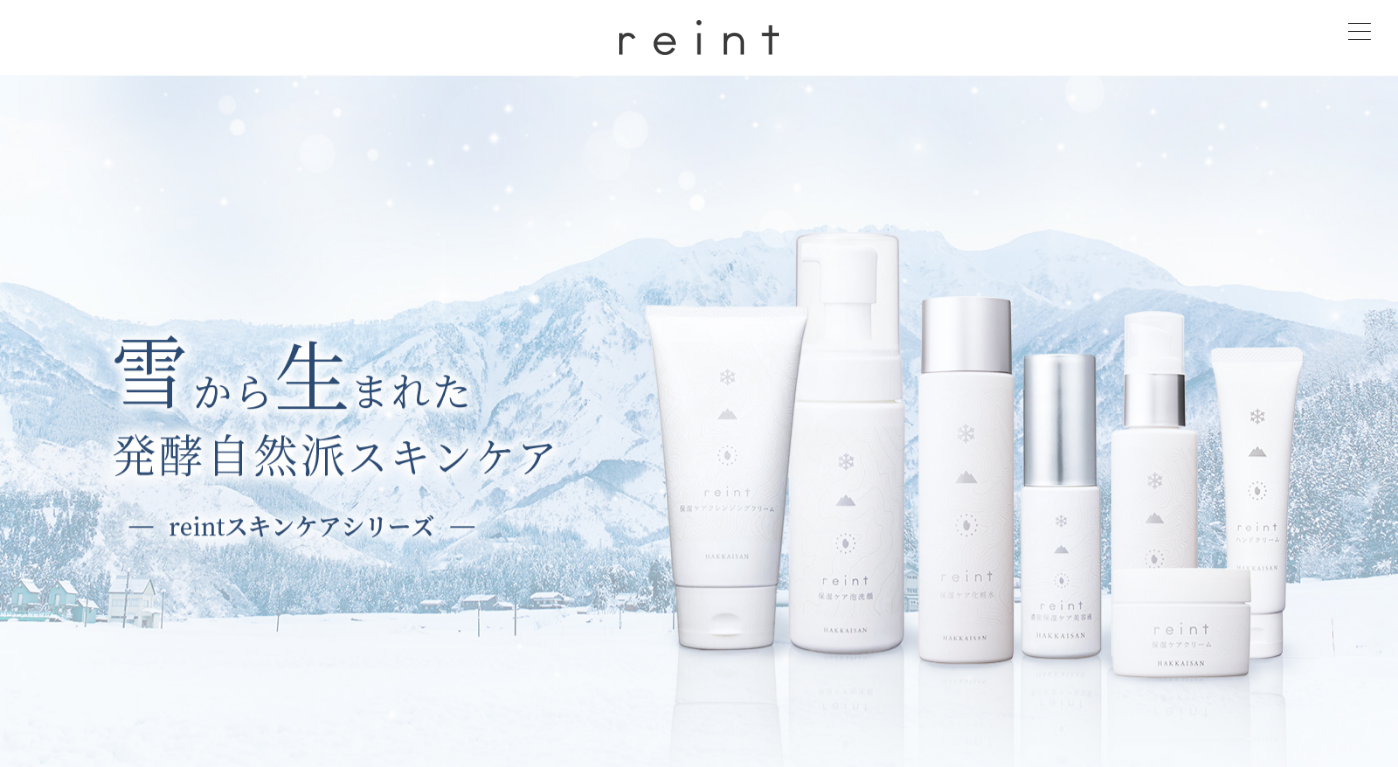 scroll, scrollTop: 263, scrollLeft: 0, axis: vertical 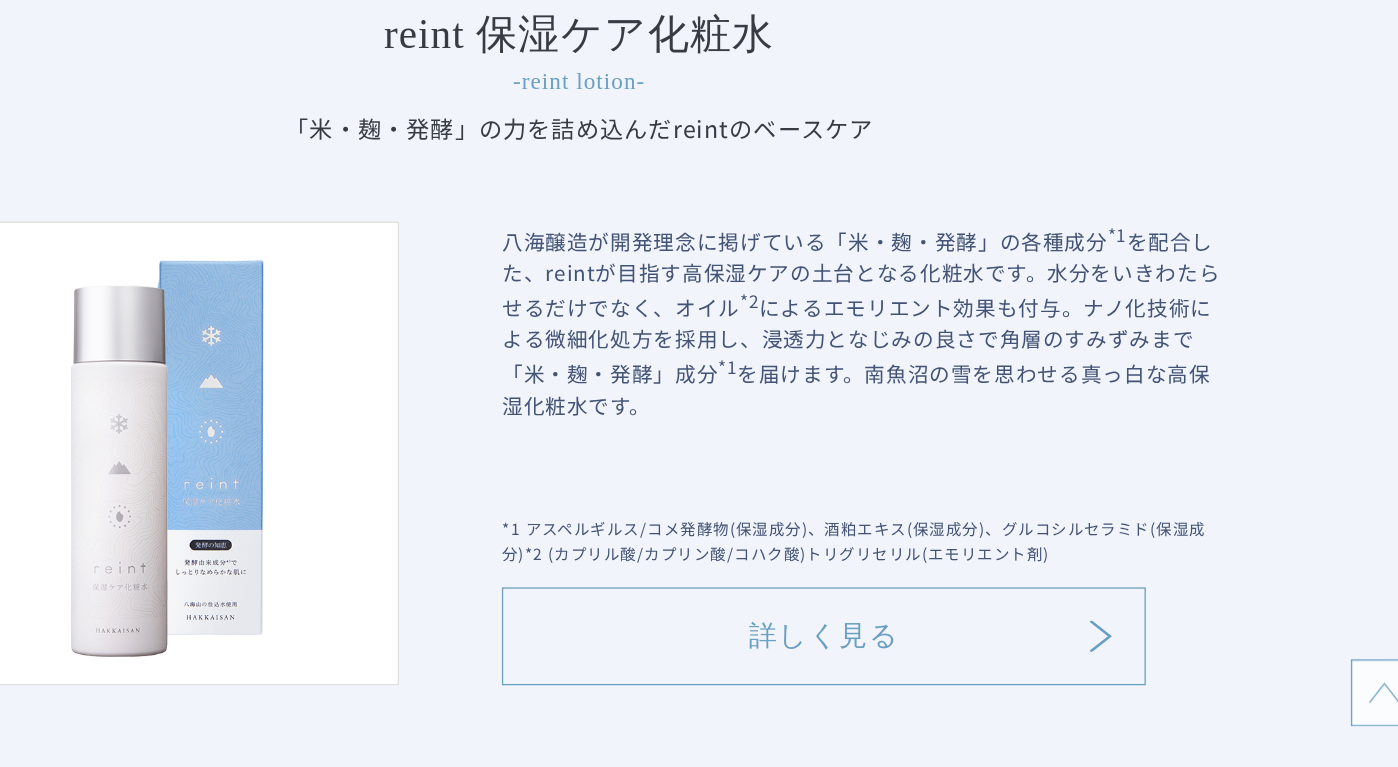 click on "詳しく見る" at bounding box center (889, 665) 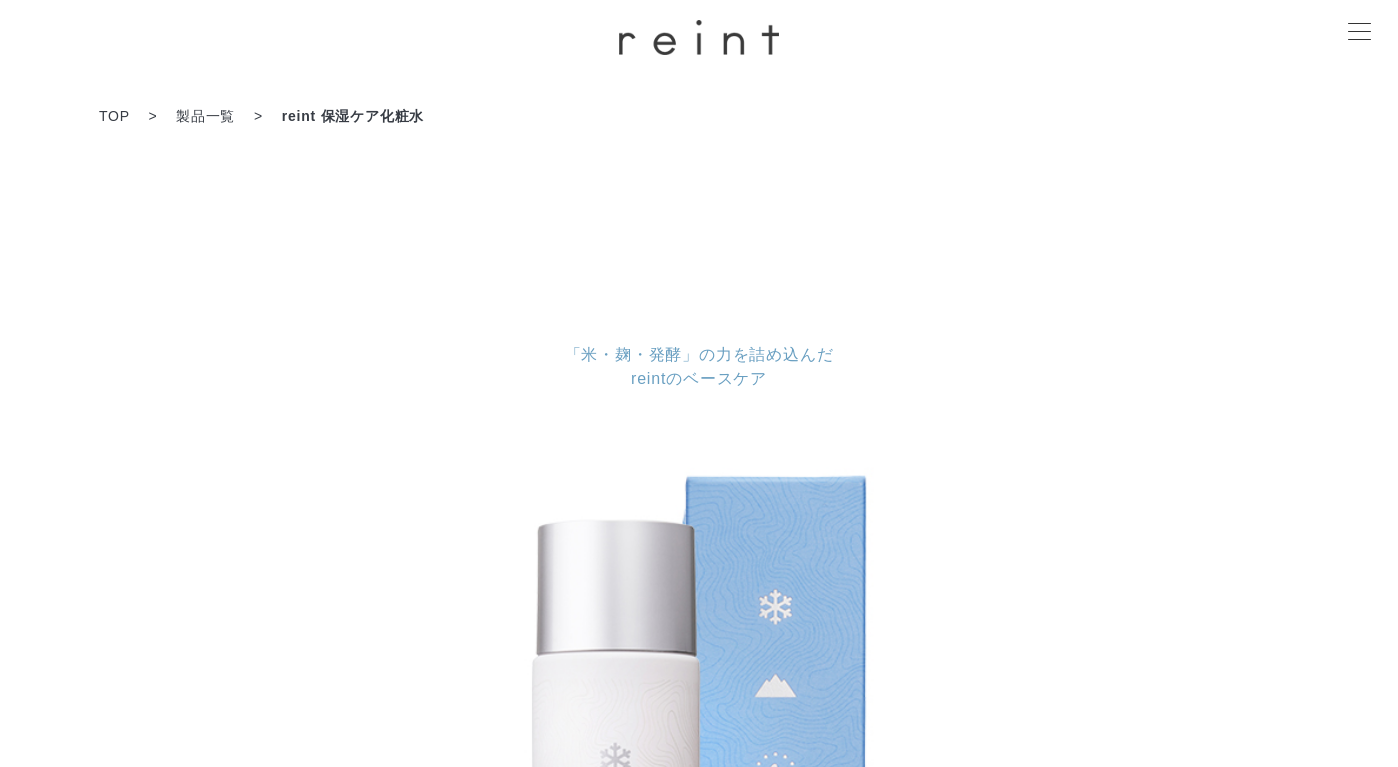 scroll, scrollTop: 0, scrollLeft: 0, axis: both 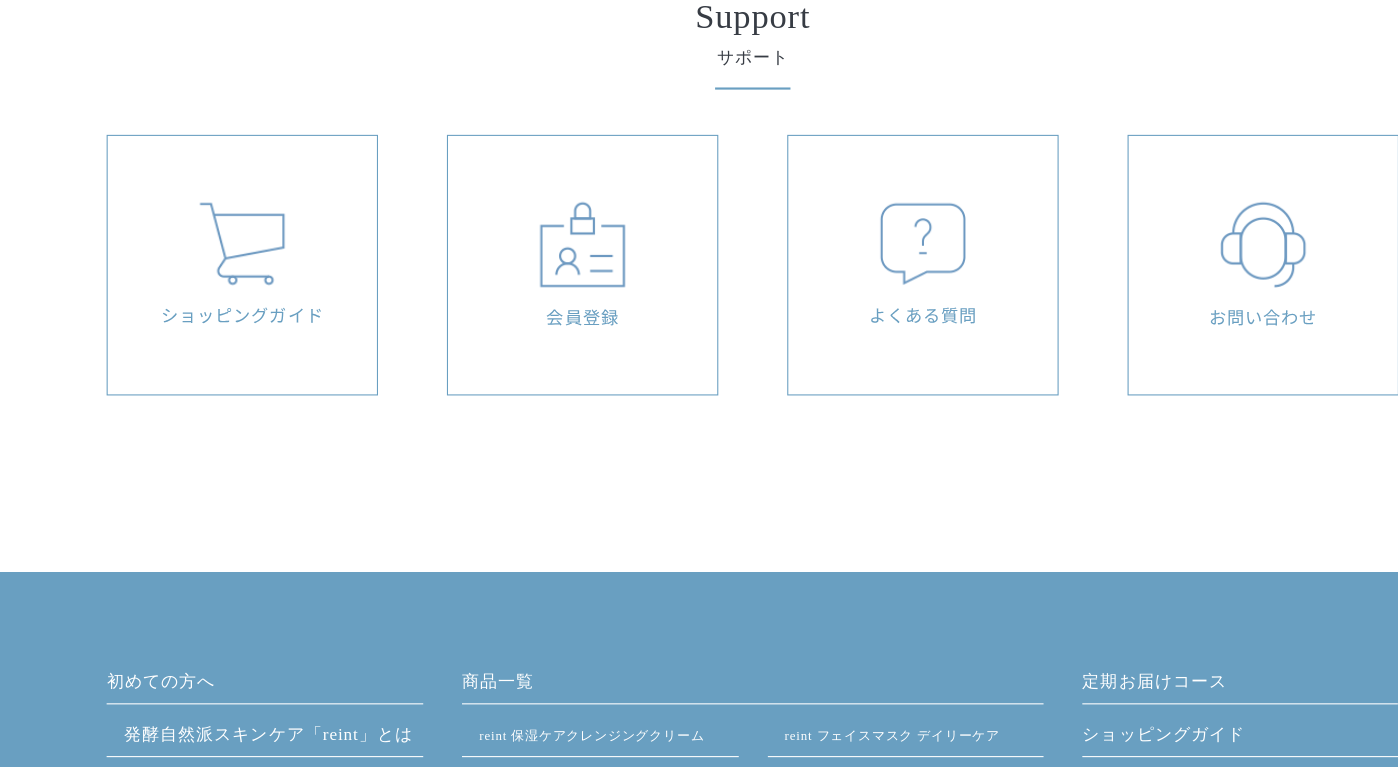 click at bounding box center (857, 281) 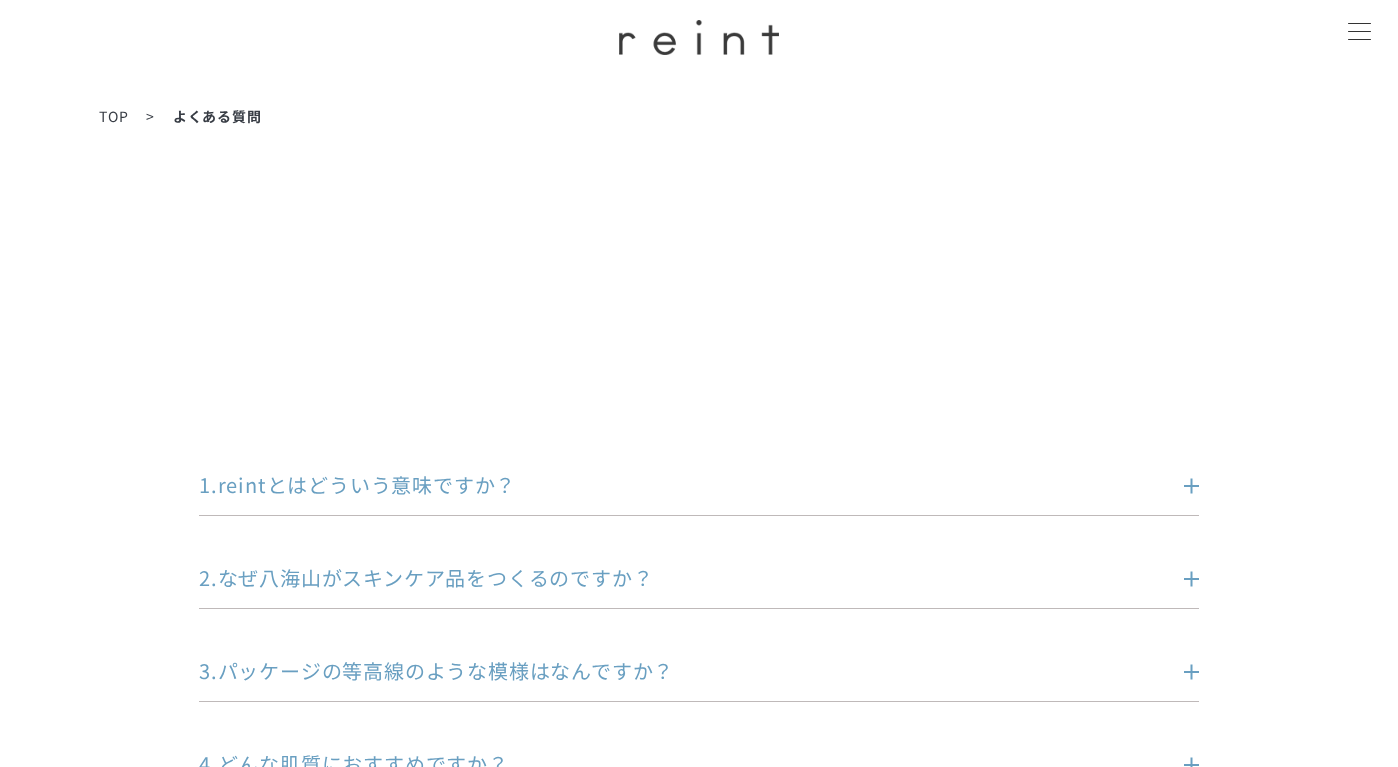 scroll, scrollTop: 0, scrollLeft: 0, axis: both 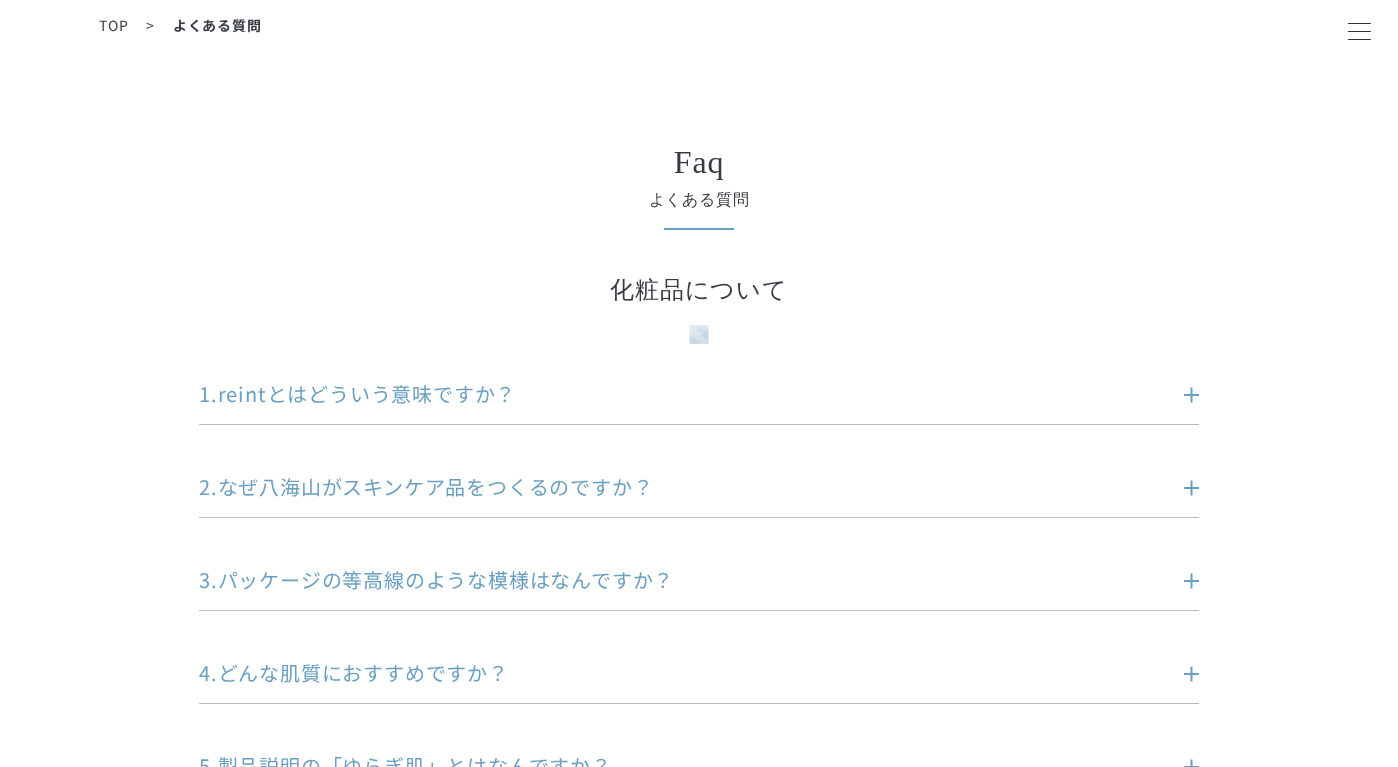 click on "1.reintとはどういう意味ですか？" at bounding box center (669, 394) 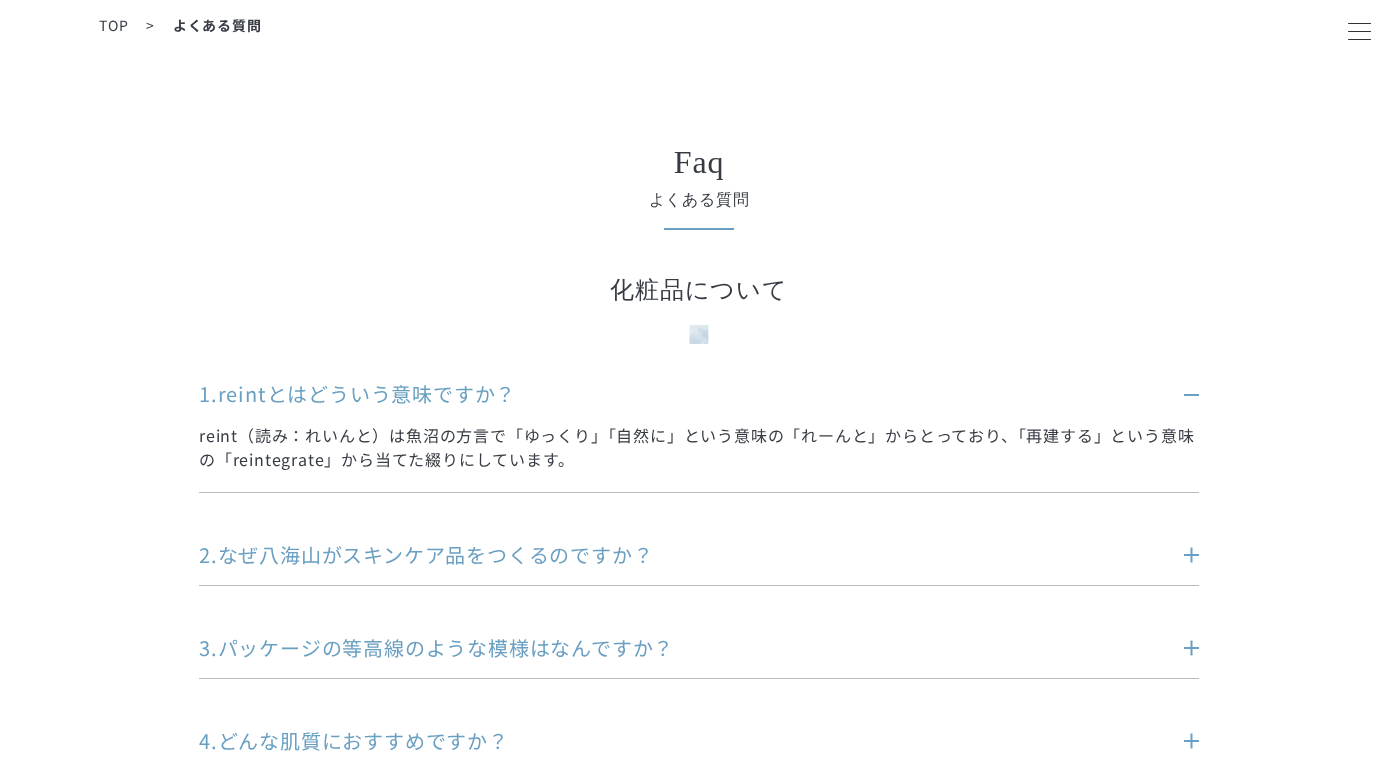 click on "1.reintとはどういう意味ですか？" at bounding box center [669, 394] 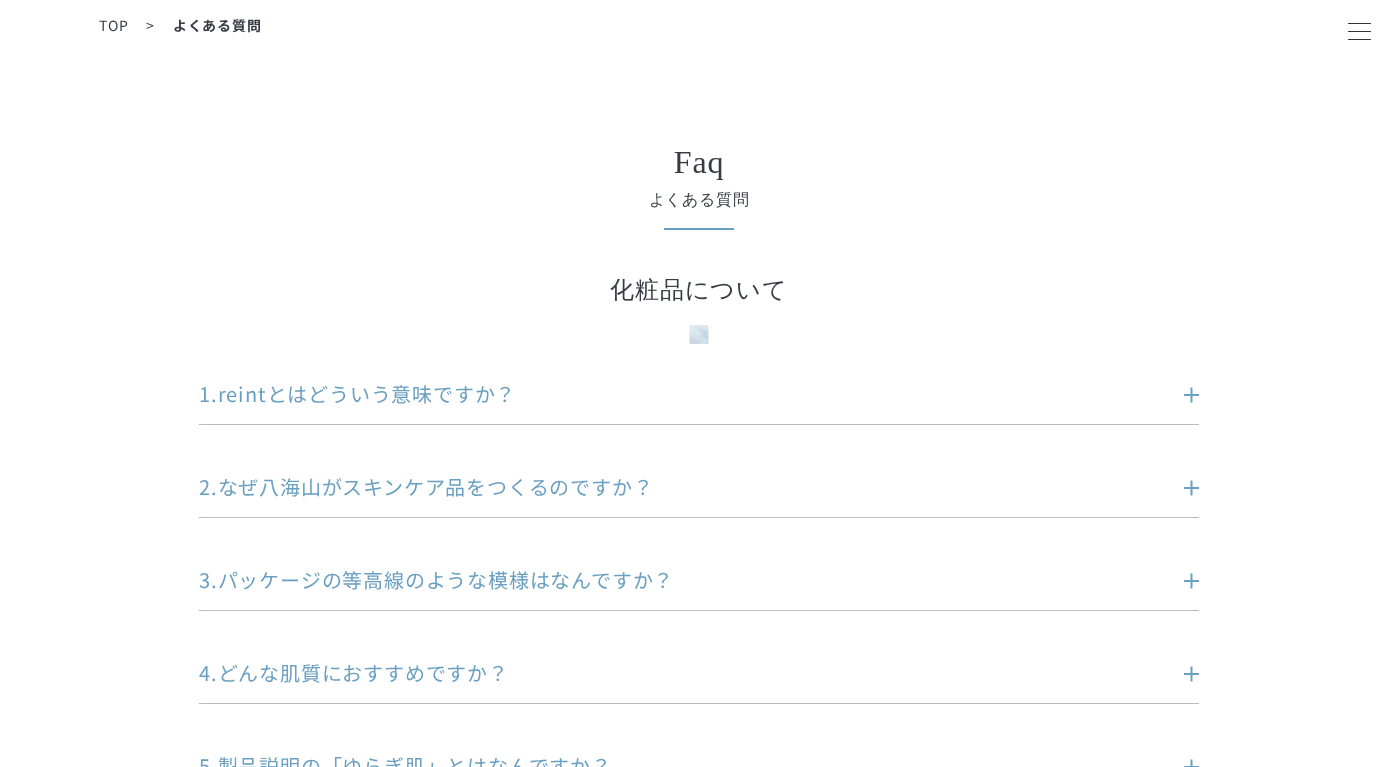click on "1.reintとはどういう意味ですか？" at bounding box center (669, 394) 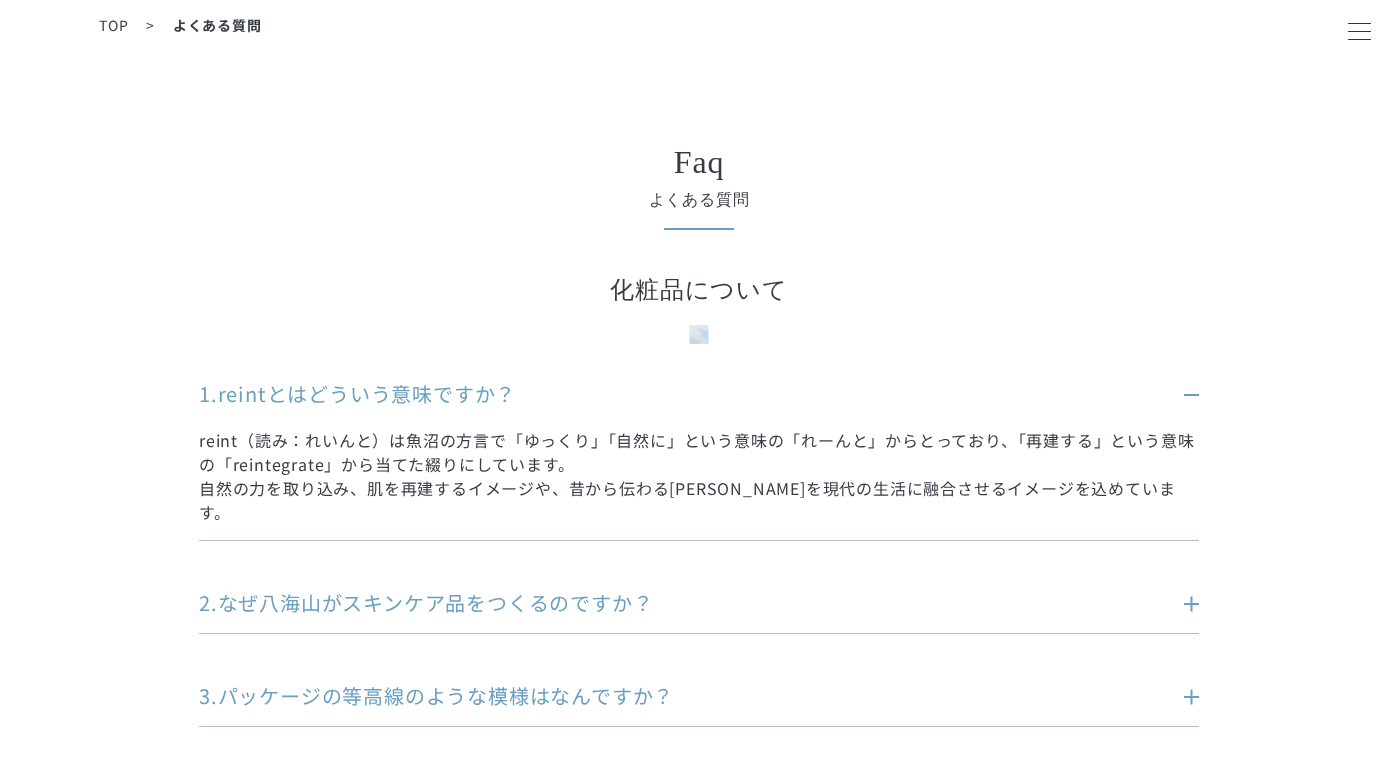 scroll, scrollTop: 101, scrollLeft: 0, axis: vertical 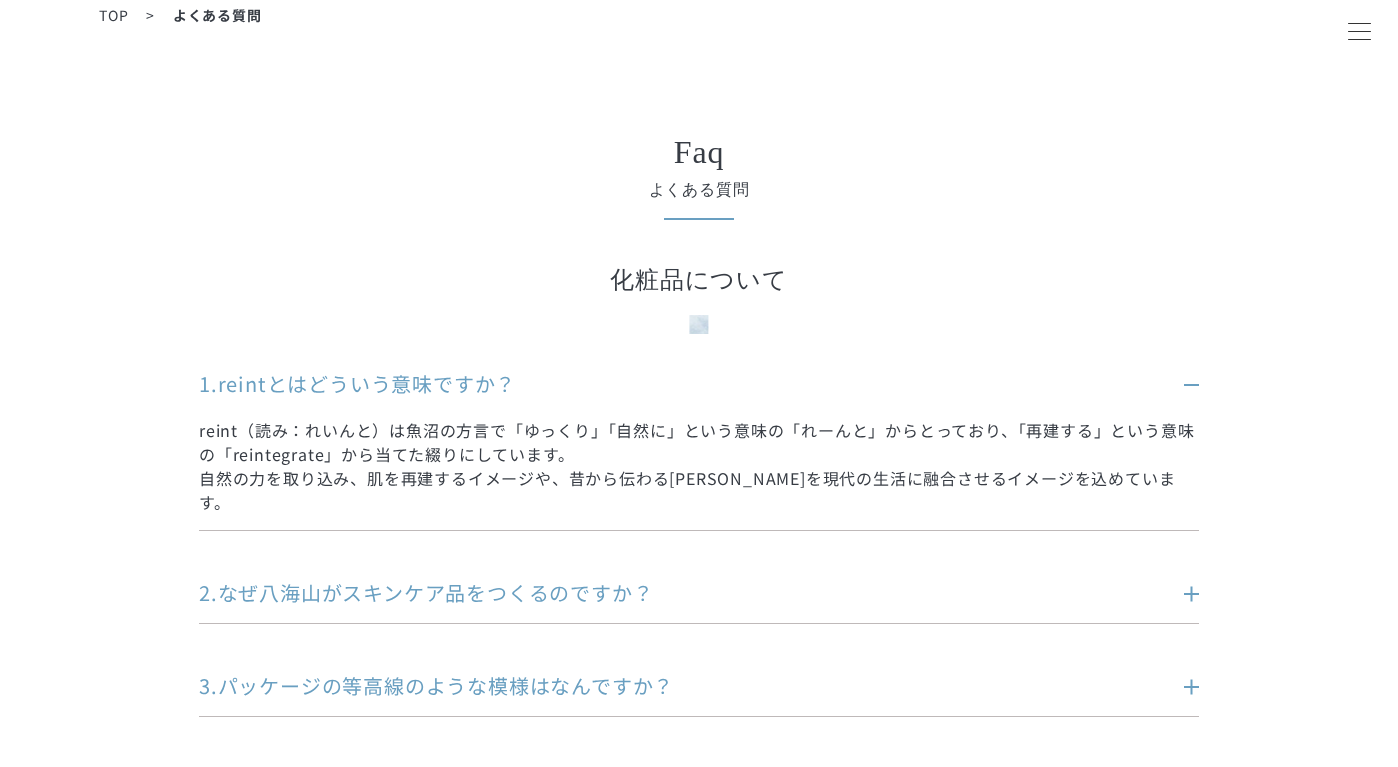 click on "2.なぜ八海山がスキンケア品をつくるのですか？" at bounding box center (669, 593) 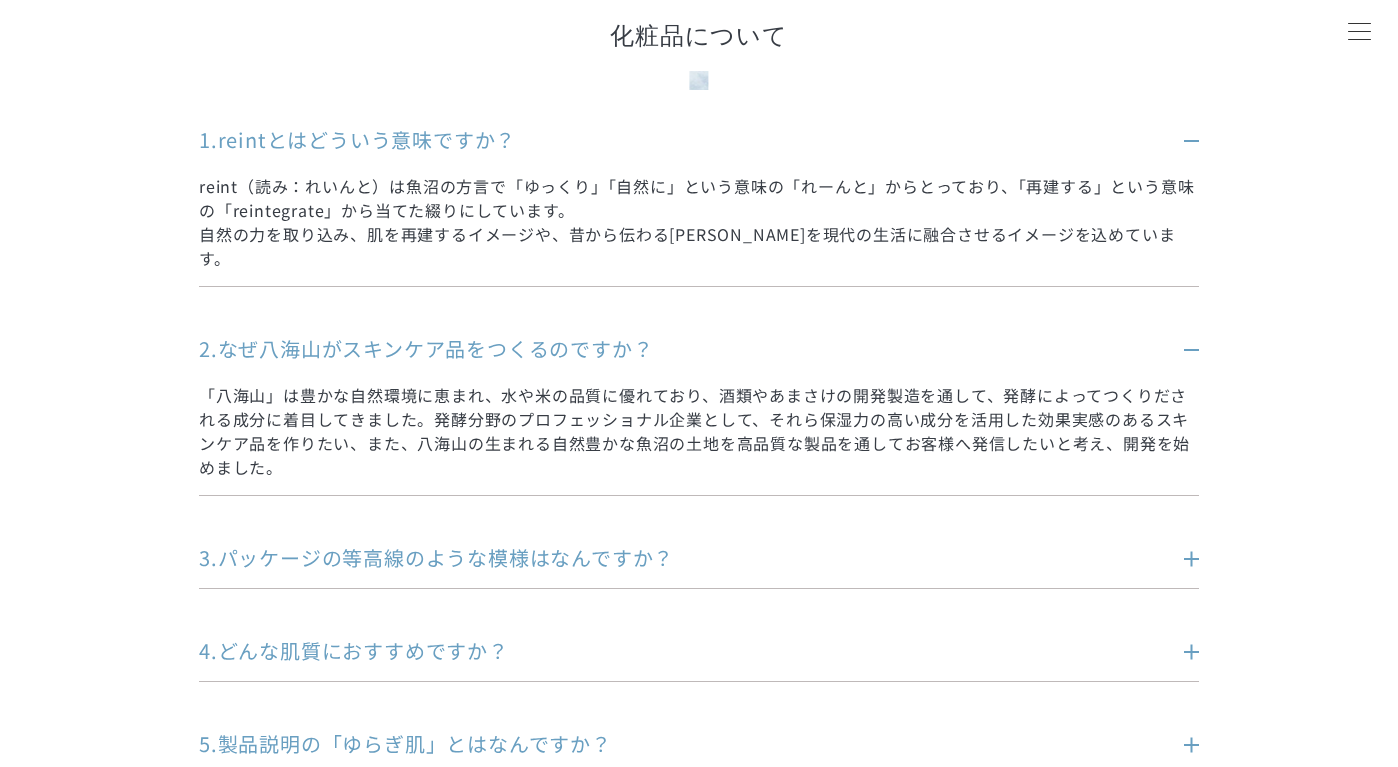 scroll, scrollTop: 378, scrollLeft: 0, axis: vertical 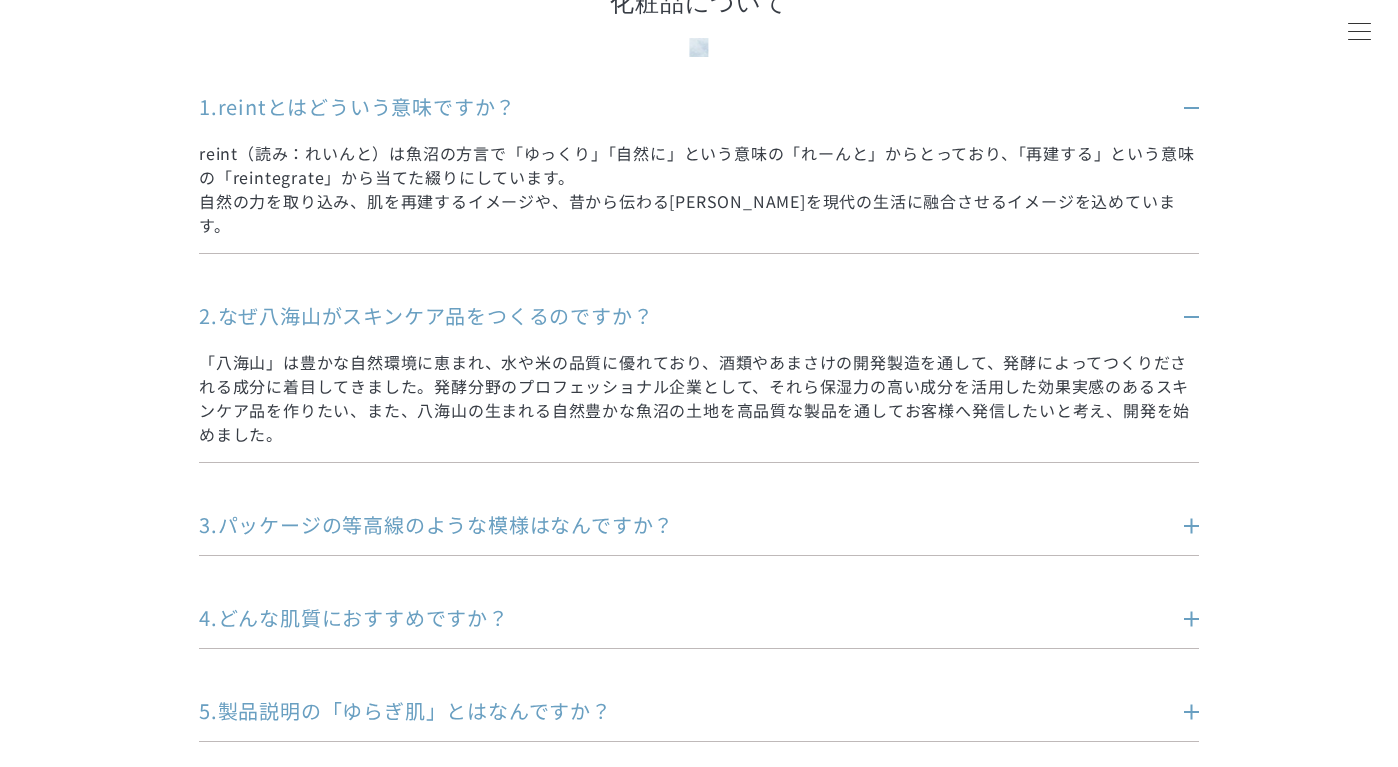 click on "3.パッケージの等高線のような模様はなんですか？" at bounding box center [669, 525] 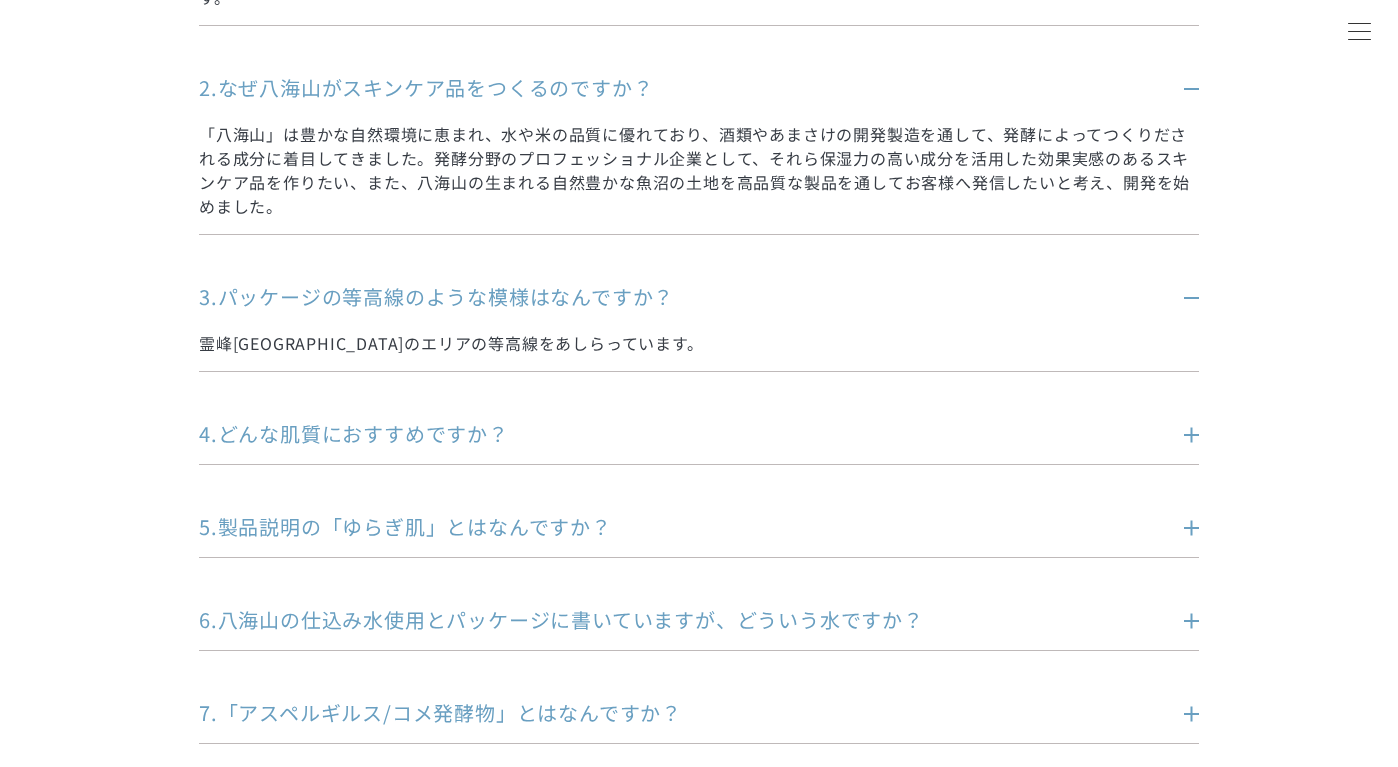 scroll, scrollTop: 607, scrollLeft: 0, axis: vertical 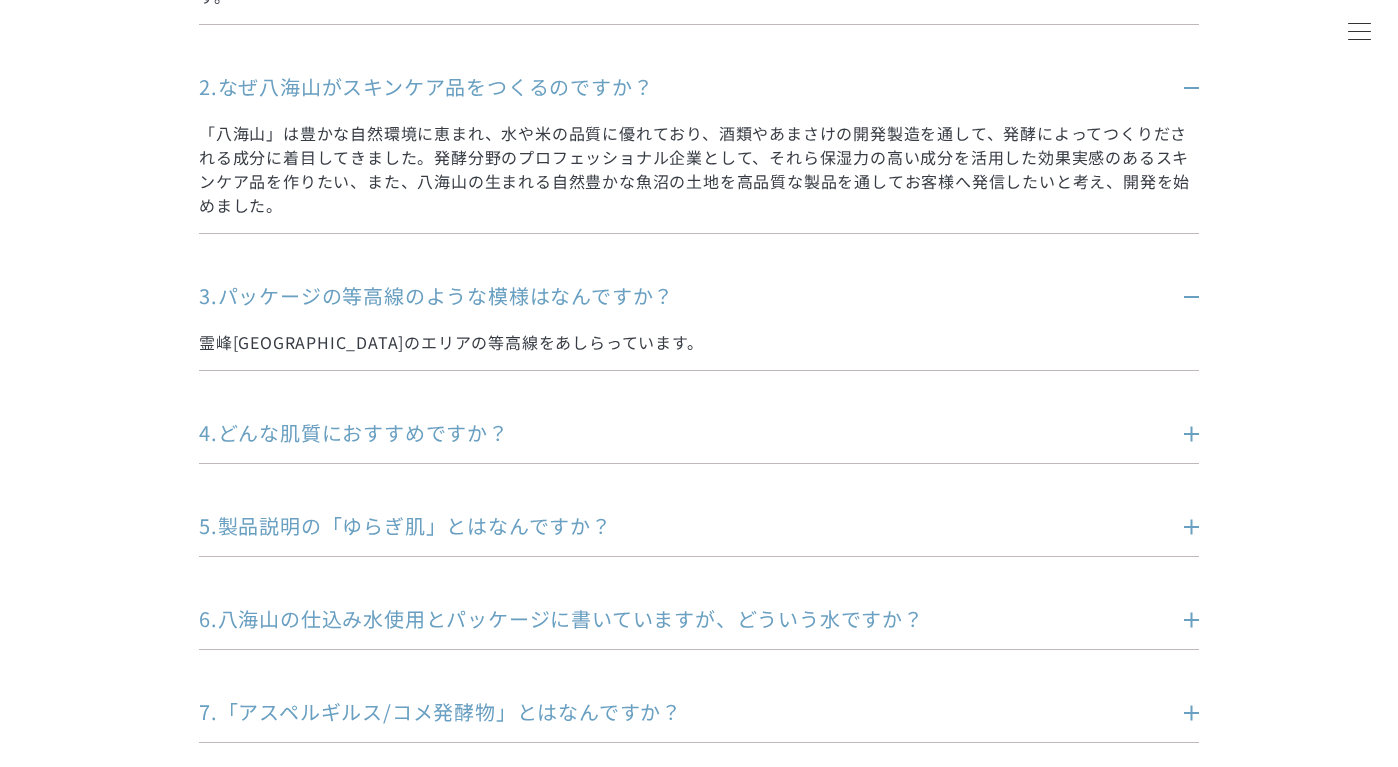 click on "4.どんな肌質におすすめですか？" at bounding box center [669, 433] 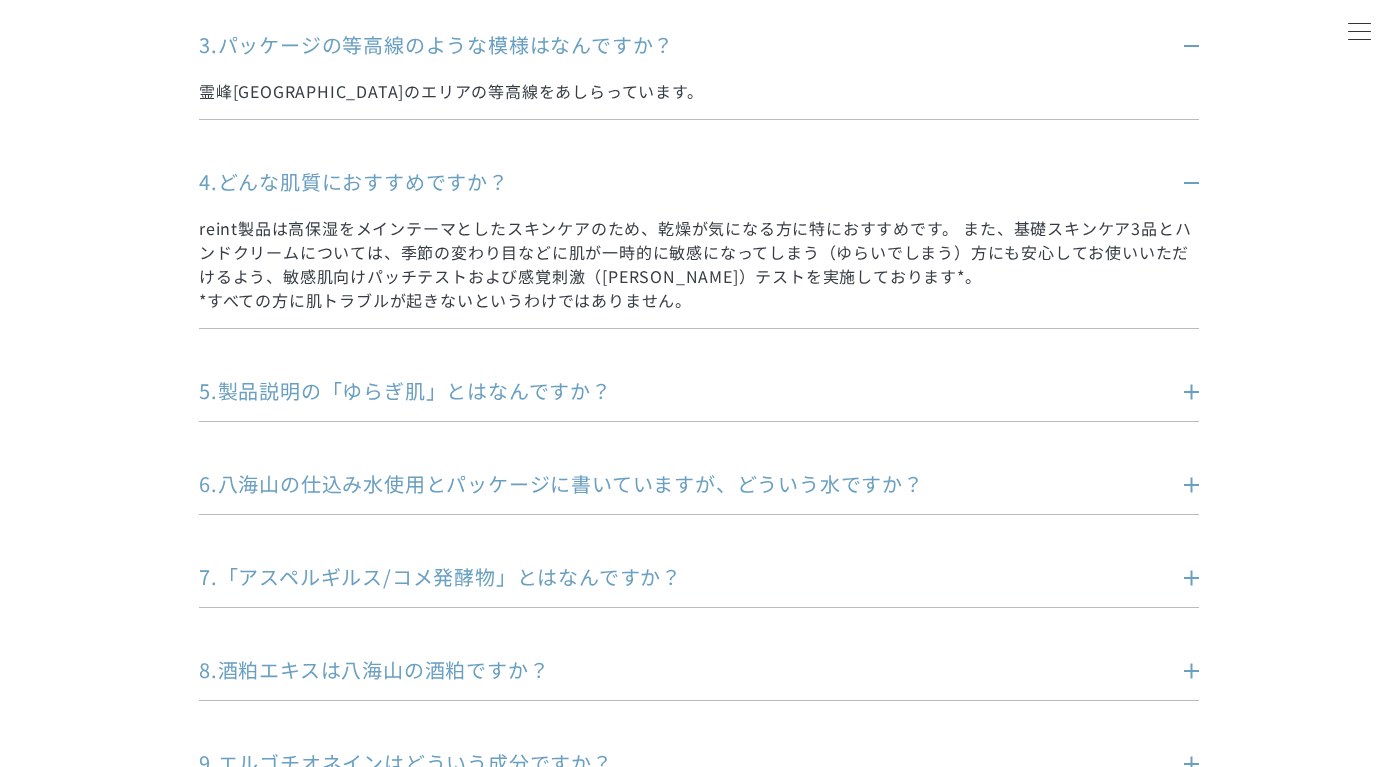 scroll, scrollTop: 861, scrollLeft: 0, axis: vertical 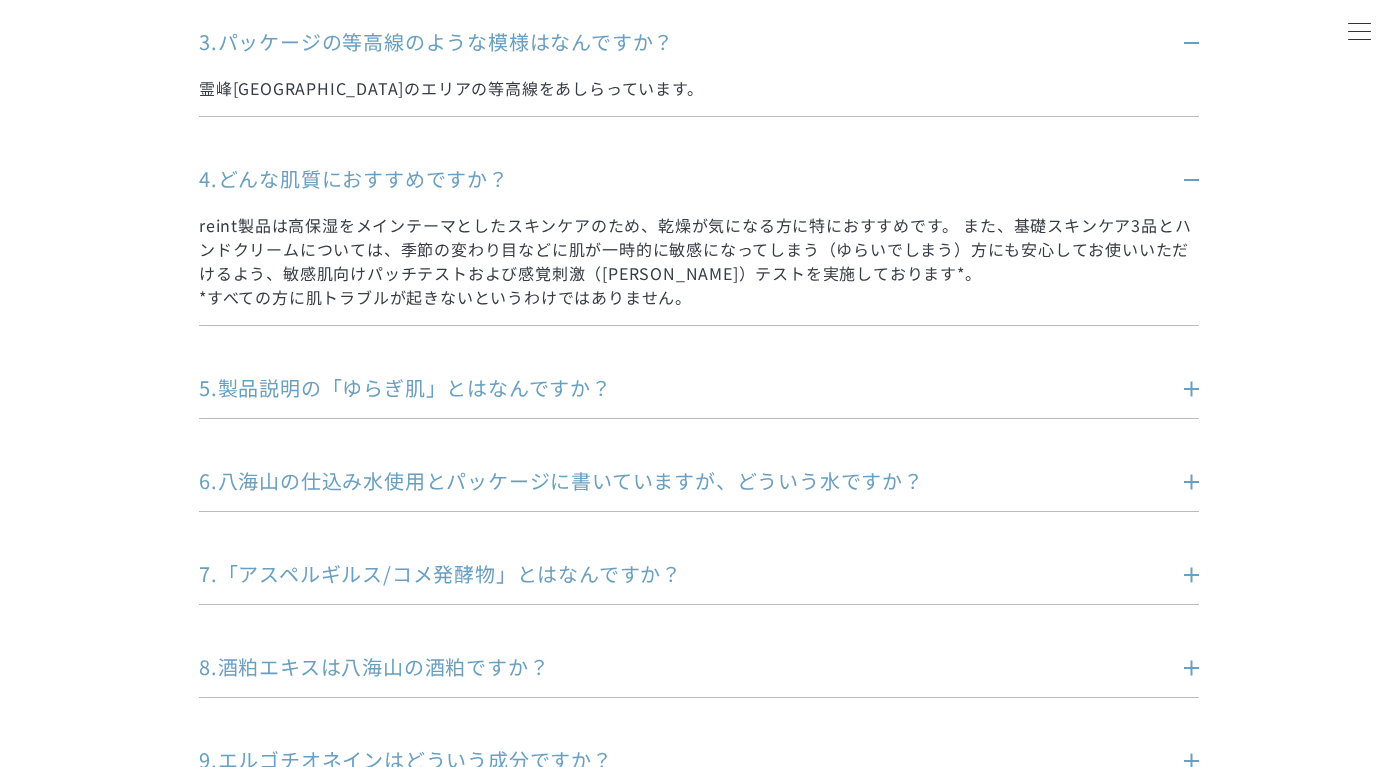 click on "5.製品説明の「ゆらぎ肌」とはなんですか？" at bounding box center (669, 388) 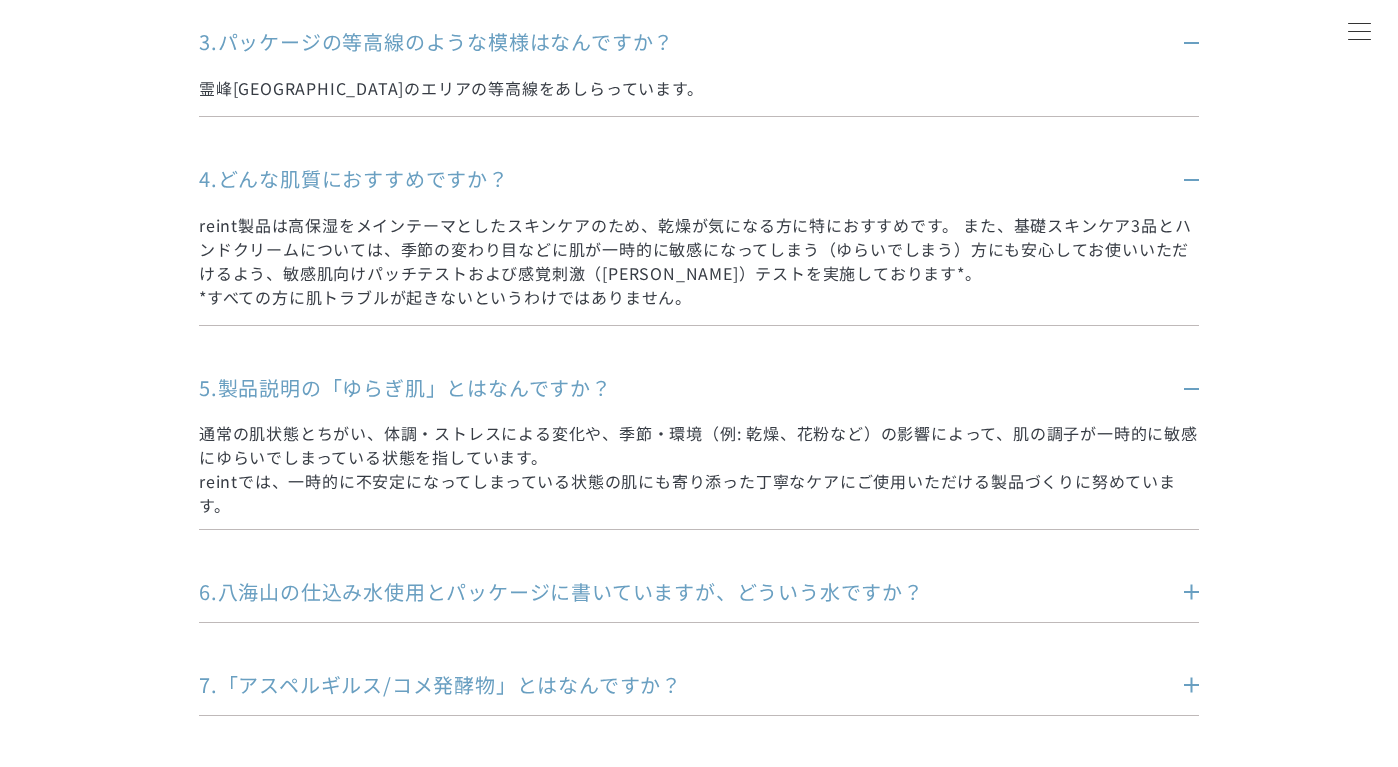click on "5.製品説明の「ゆらぎ肌」とはなんですか？" at bounding box center (669, 388) 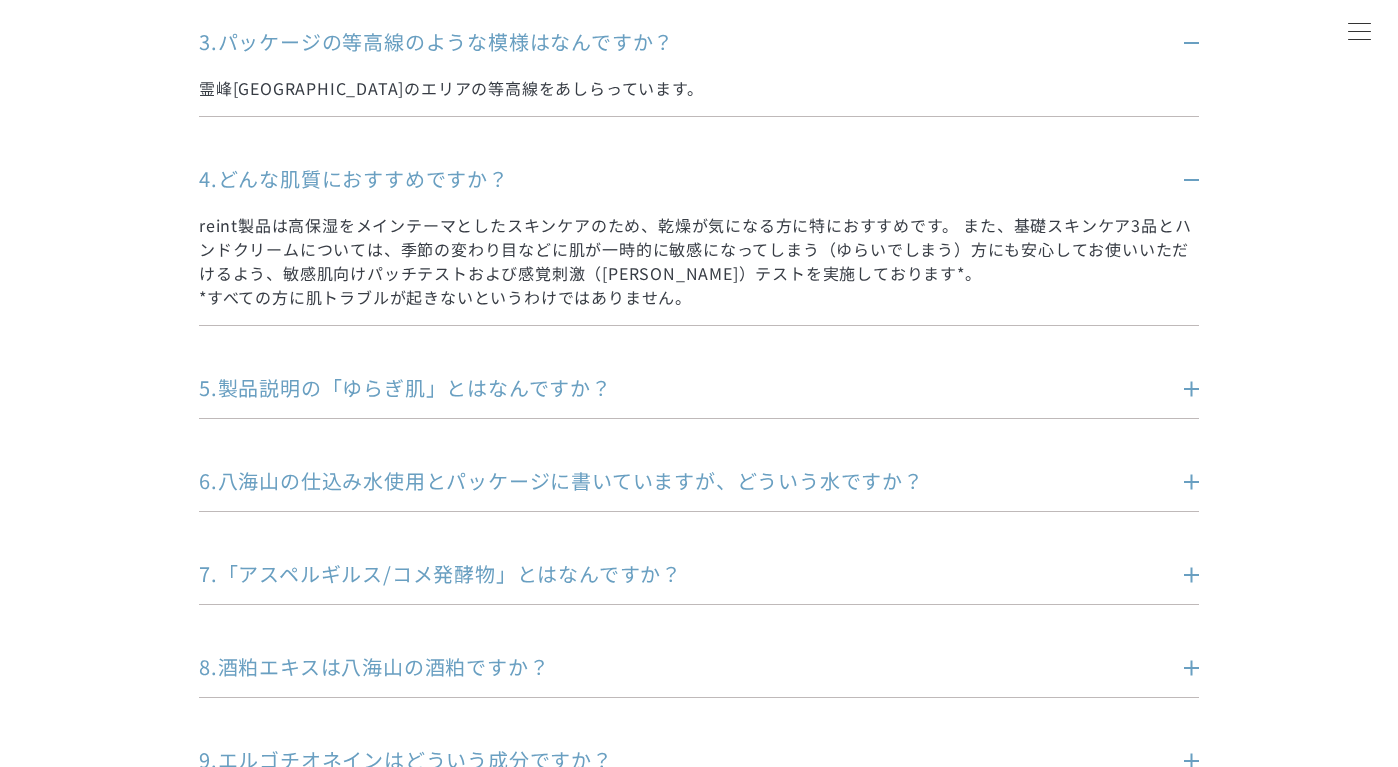 click on "5.製品説明の「ゆらぎ肌」とはなんですか？" at bounding box center (669, 388) 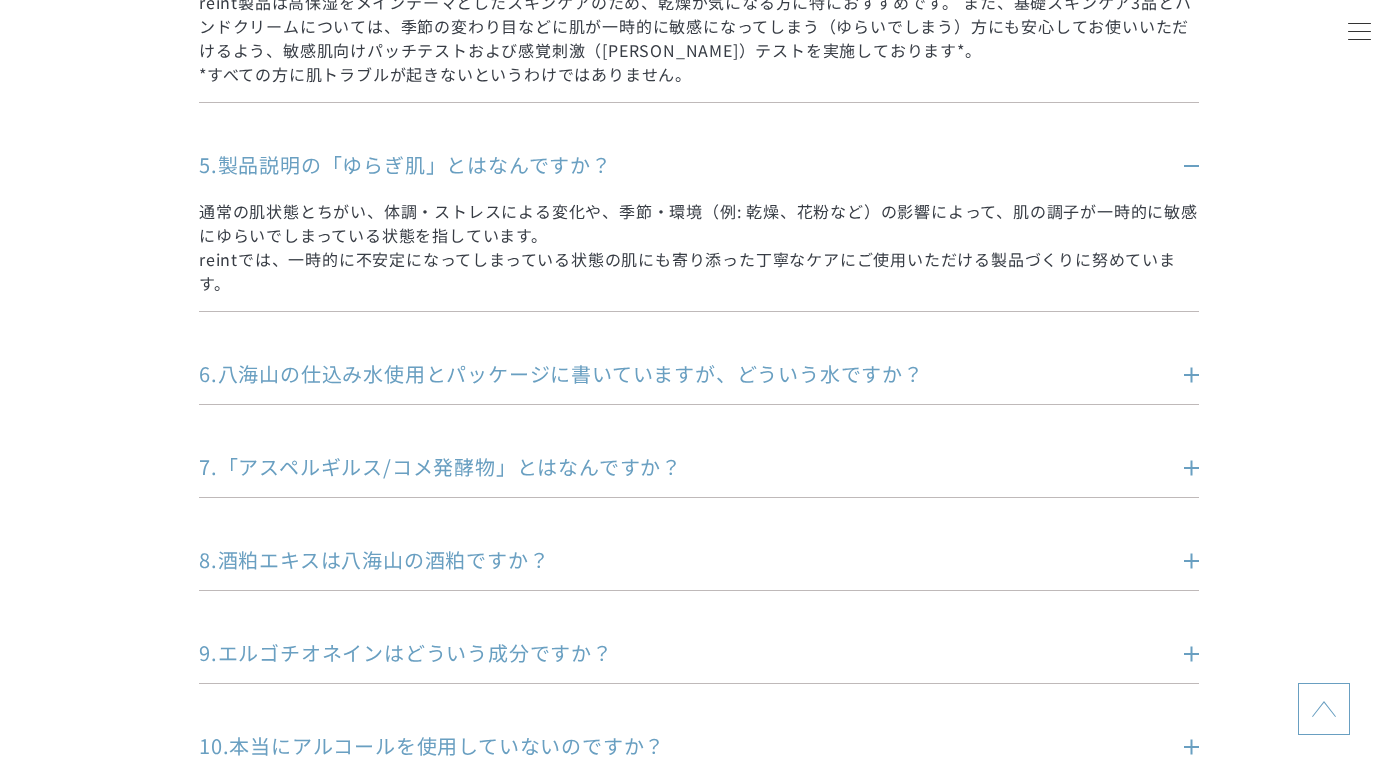 scroll, scrollTop: 1088, scrollLeft: 0, axis: vertical 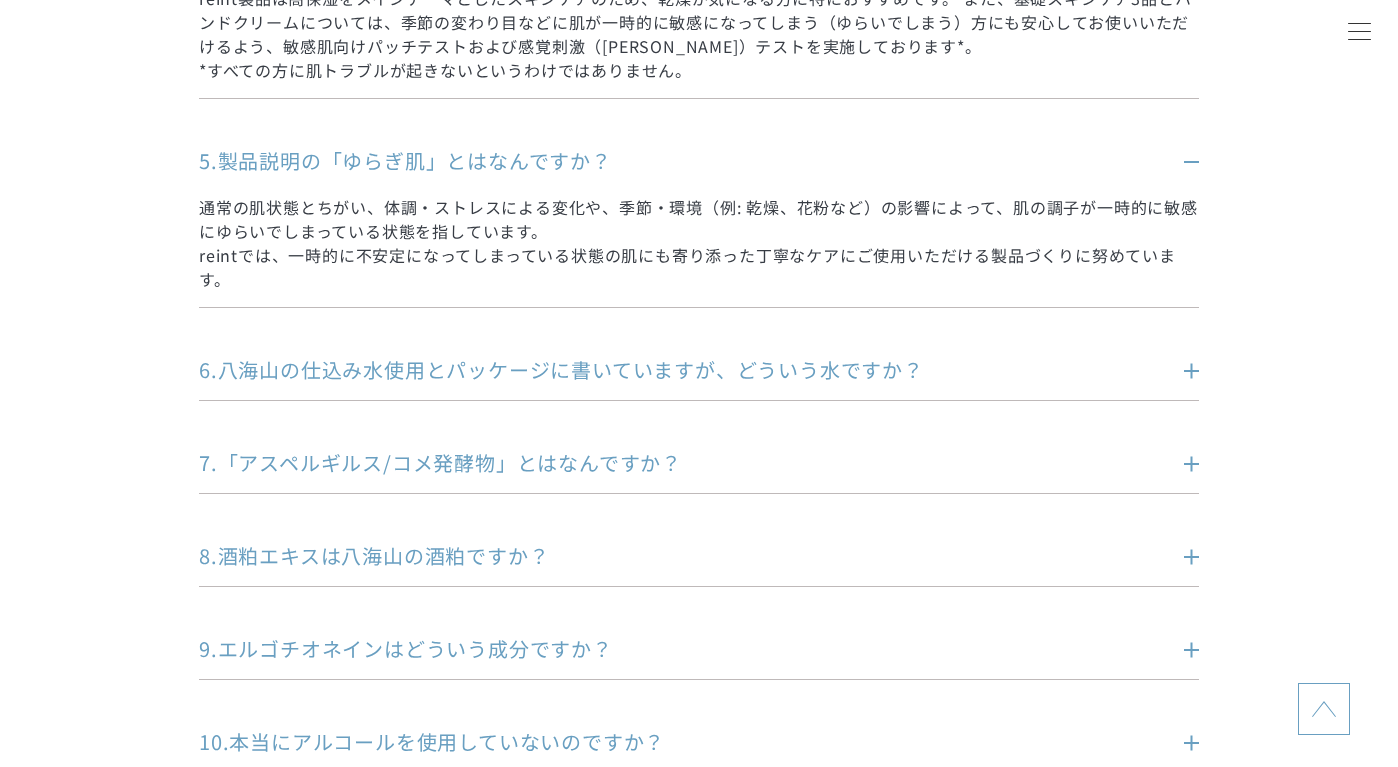 click on "6.八海山の仕込み水使用とパッケージに書いていますが、どういう水ですか？" at bounding box center (669, 370) 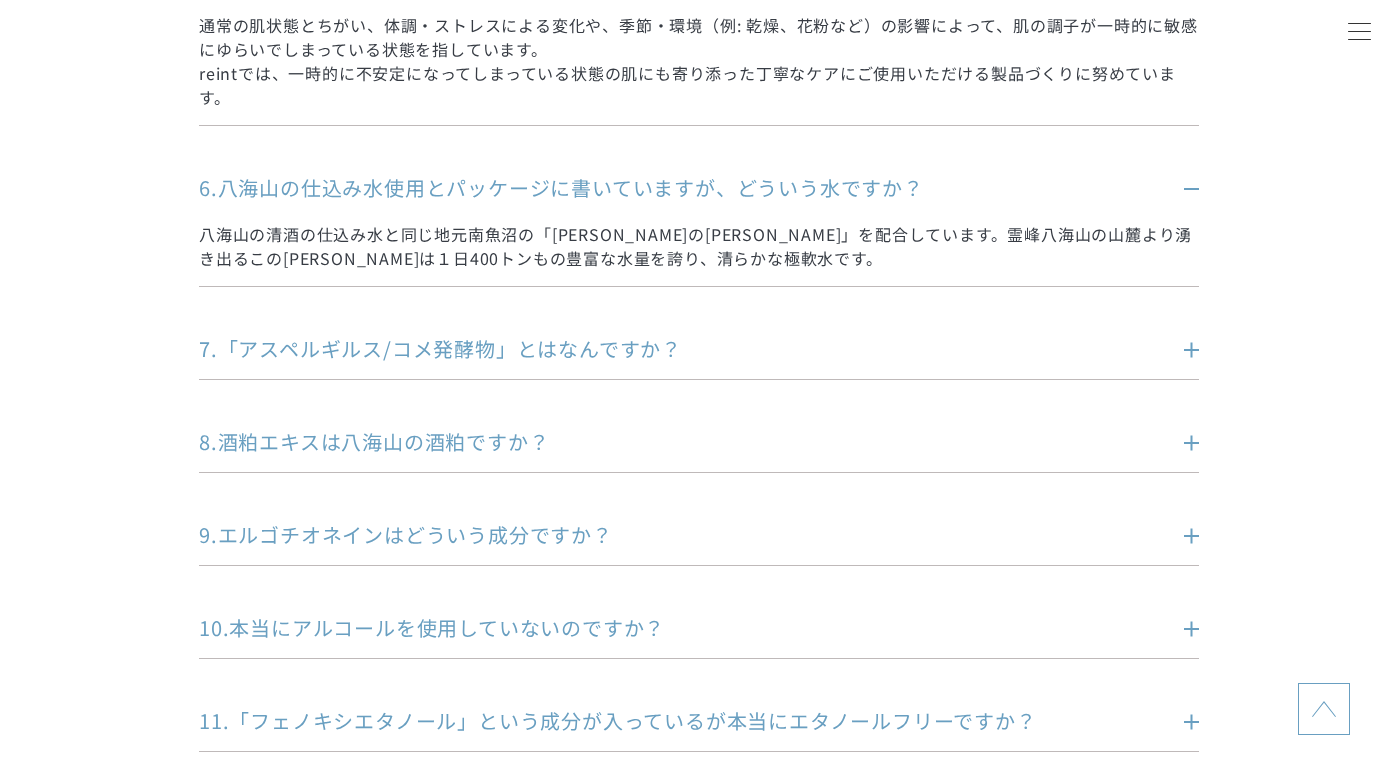 scroll, scrollTop: 1272, scrollLeft: 0, axis: vertical 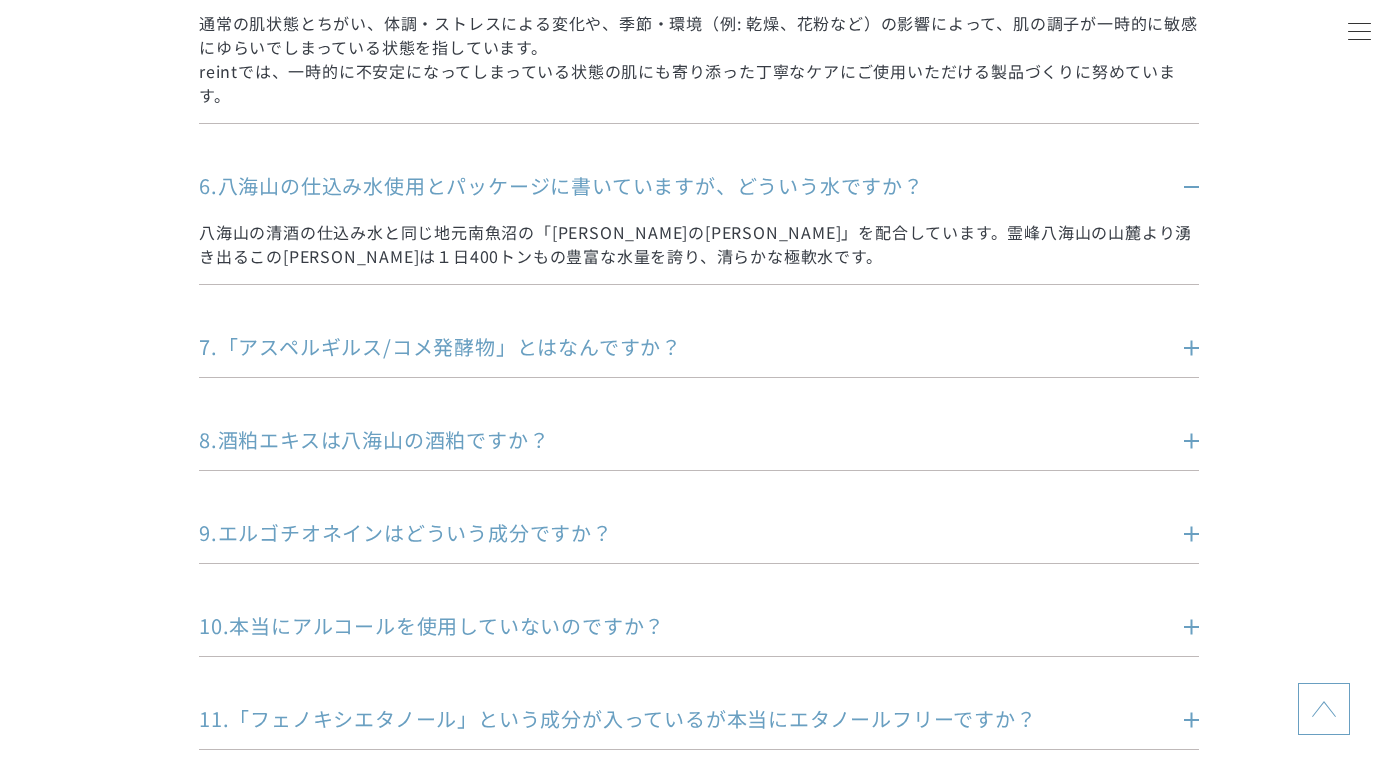 click on "7.「アスペルギルス/コメ発酵物」とはなんですか？" at bounding box center (669, 347) 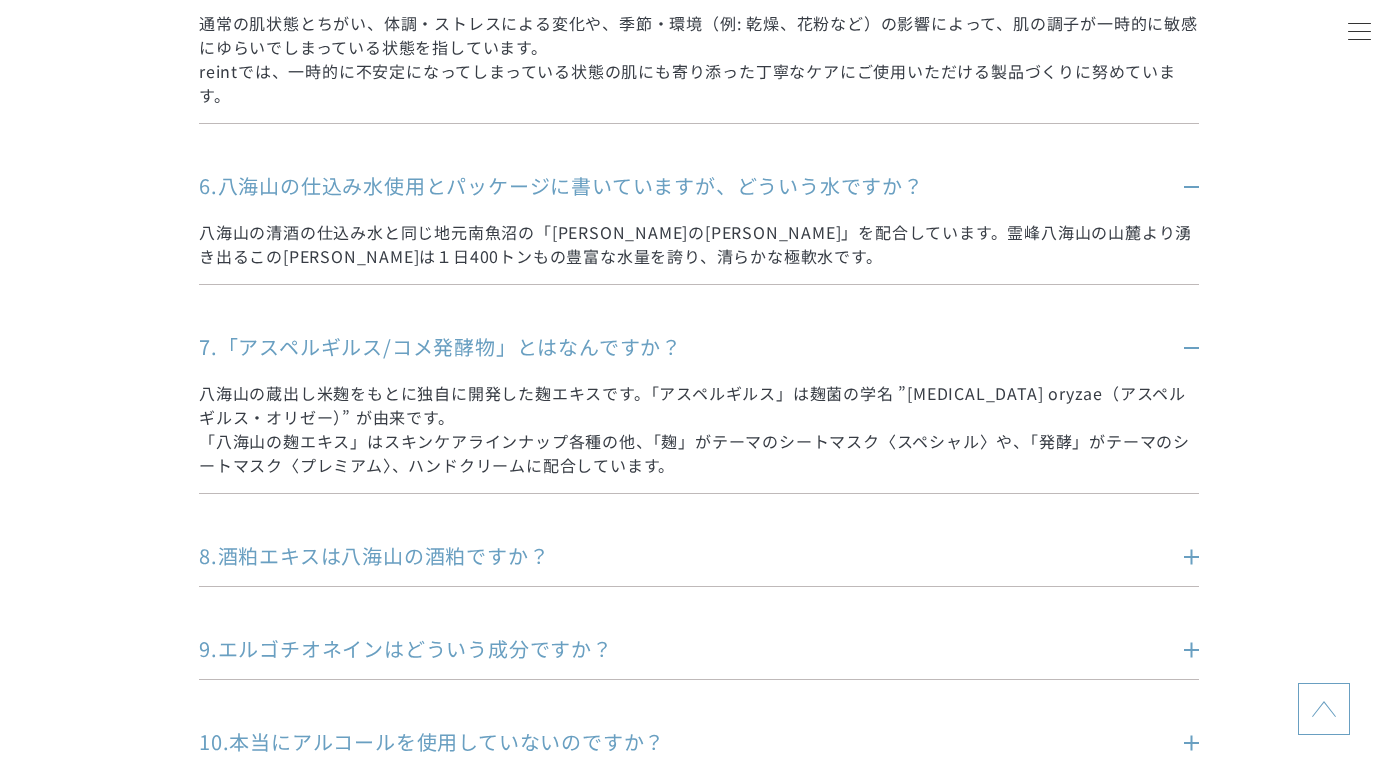click on "8.酒粕エキスは八海山の酒粕ですか？" at bounding box center [669, 556] 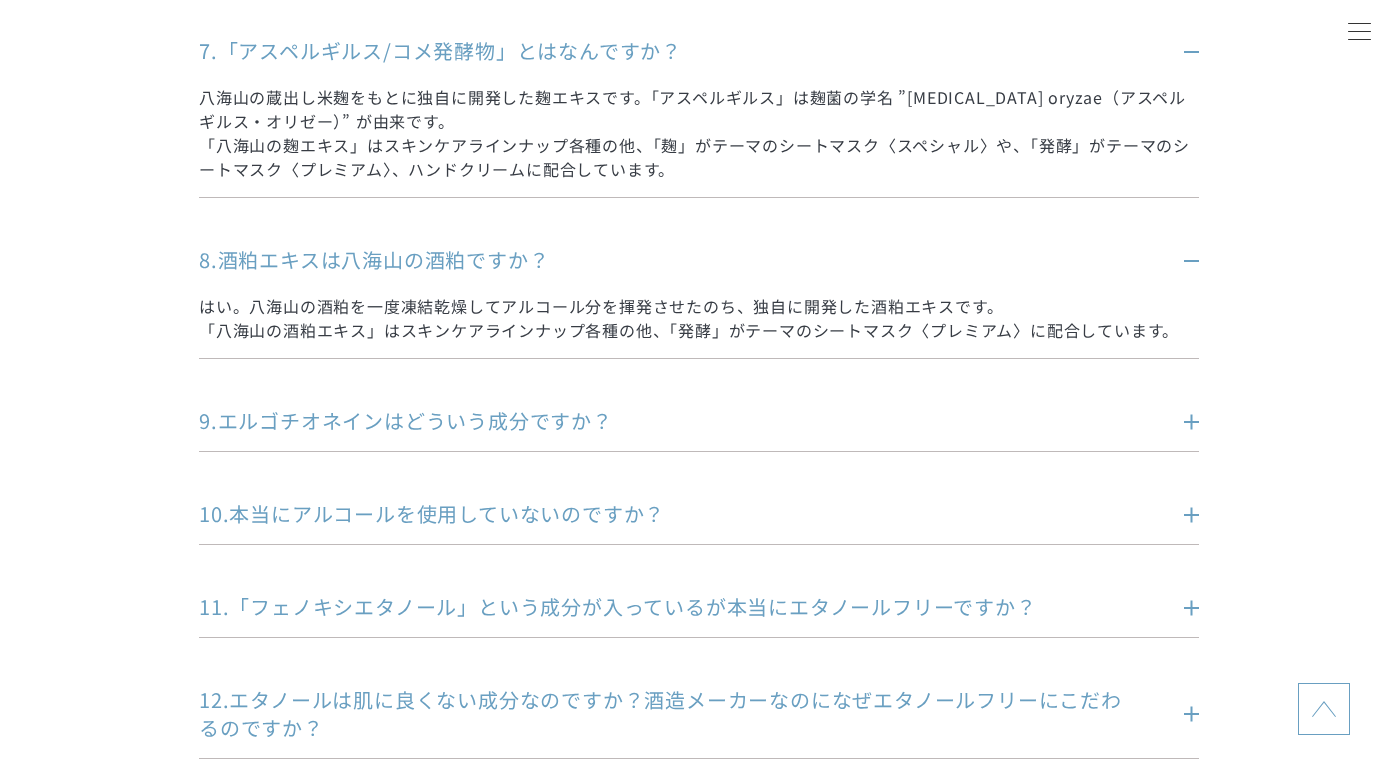 scroll, scrollTop: 1569, scrollLeft: 0, axis: vertical 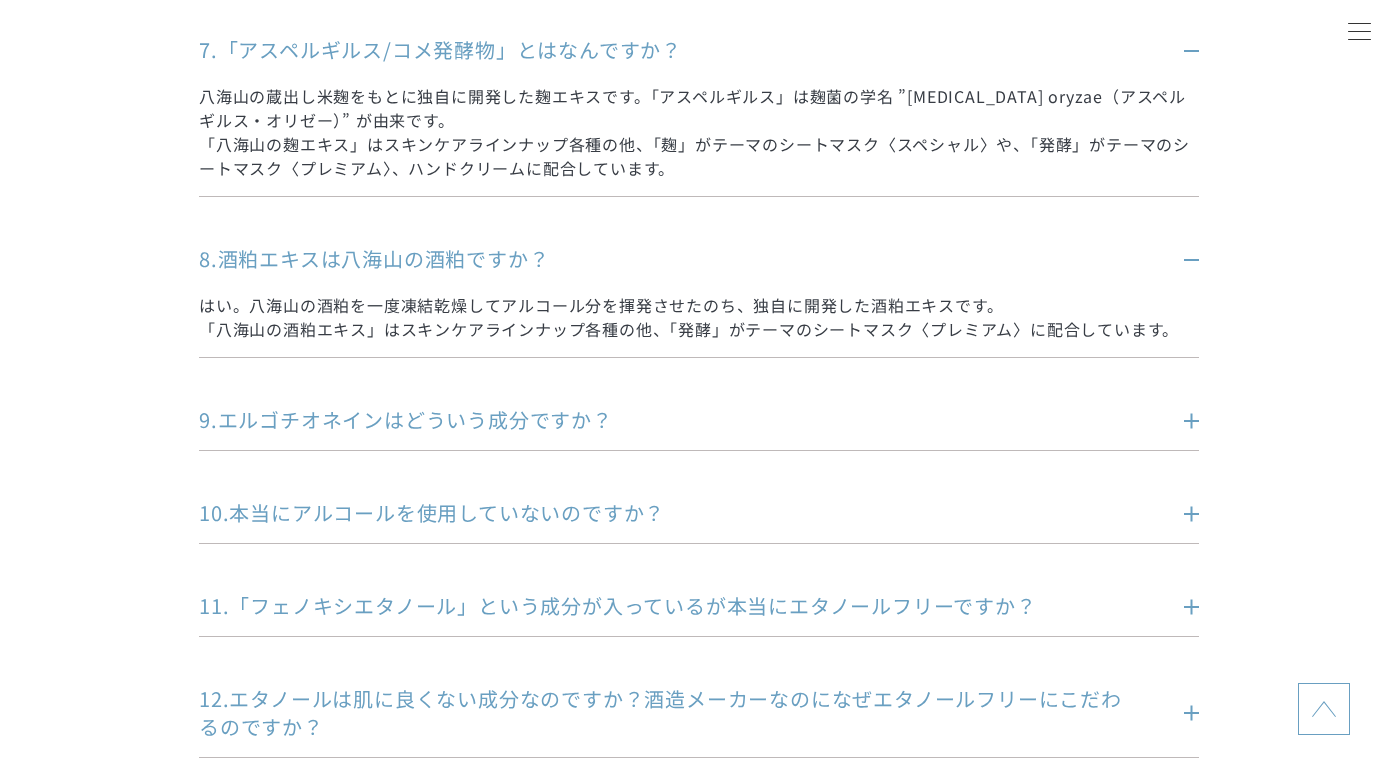click on "9.エルゴチオネインはどういう成分ですか？" at bounding box center [669, 420] 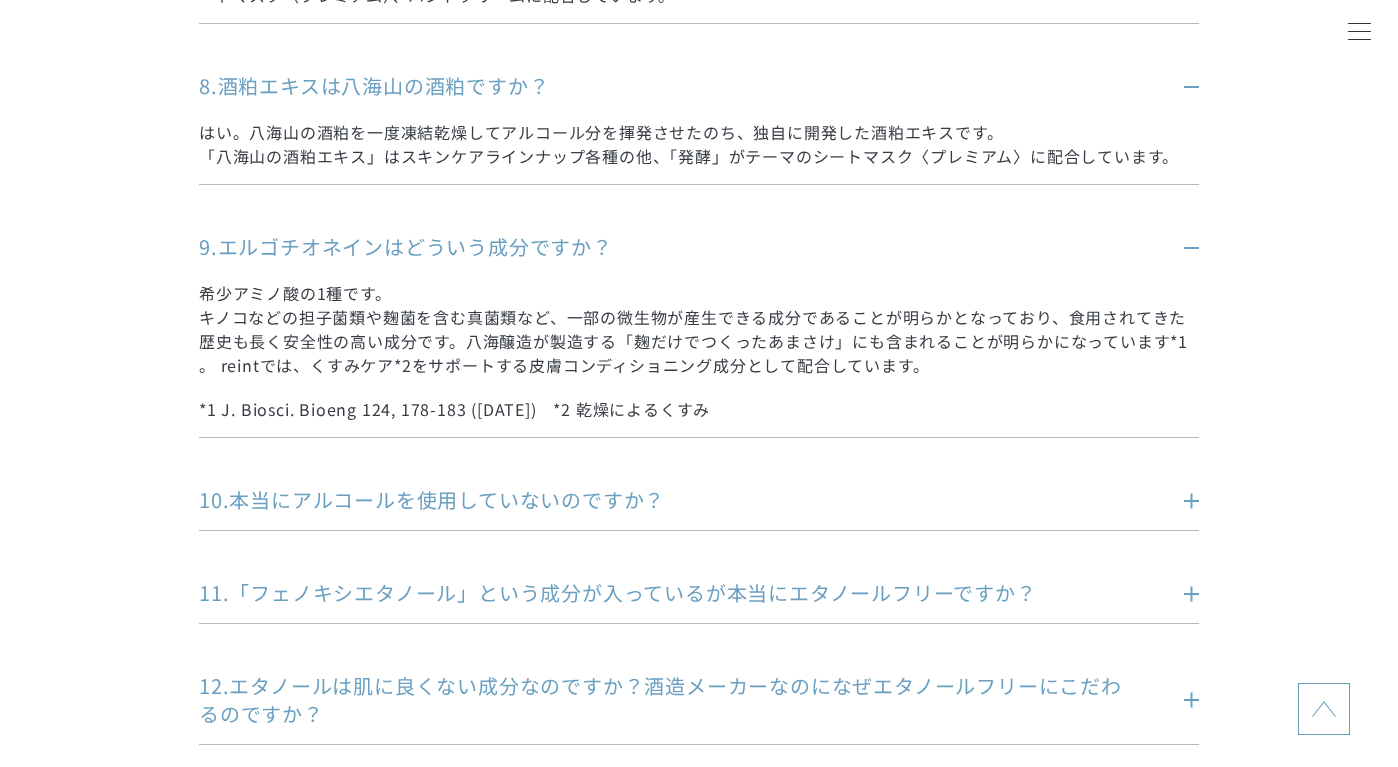 scroll, scrollTop: 1745, scrollLeft: 0, axis: vertical 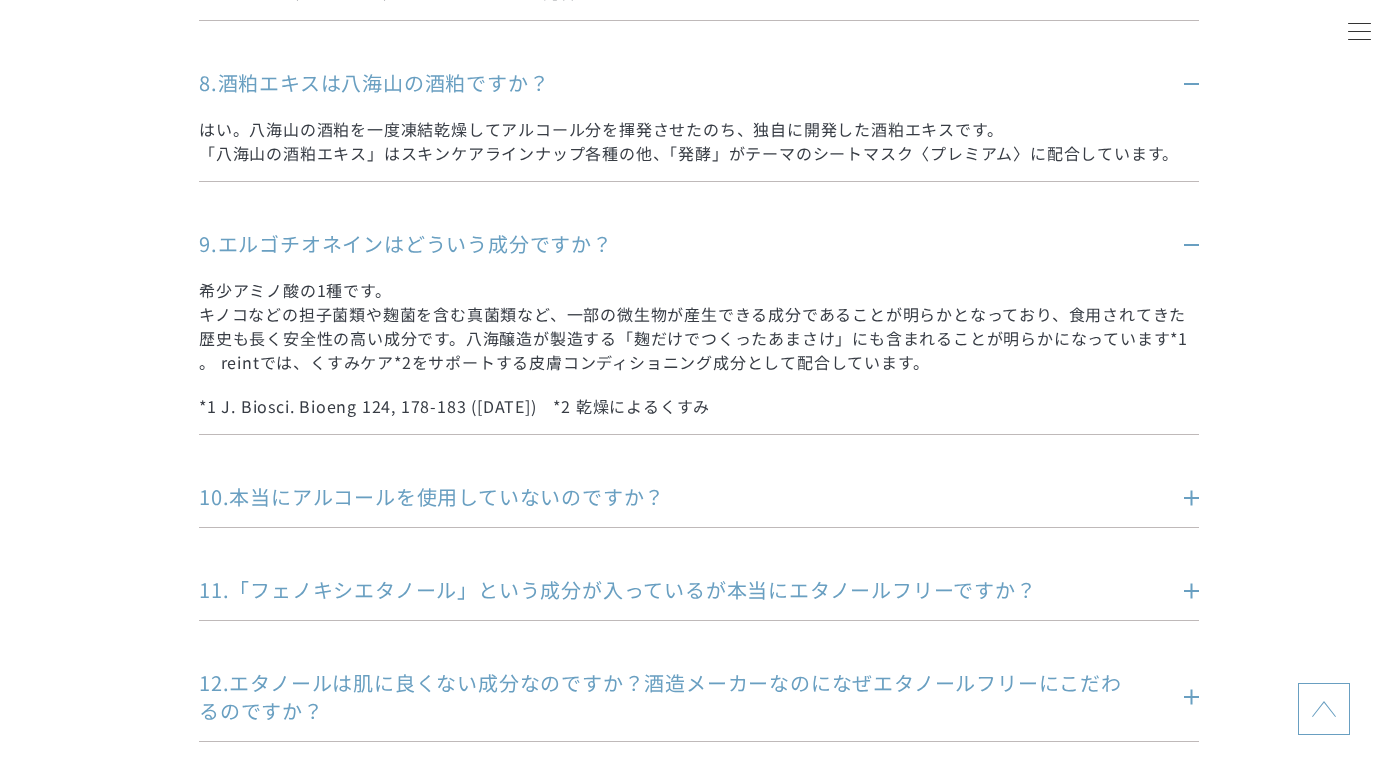 click on "10.本当にアルコールを使用していないのですか？" at bounding box center [669, 497] 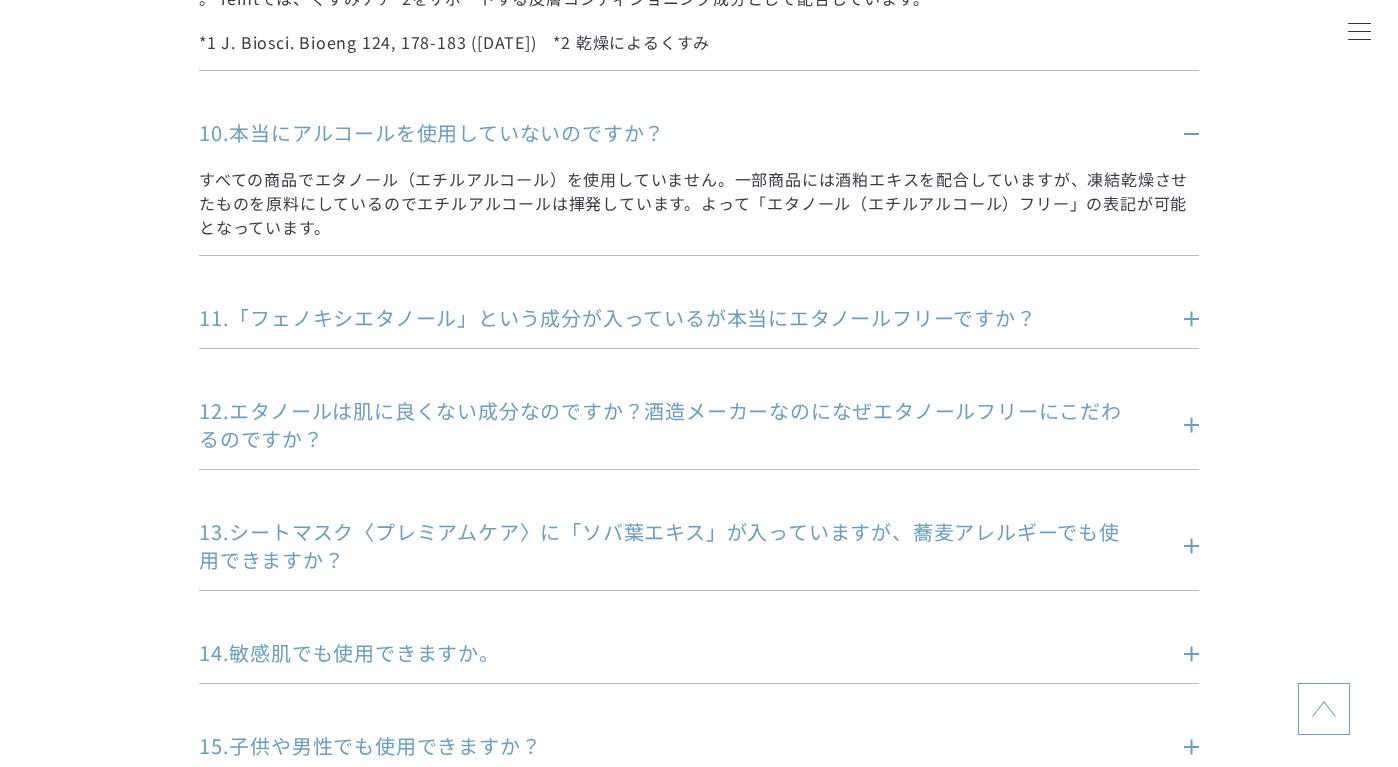 scroll, scrollTop: 2103, scrollLeft: 0, axis: vertical 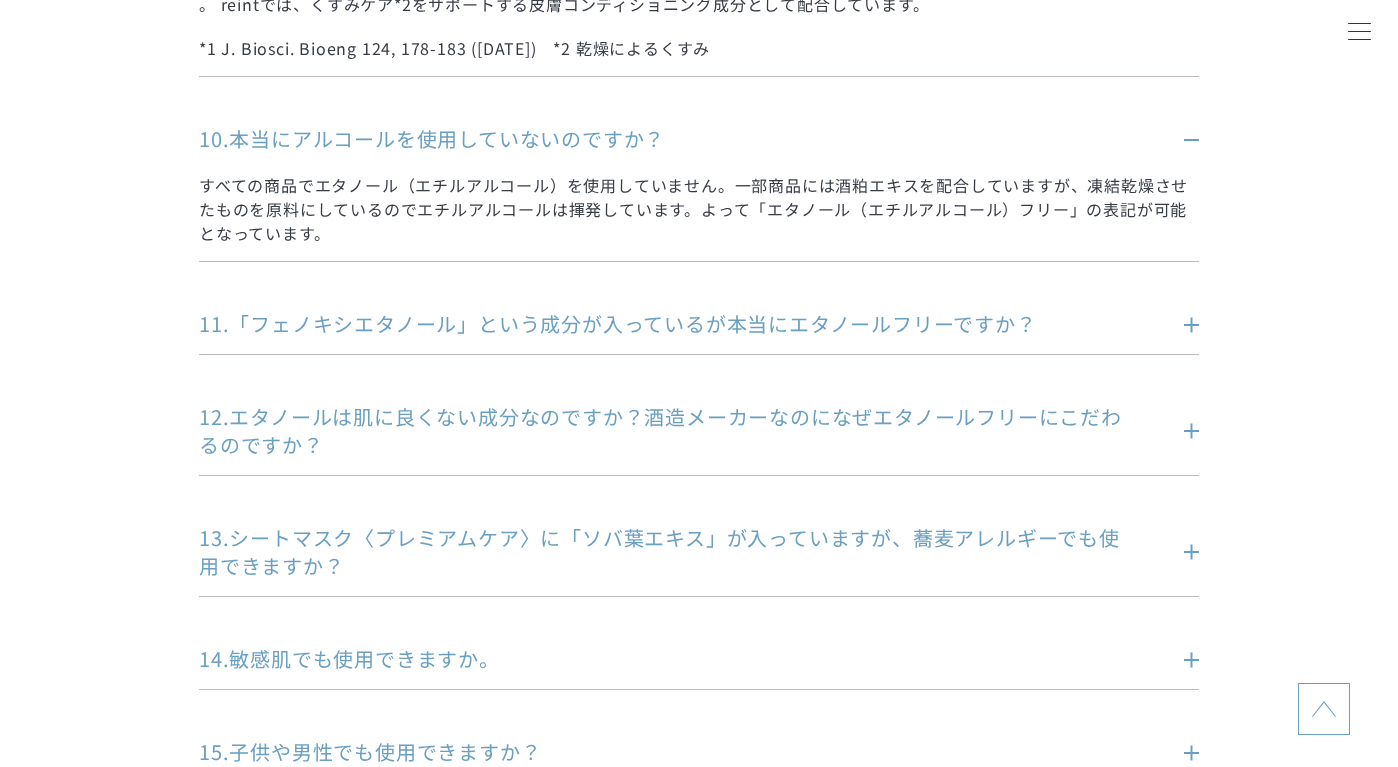 click on "11.「フェノキシエタノール」という成分が入っているが本当にエタノールフリーですか？" at bounding box center (669, 324) 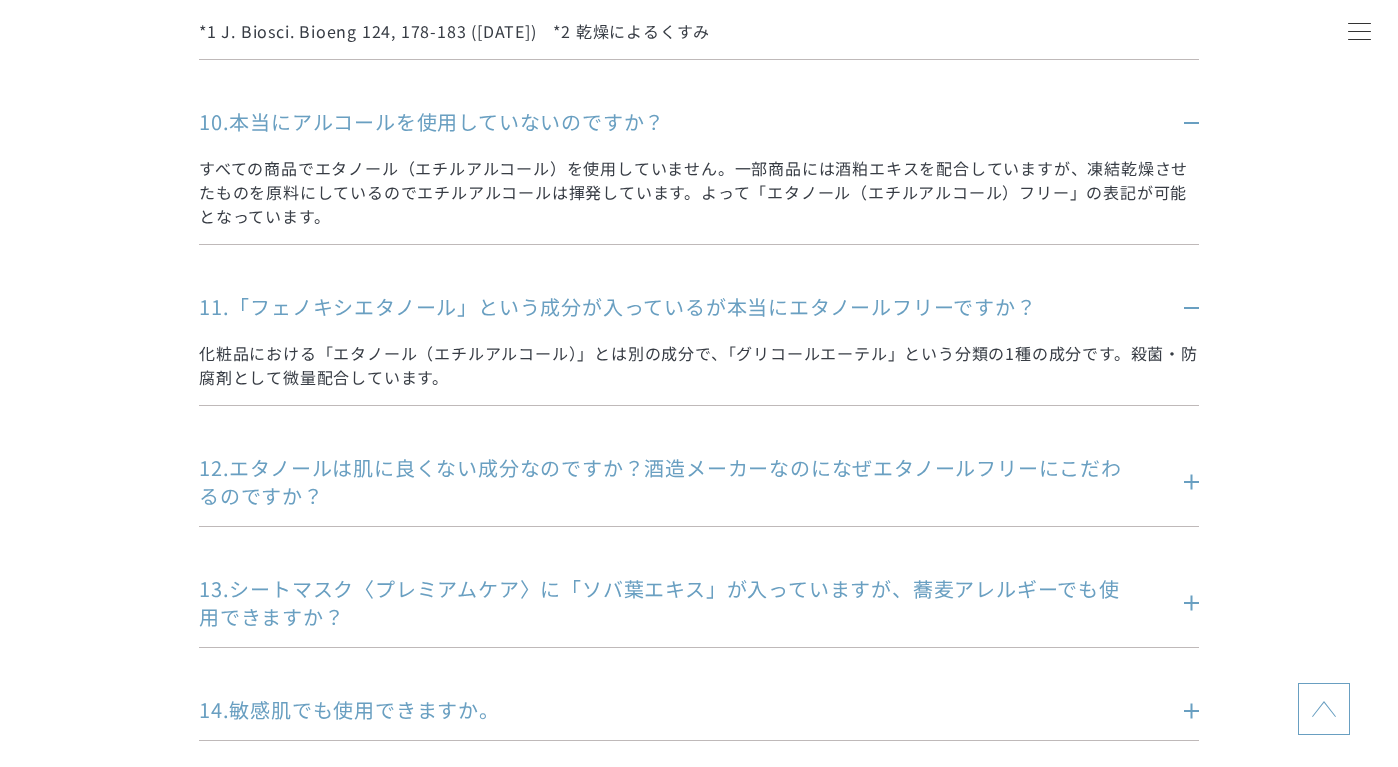scroll, scrollTop: 2122, scrollLeft: 0, axis: vertical 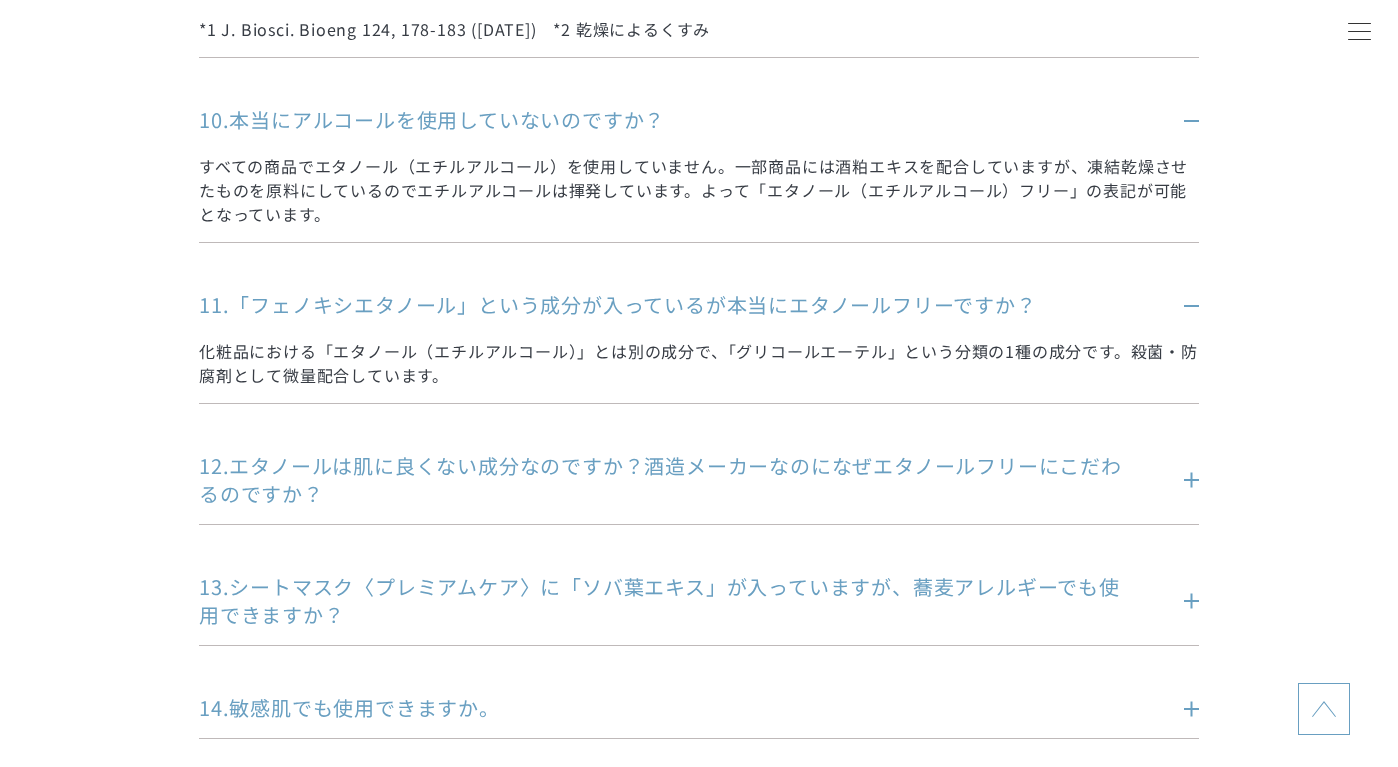 click on "12.エタノールは肌に良くない成分なのですか？酒造メーカーなのになぜエタノールフリーにこだわるのですか？" at bounding box center (669, 480) 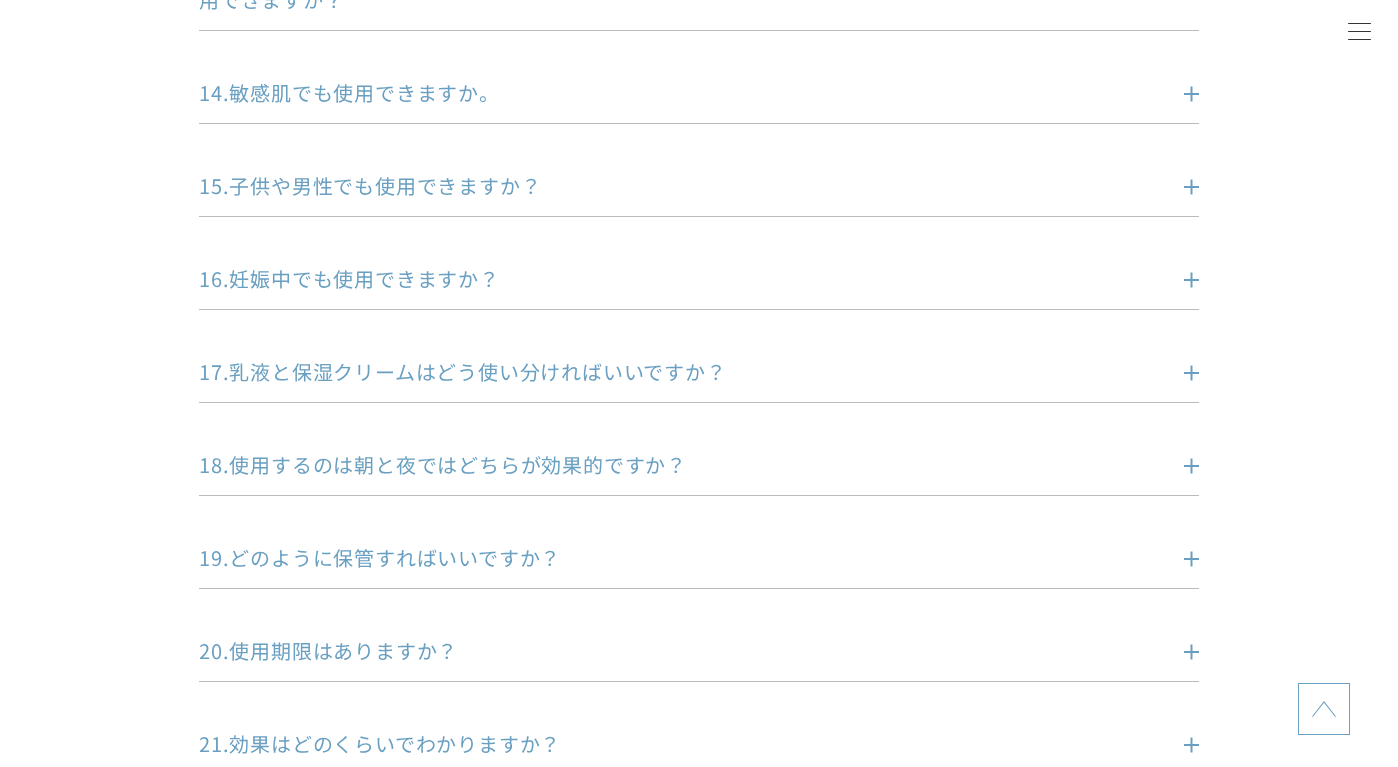 scroll, scrollTop: 2887, scrollLeft: 0, axis: vertical 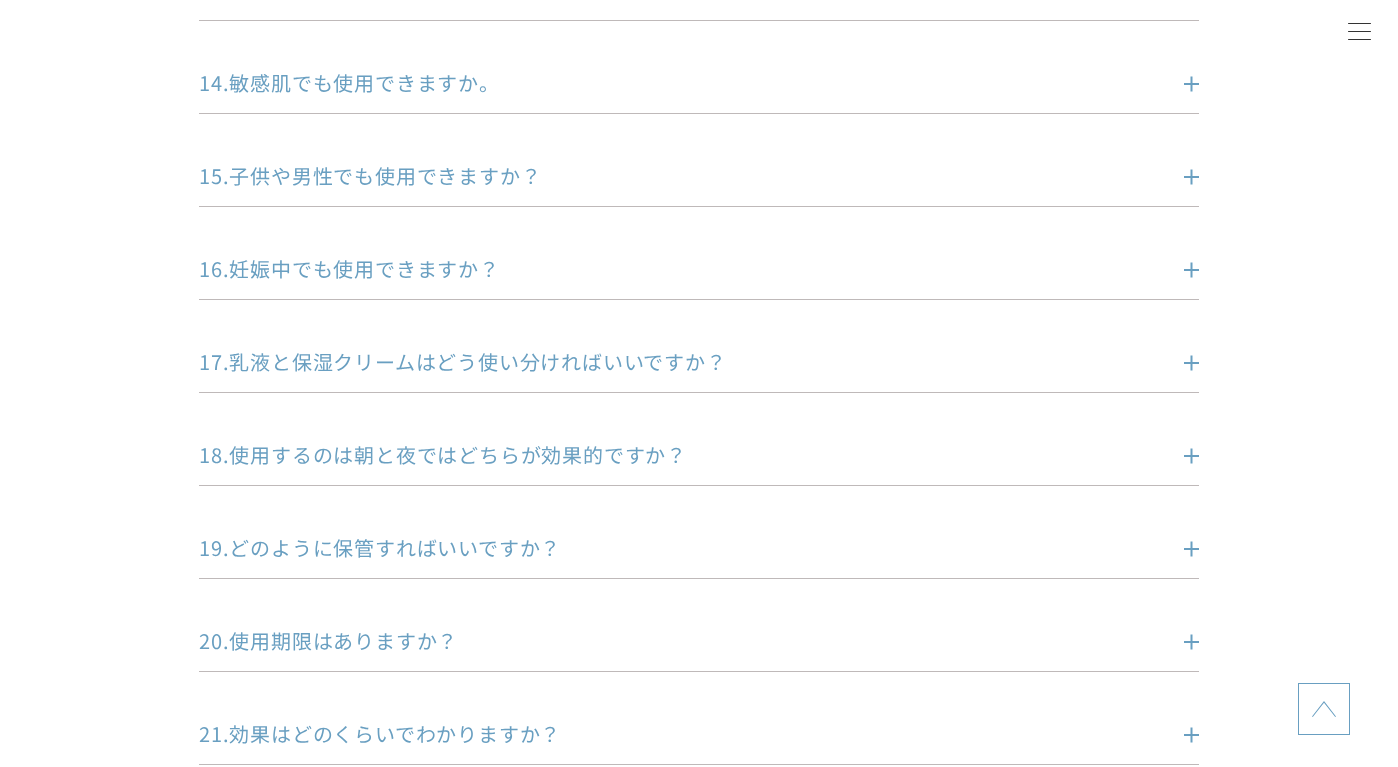 click on "17.乳液と保湿クリームはどう使い分ければいいですか？" at bounding box center [669, 362] 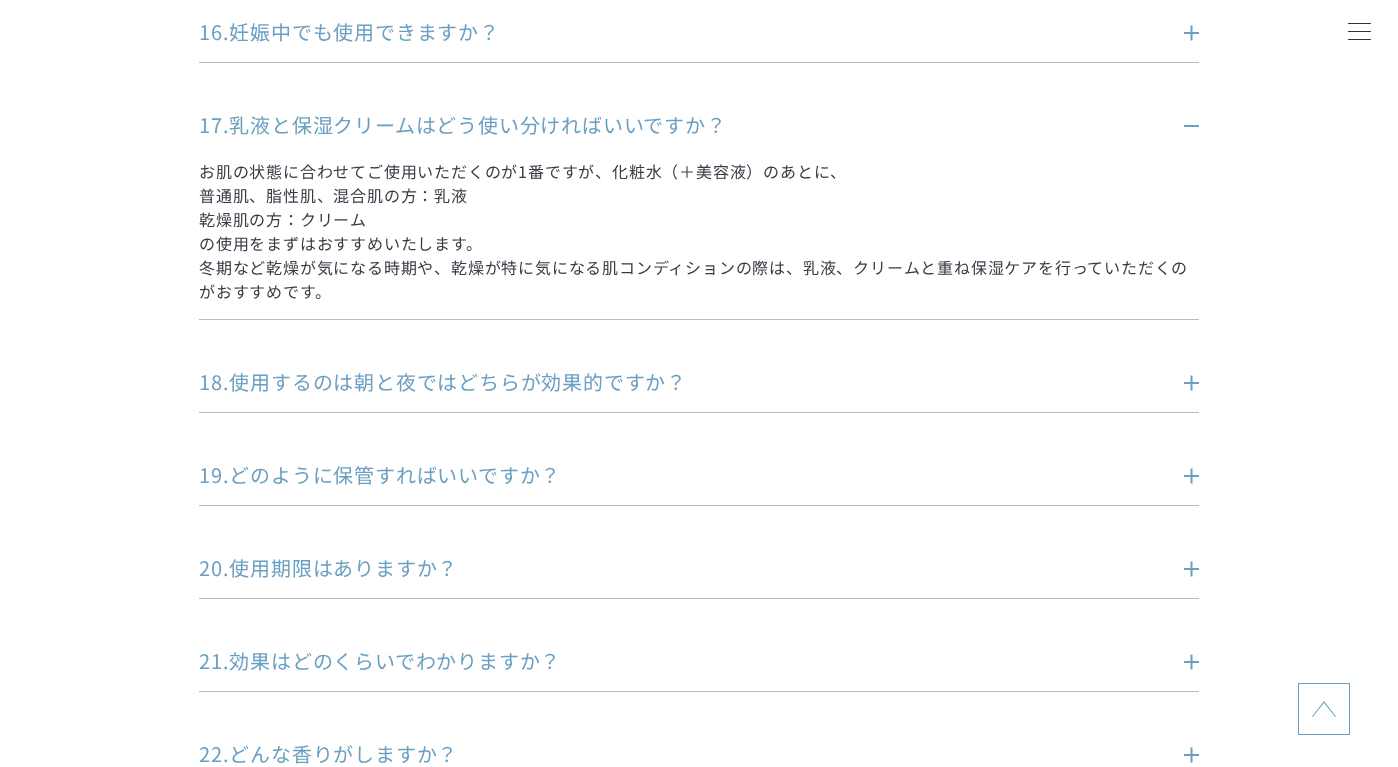 scroll, scrollTop: 3132, scrollLeft: 0, axis: vertical 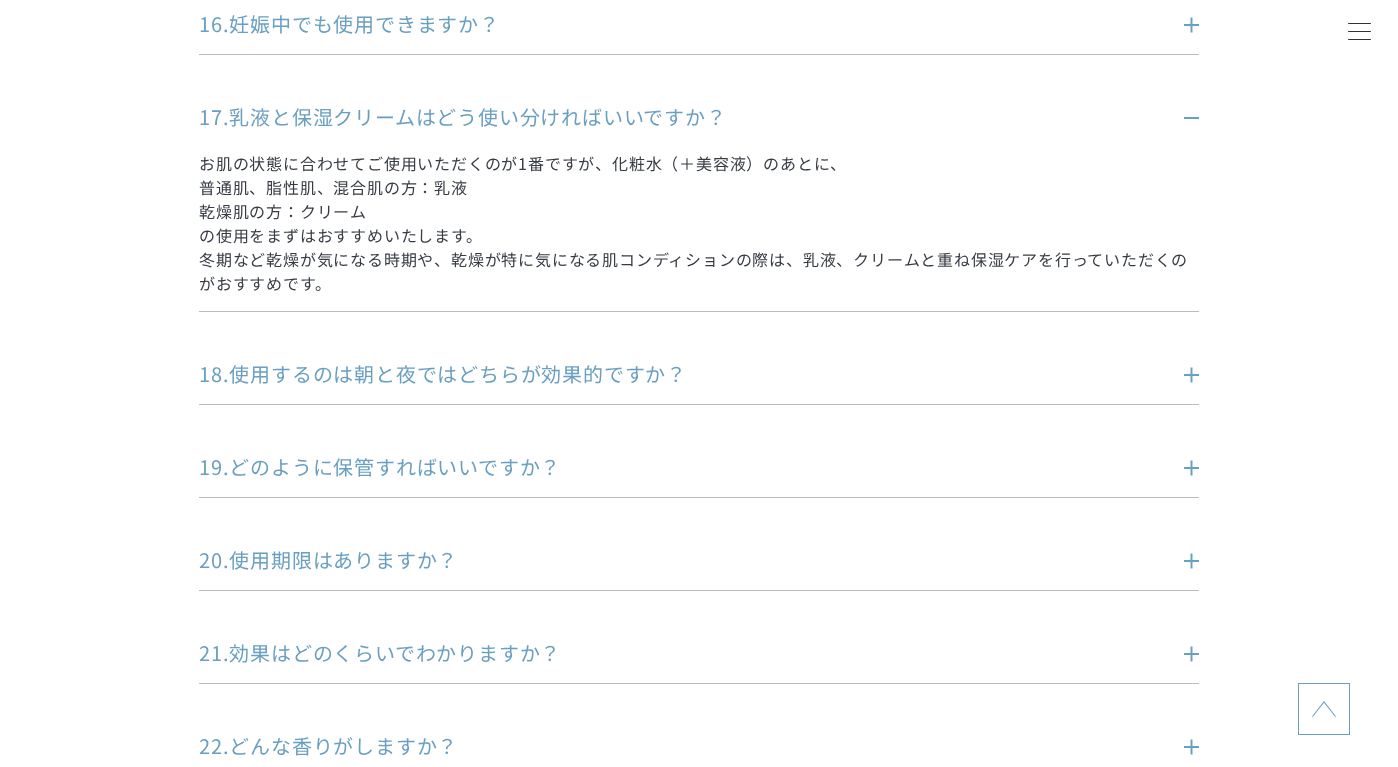 click on "18.使用するのは朝と夜ではどちらが効果的ですか？" at bounding box center (669, 374) 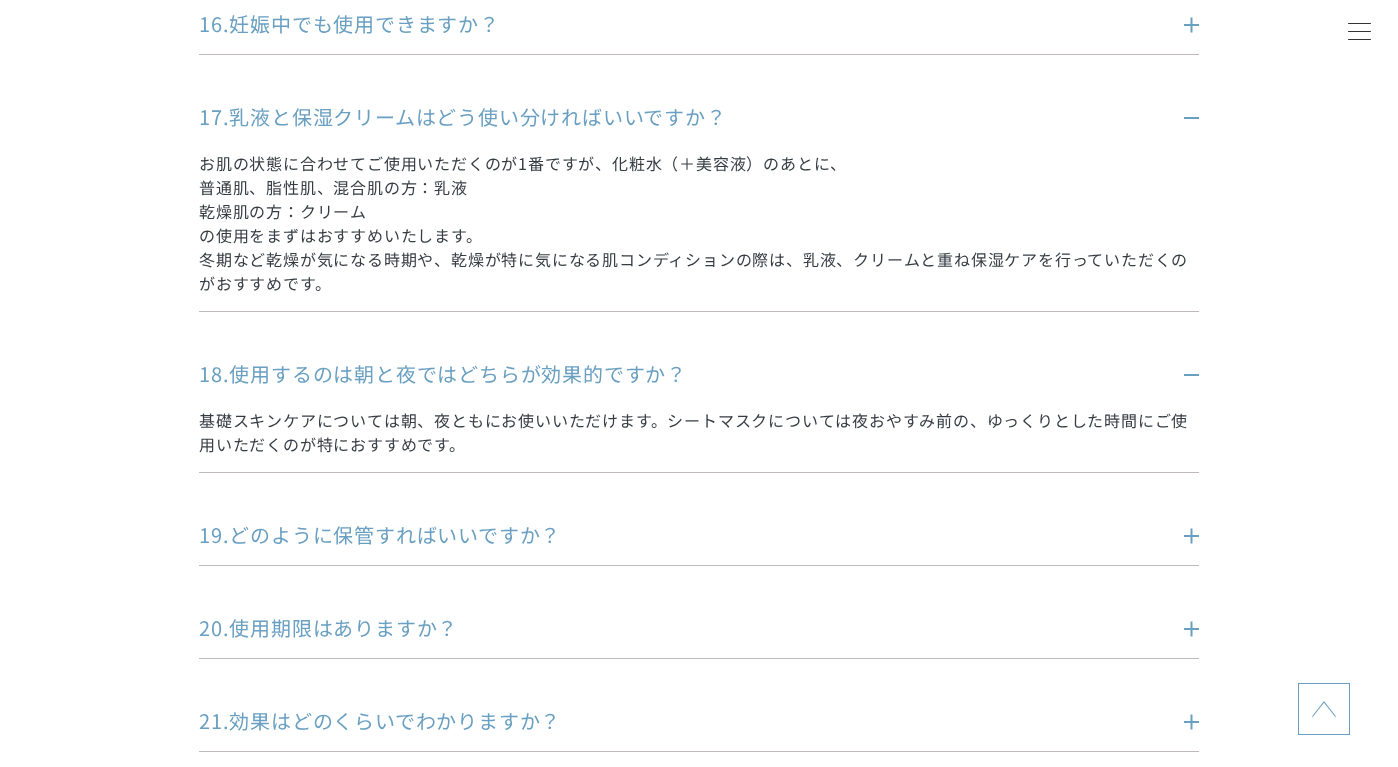 click on "19.どのように保管すればいいですか？" at bounding box center [669, 535] 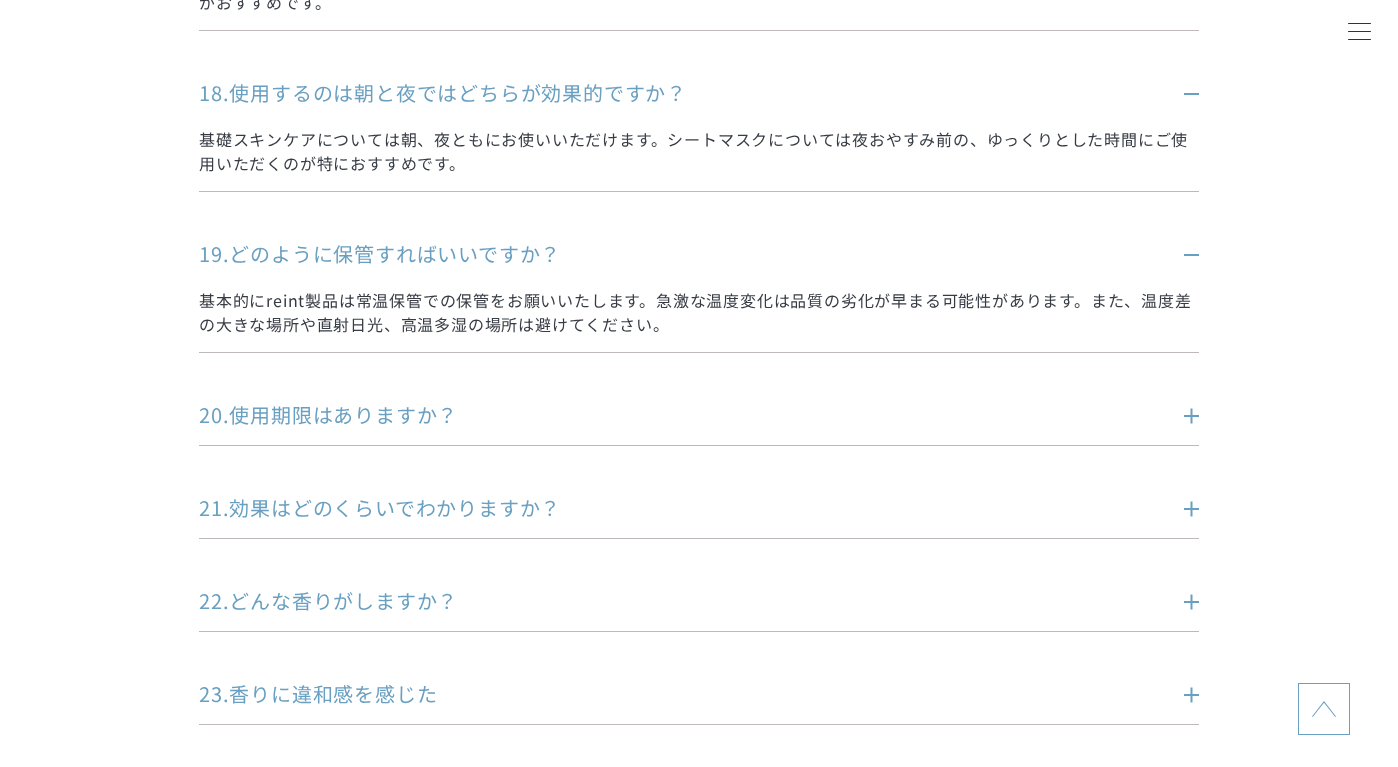 scroll, scrollTop: 3430, scrollLeft: 0, axis: vertical 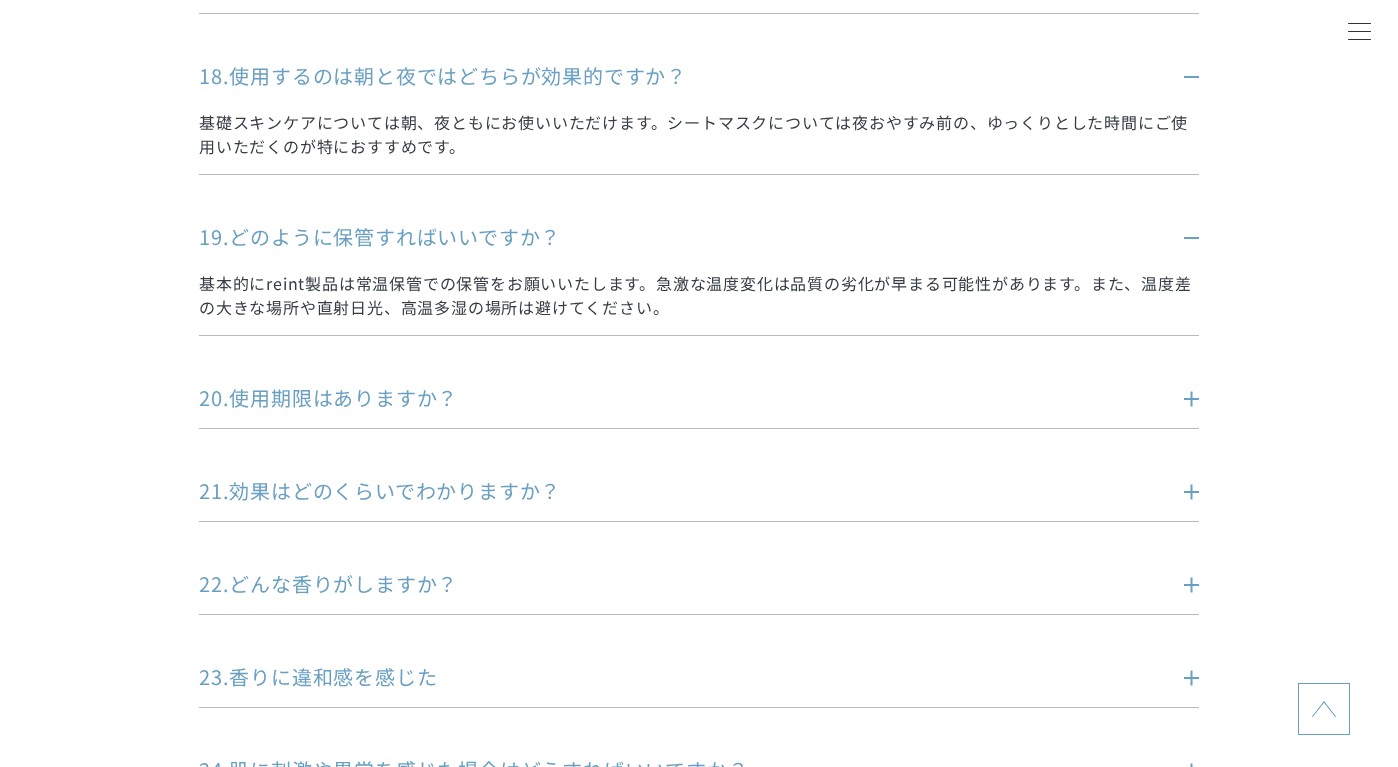 click on "20.使用期限はありますか？" at bounding box center (669, 398) 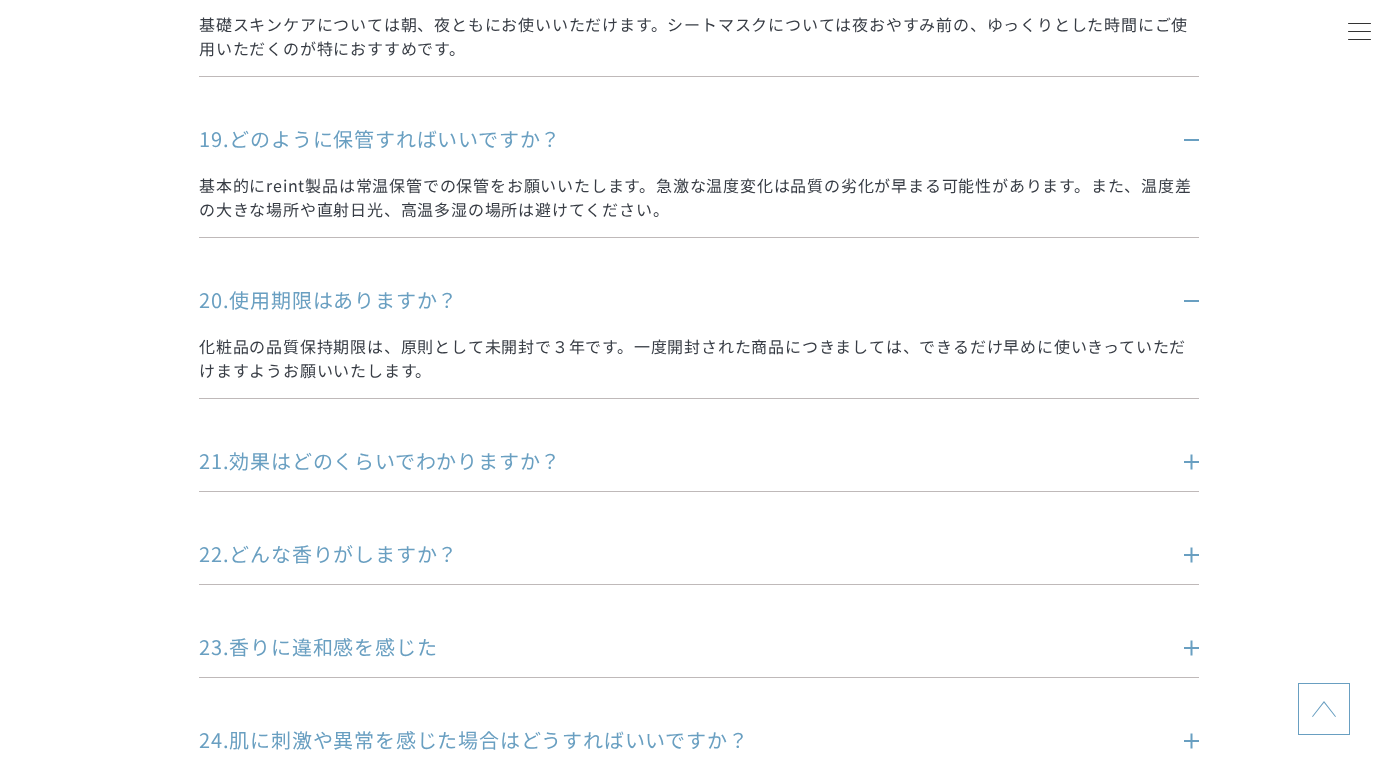 scroll, scrollTop: 3533, scrollLeft: 0, axis: vertical 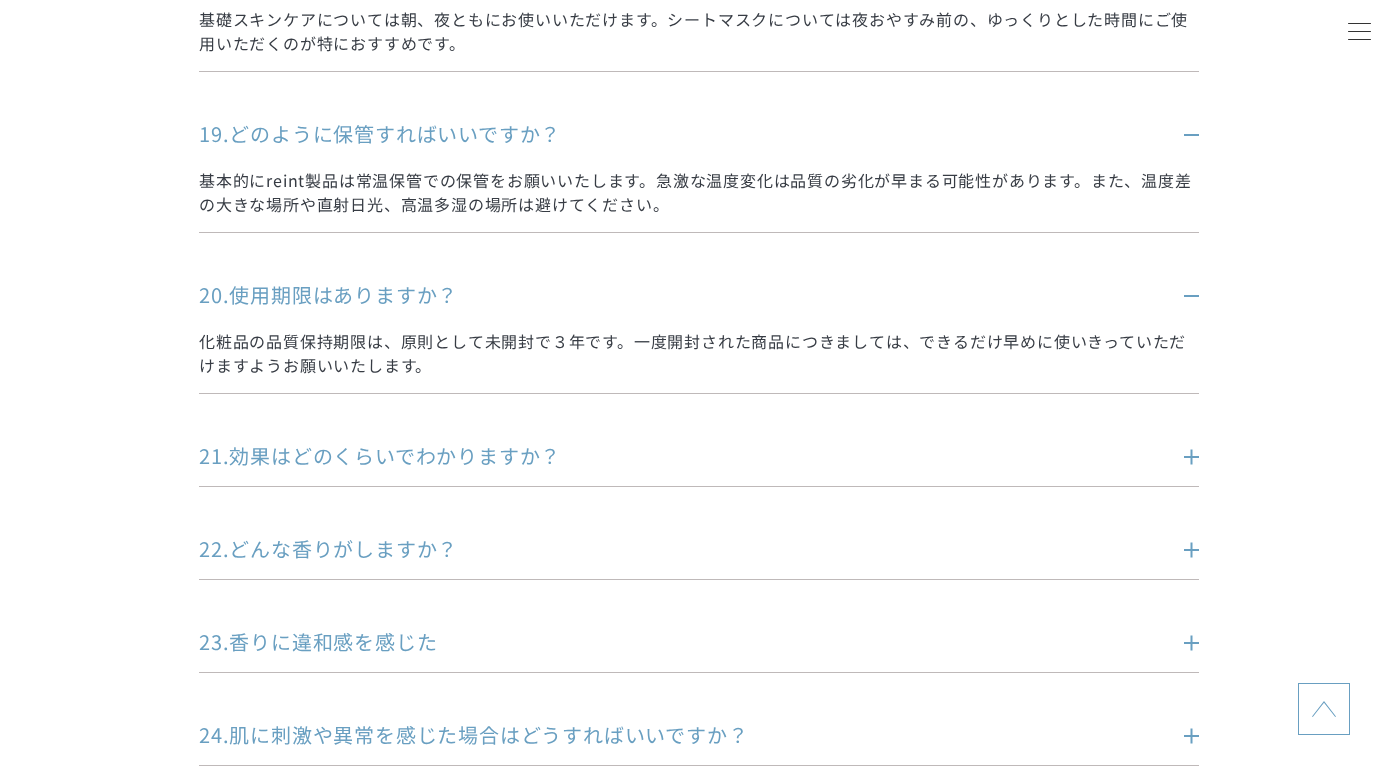 click on "21.効果はどのくらいでわかりますか？" at bounding box center [669, 456] 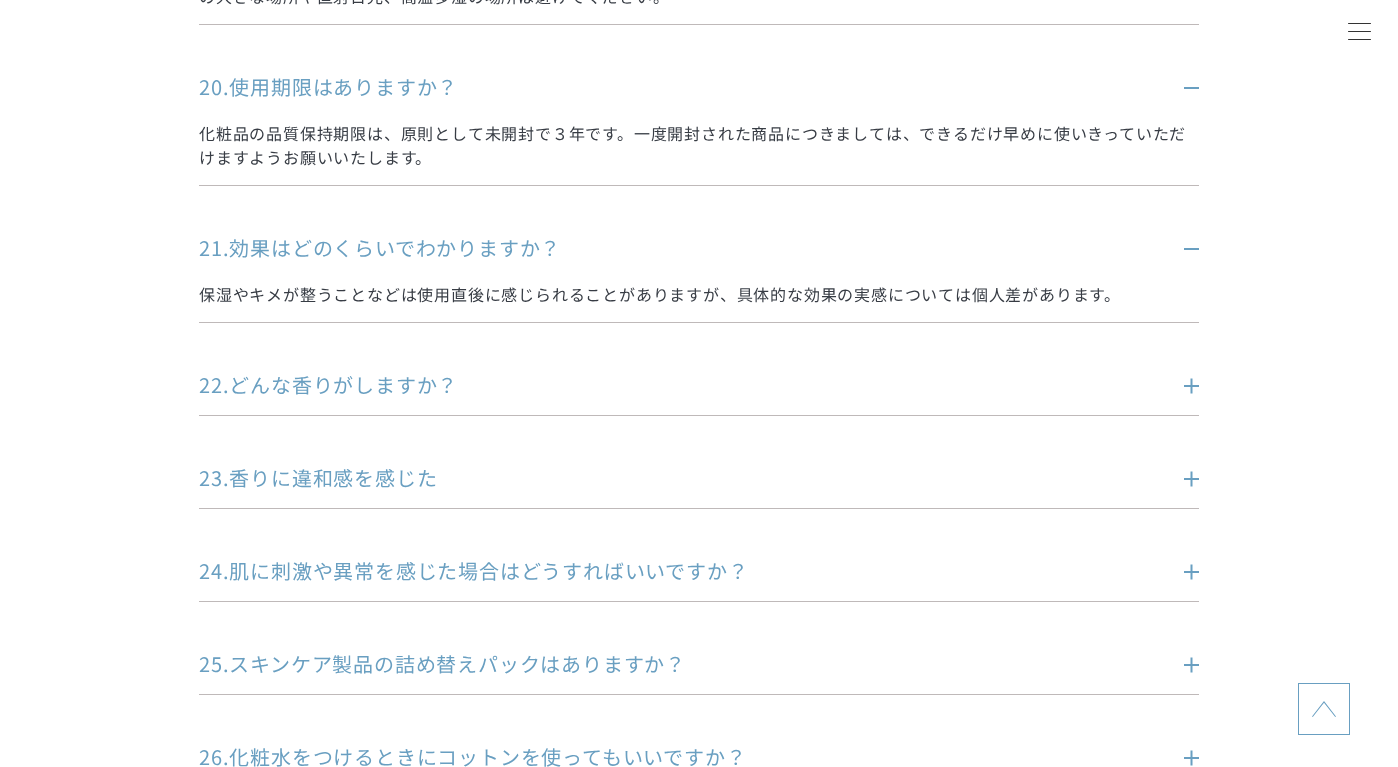 scroll, scrollTop: 3744, scrollLeft: 0, axis: vertical 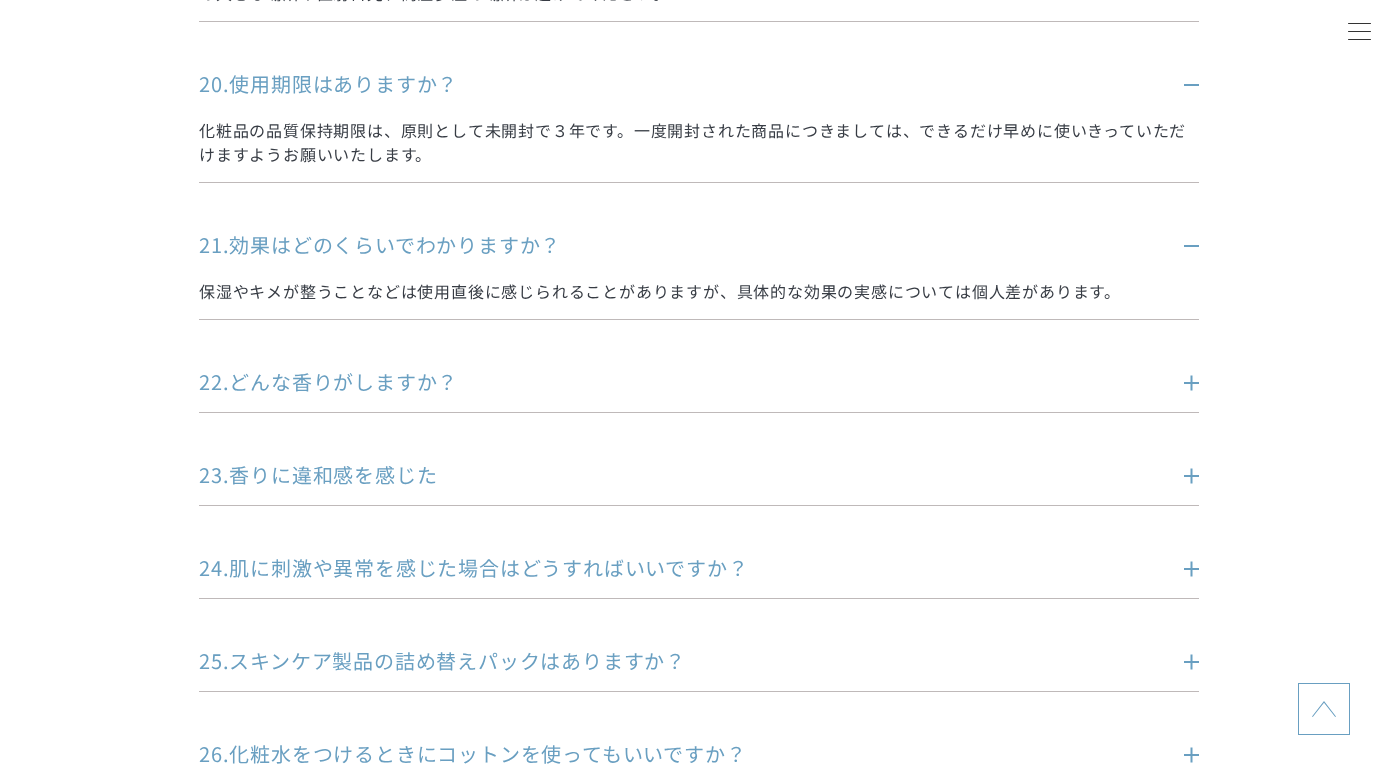 click on "22.どんな香りがしますか？" at bounding box center [669, 382] 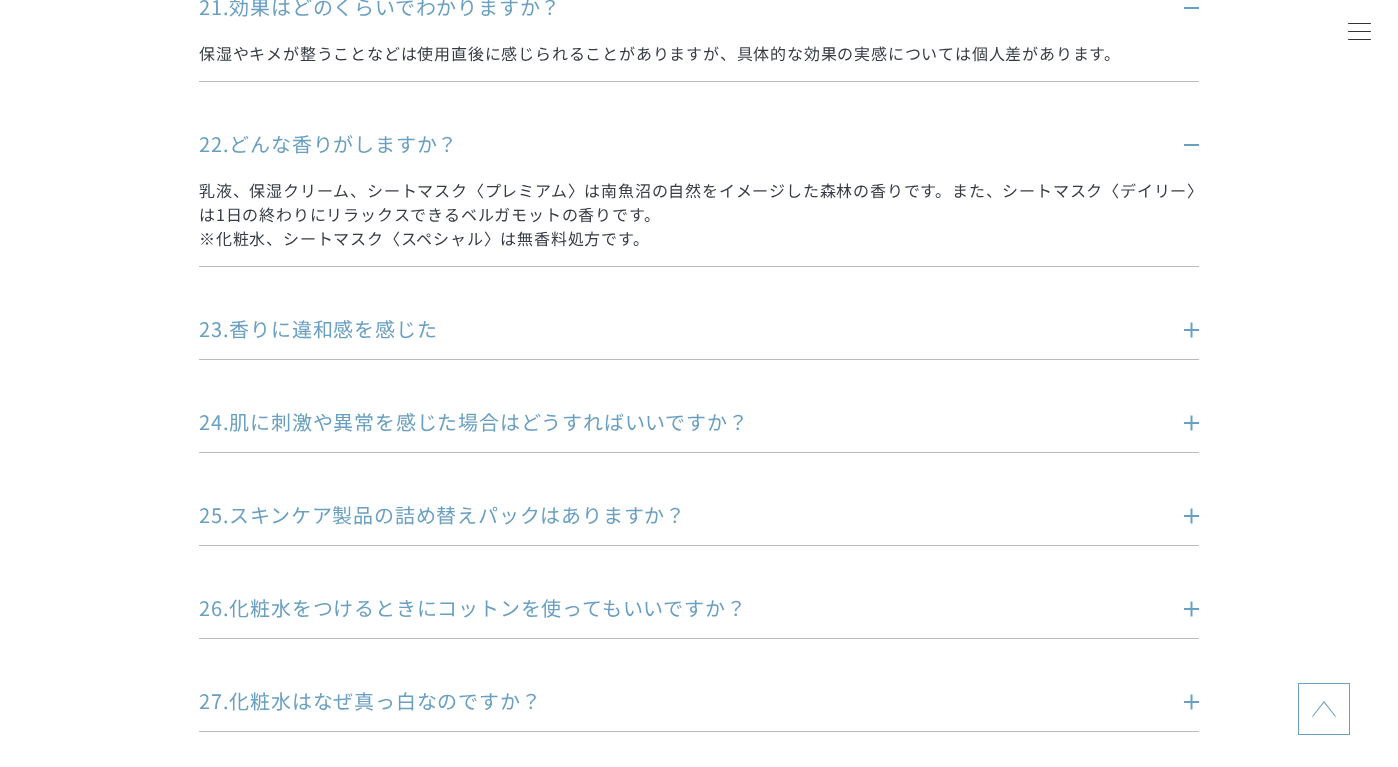 scroll, scrollTop: 4030, scrollLeft: 0, axis: vertical 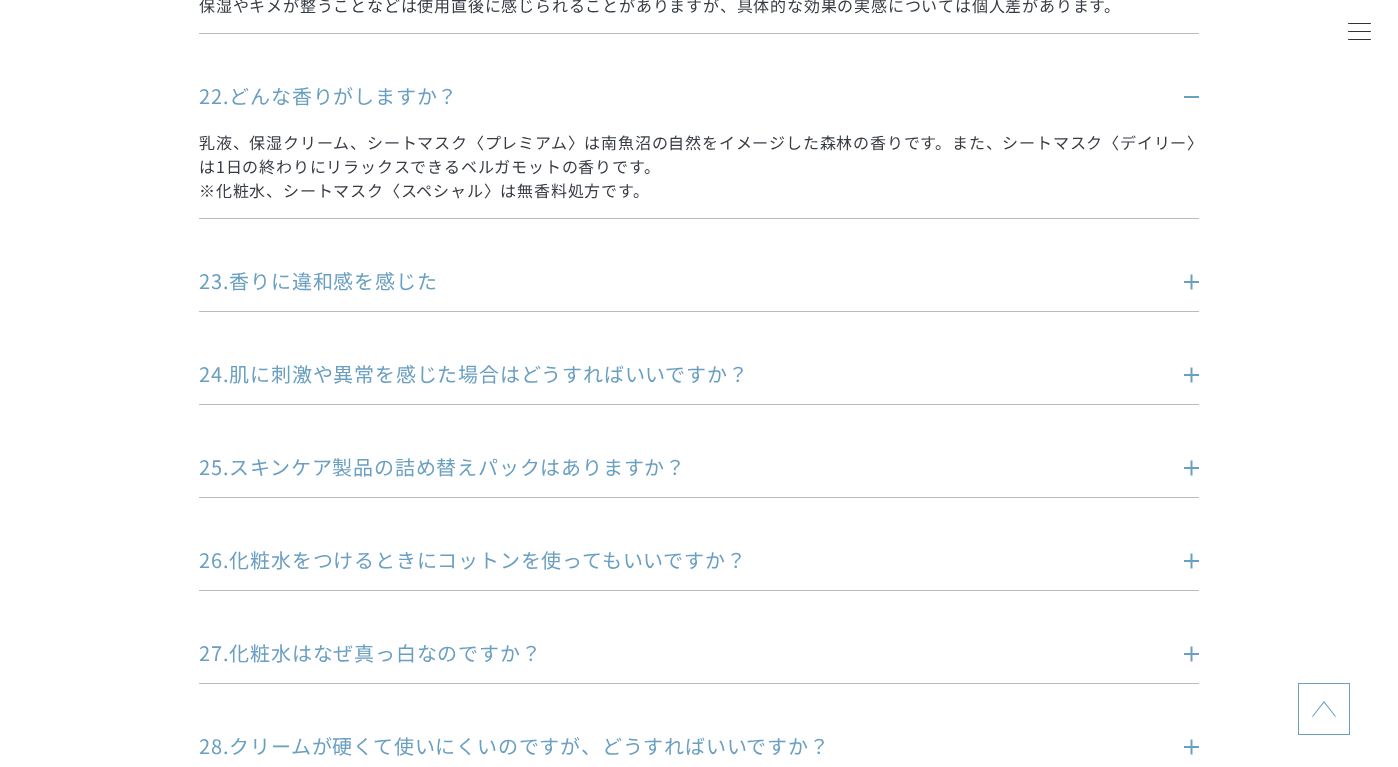 click on "23.香りに違和感を感じた" at bounding box center (669, 281) 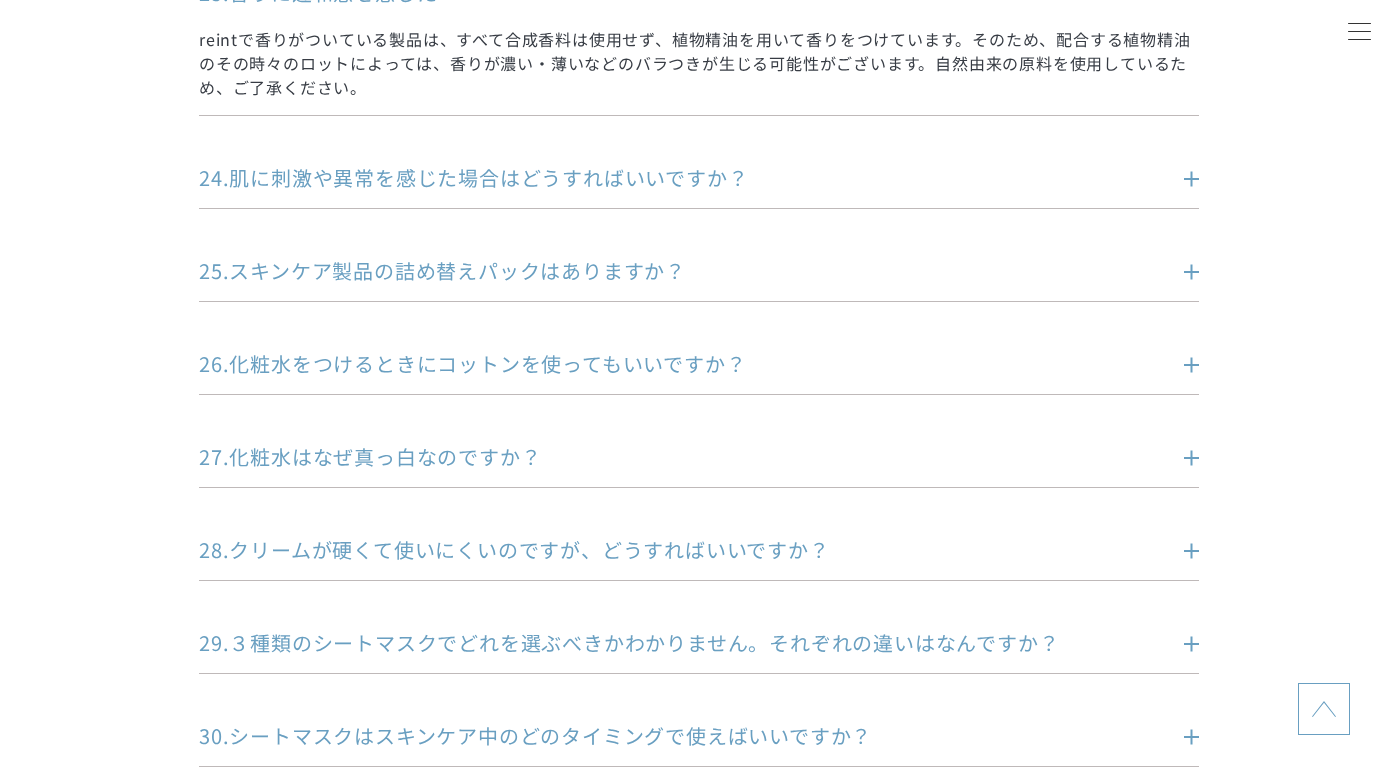 scroll, scrollTop: 4320, scrollLeft: 0, axis: vertical 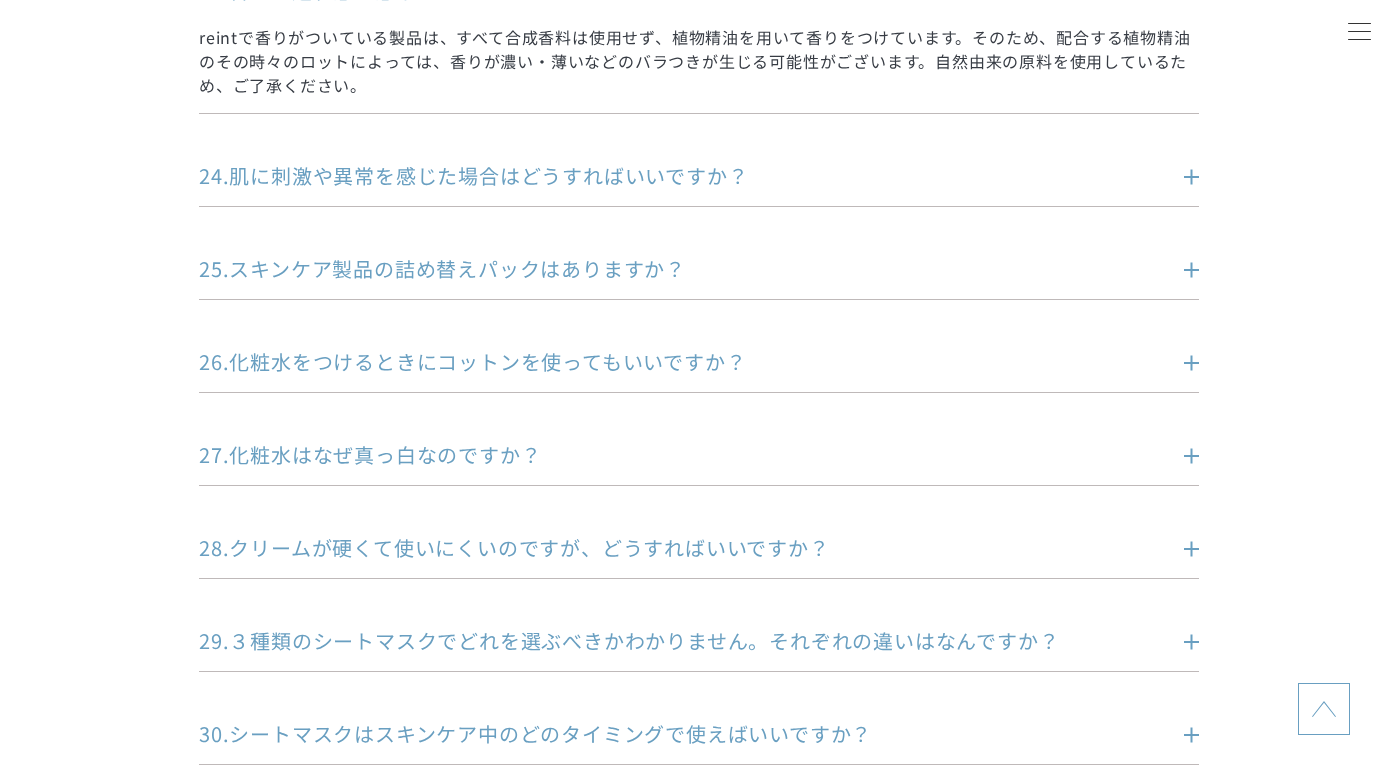 click on "25.スキンケア製品の詰め替えパックはありますか？" at bounding box center (669, 269) 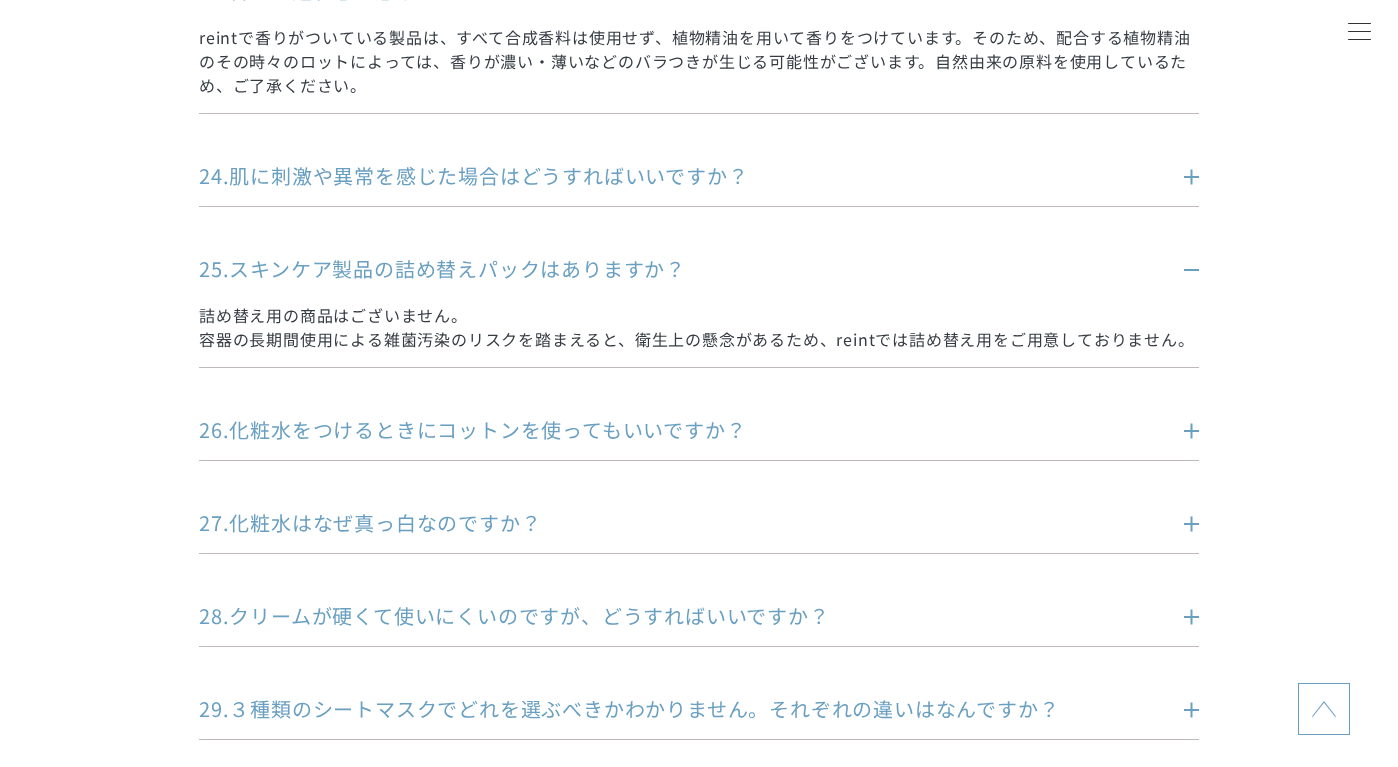click on "26.化粧水をつけるときにコットンを使ってもいいですか？" at bounding box center [669, 430] 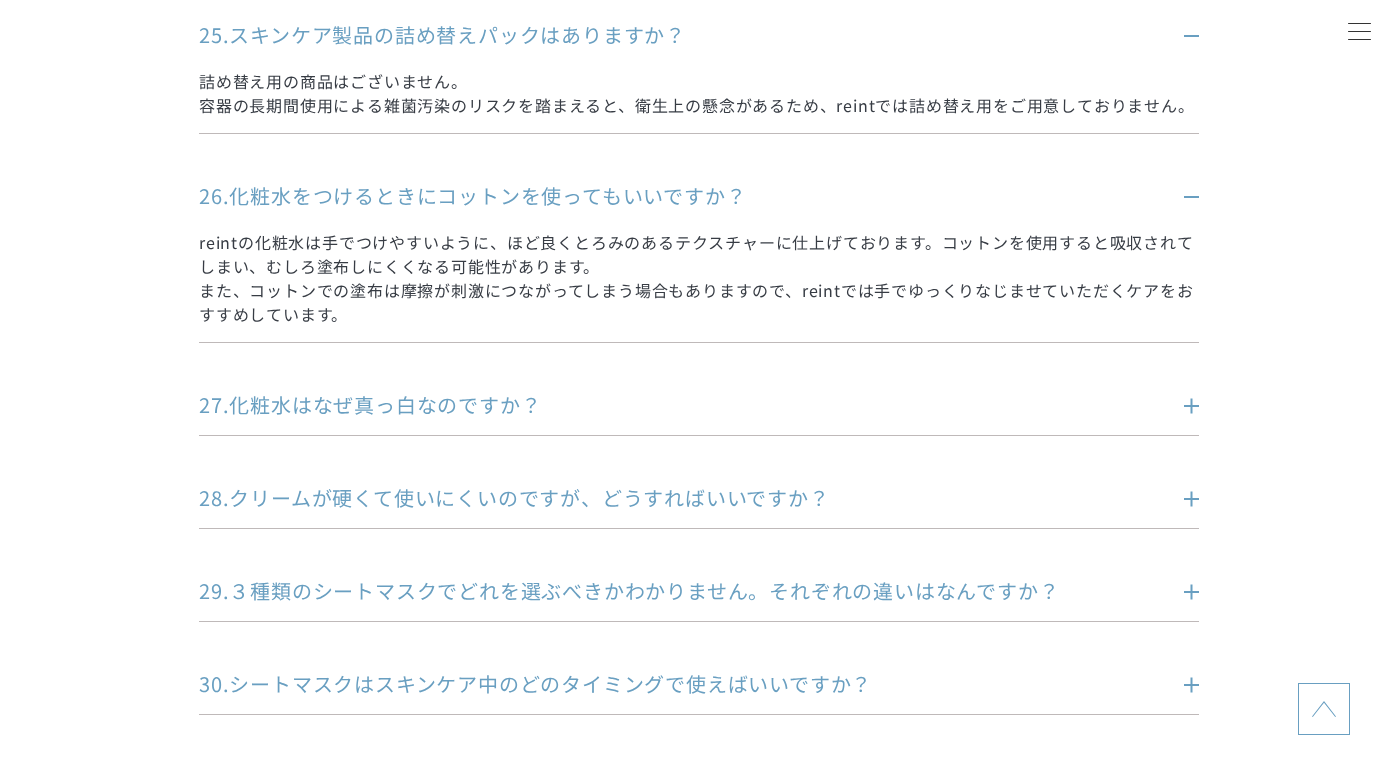 scroll, scrollTop: 4560, scrollLeft: 0, axis: vertical 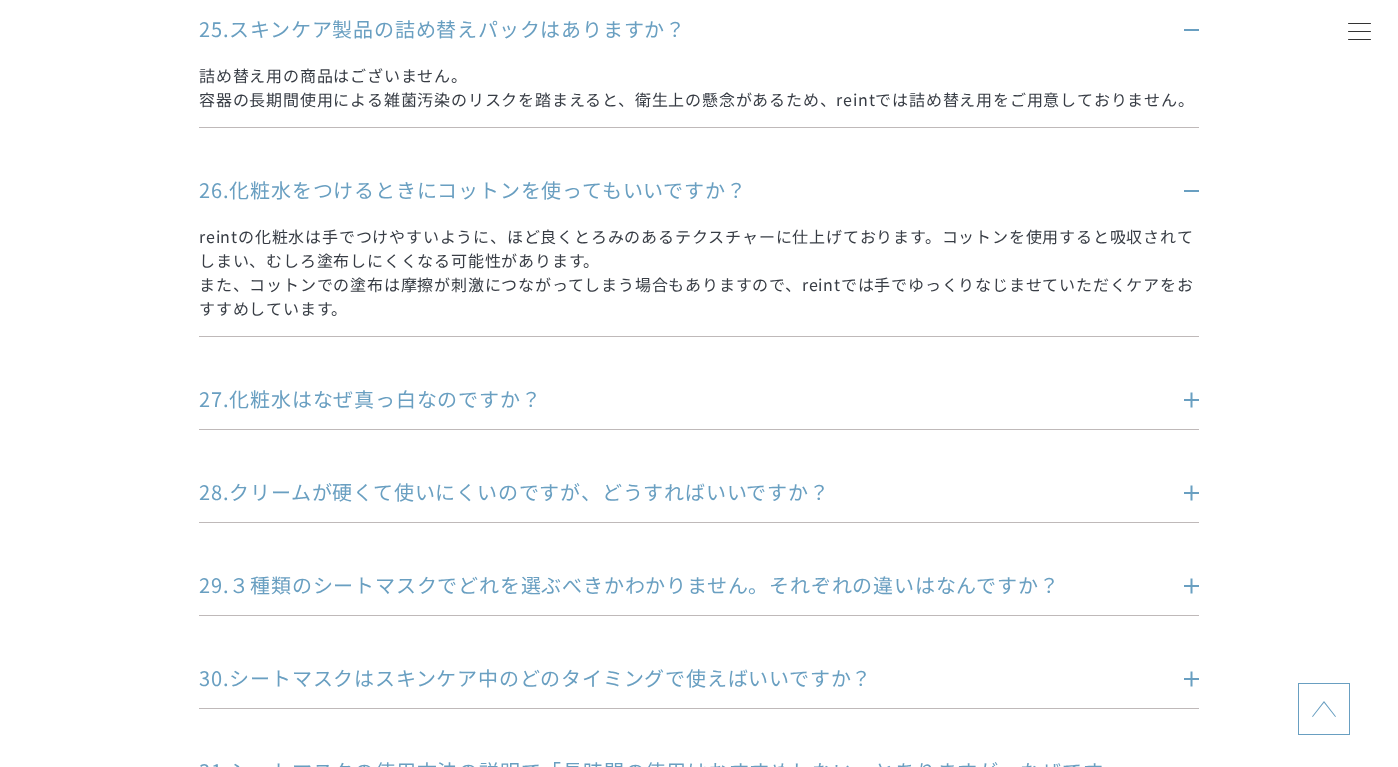 click on "27.化粧水はなぜ真っ白なのですか？" at bounding box center (669, 399) 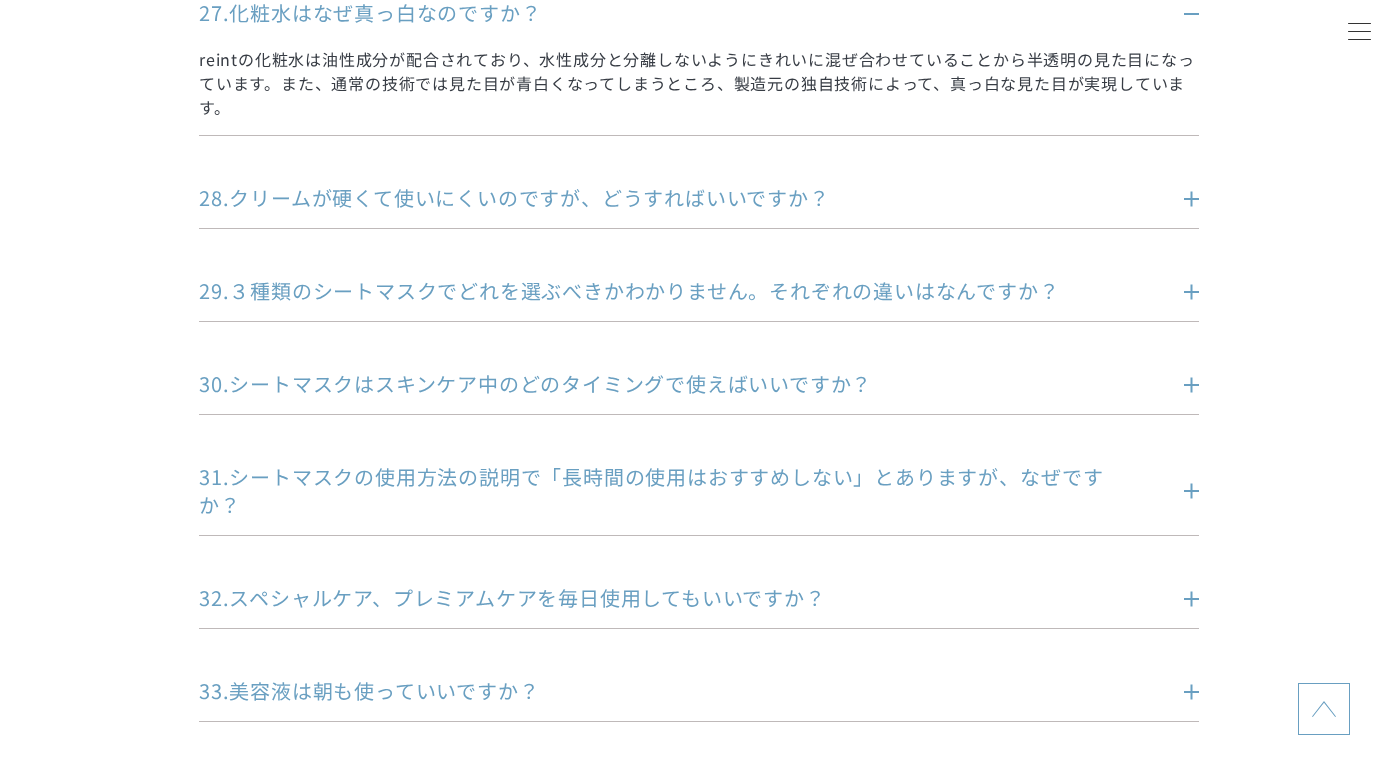 scroll, scrollTop: 4952, scrollLeft: 0, axis: vertical 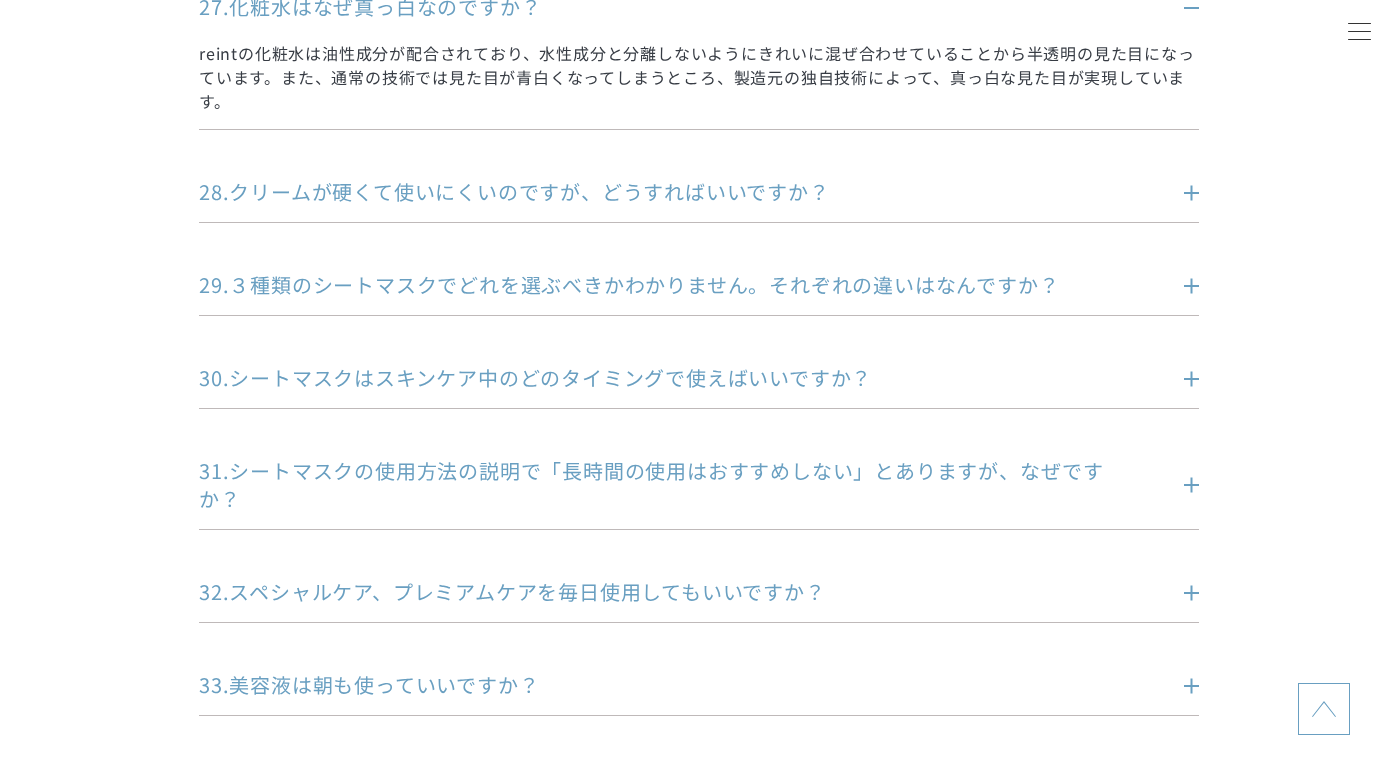 click on "28.クリームが硬くて使いにくいのですが、どうすればいいですか？" at bounding box center [669, 192] 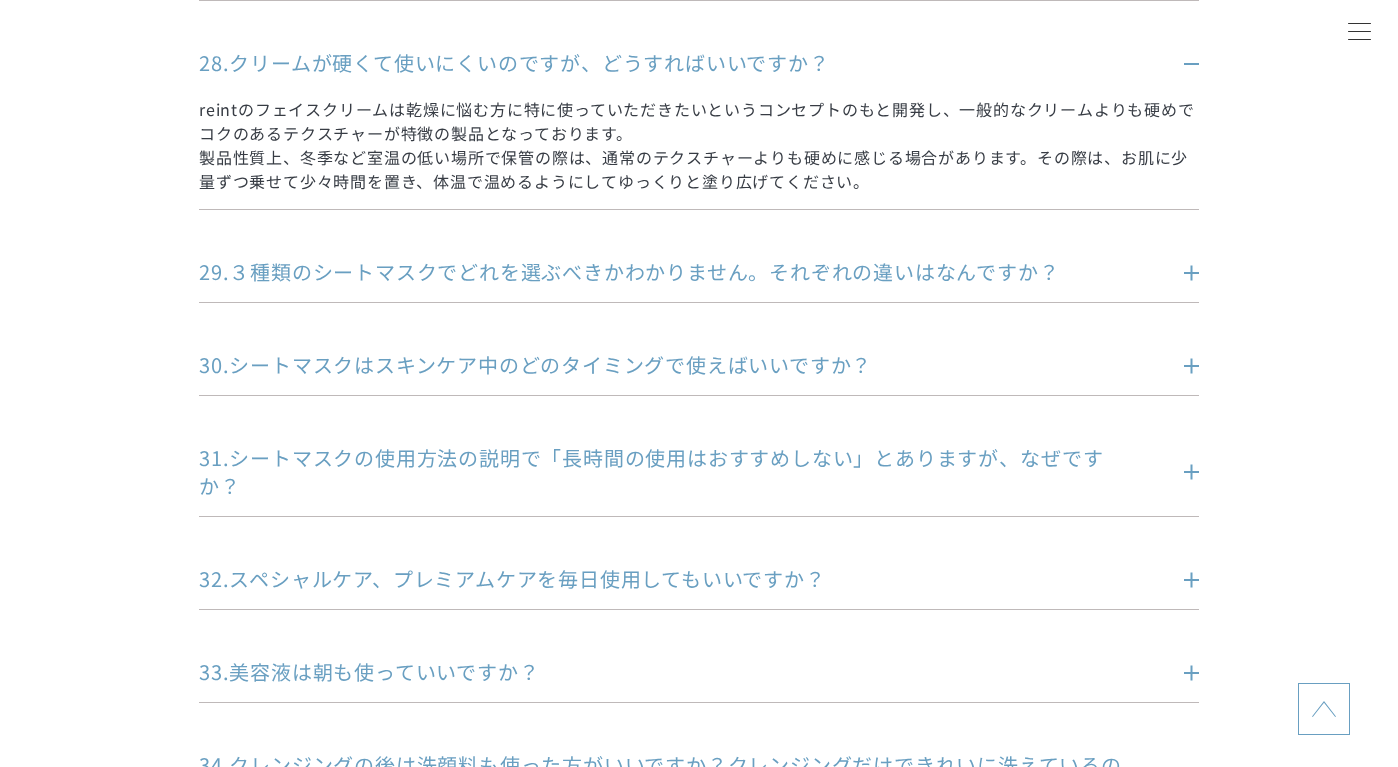 scroll, scrollTop: 5085, scrollLeft: 0, axis: vertical 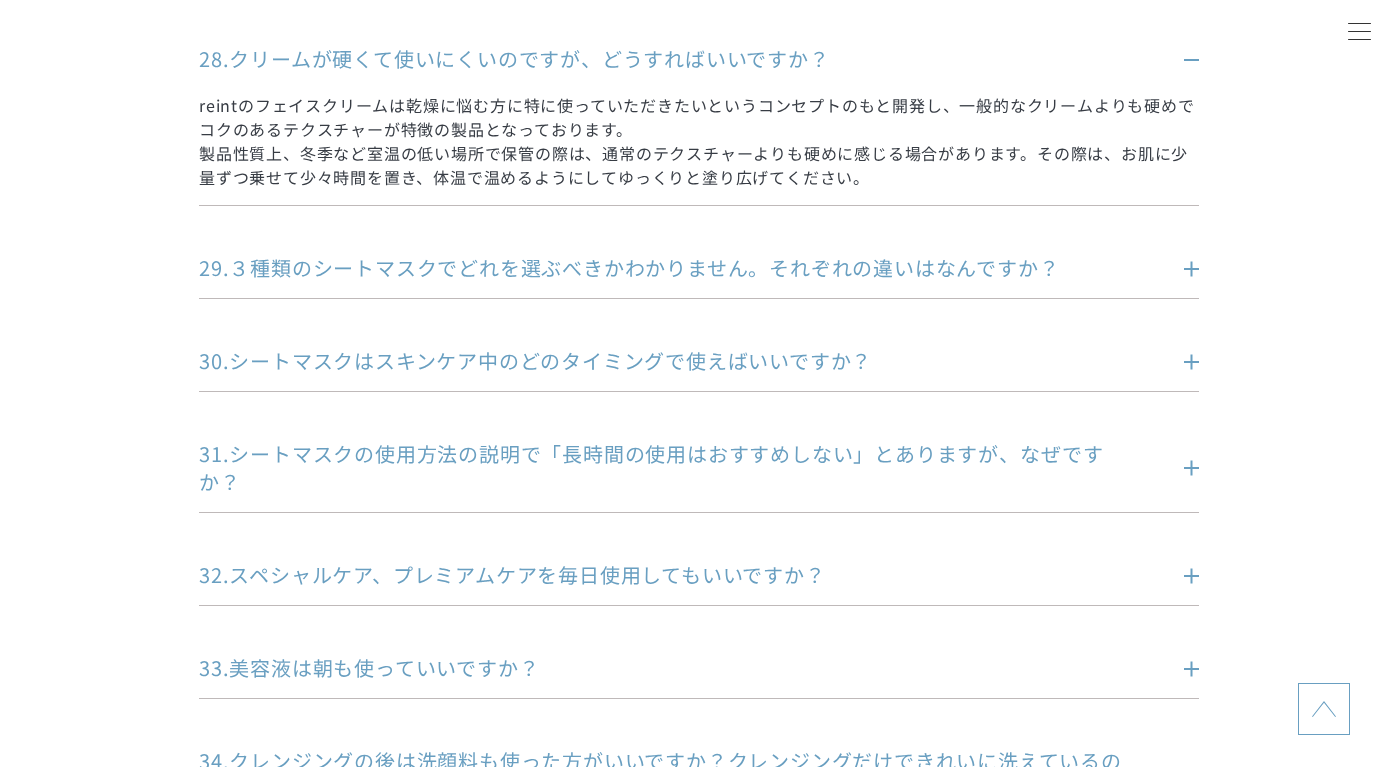 click on "29.３種類のシートマスクでどれを選ぶべきかわかりません。それぞれの違いはなんですか？" at bounding box center (669, 268) 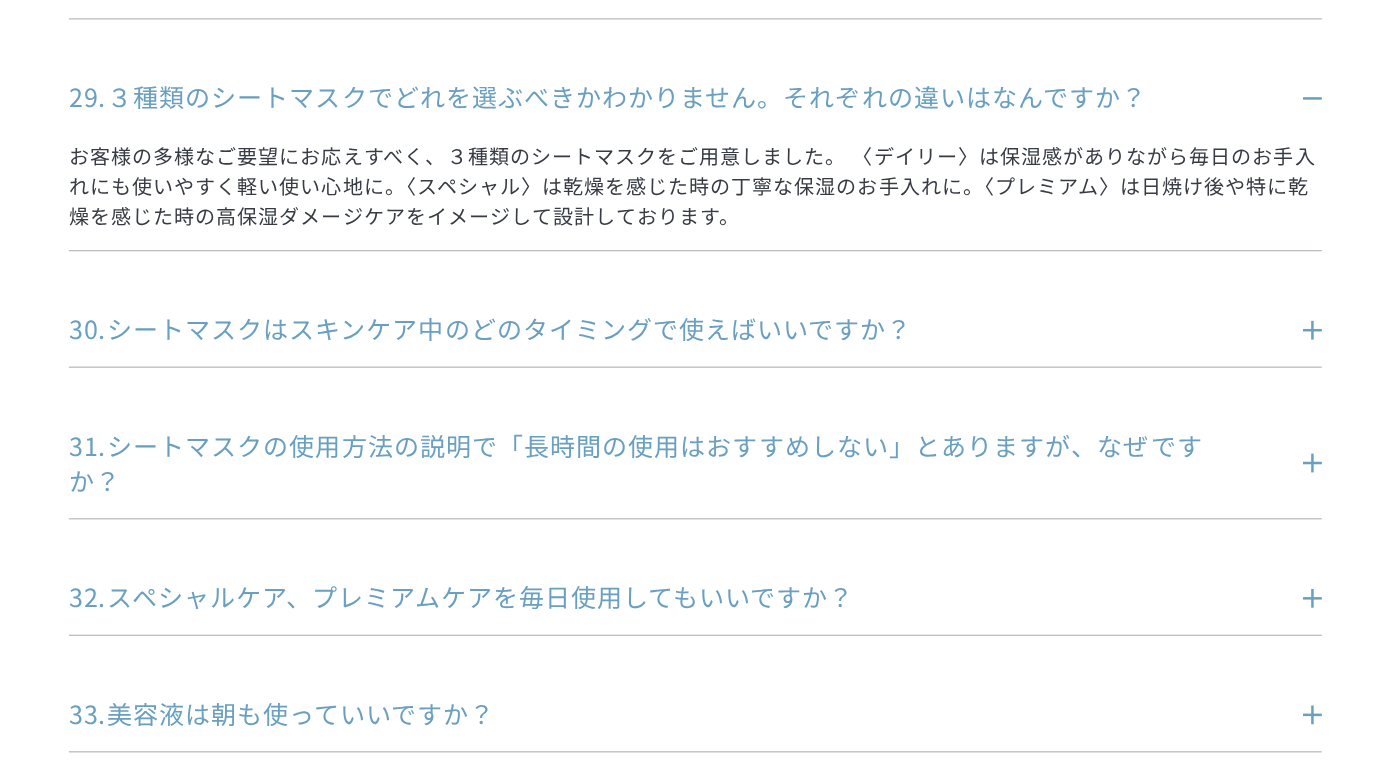 scroll, scrollTop: 5126, scrollLeft: 0, axis: vertical 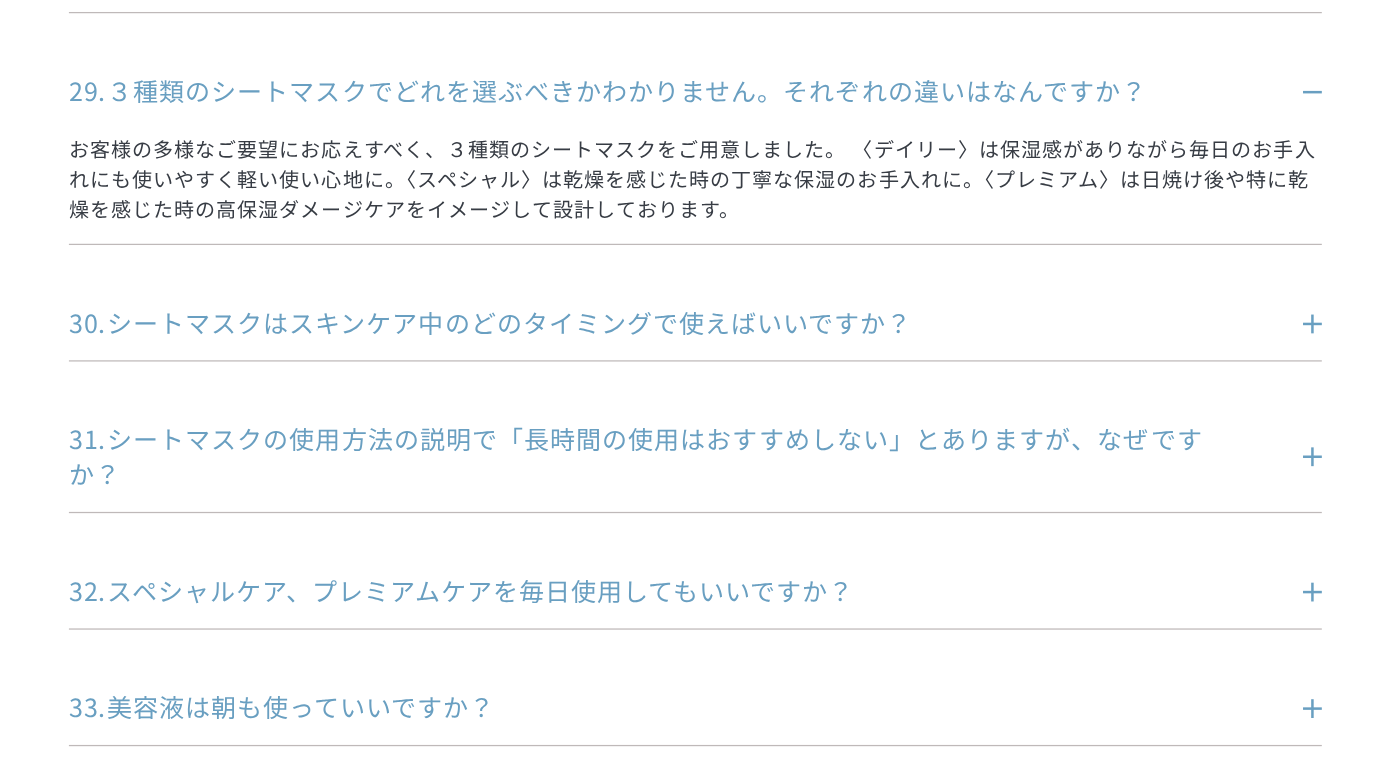 click on "30.シートマスクはスキンケア中のどのタイミングで使えばいいですか？" at bounding box center (669, 412) 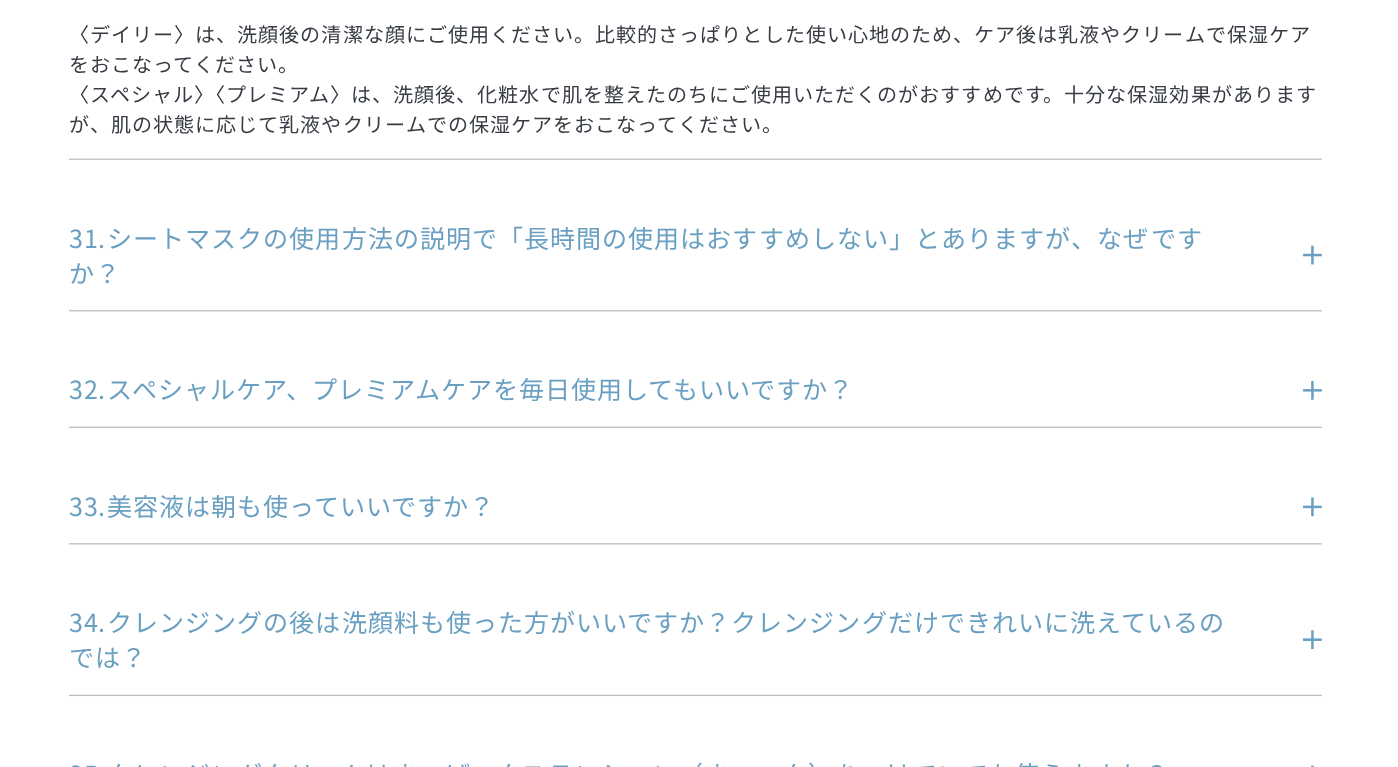 scroll, scrollTop: 5408, scrollLeft: 0, axis: vertical 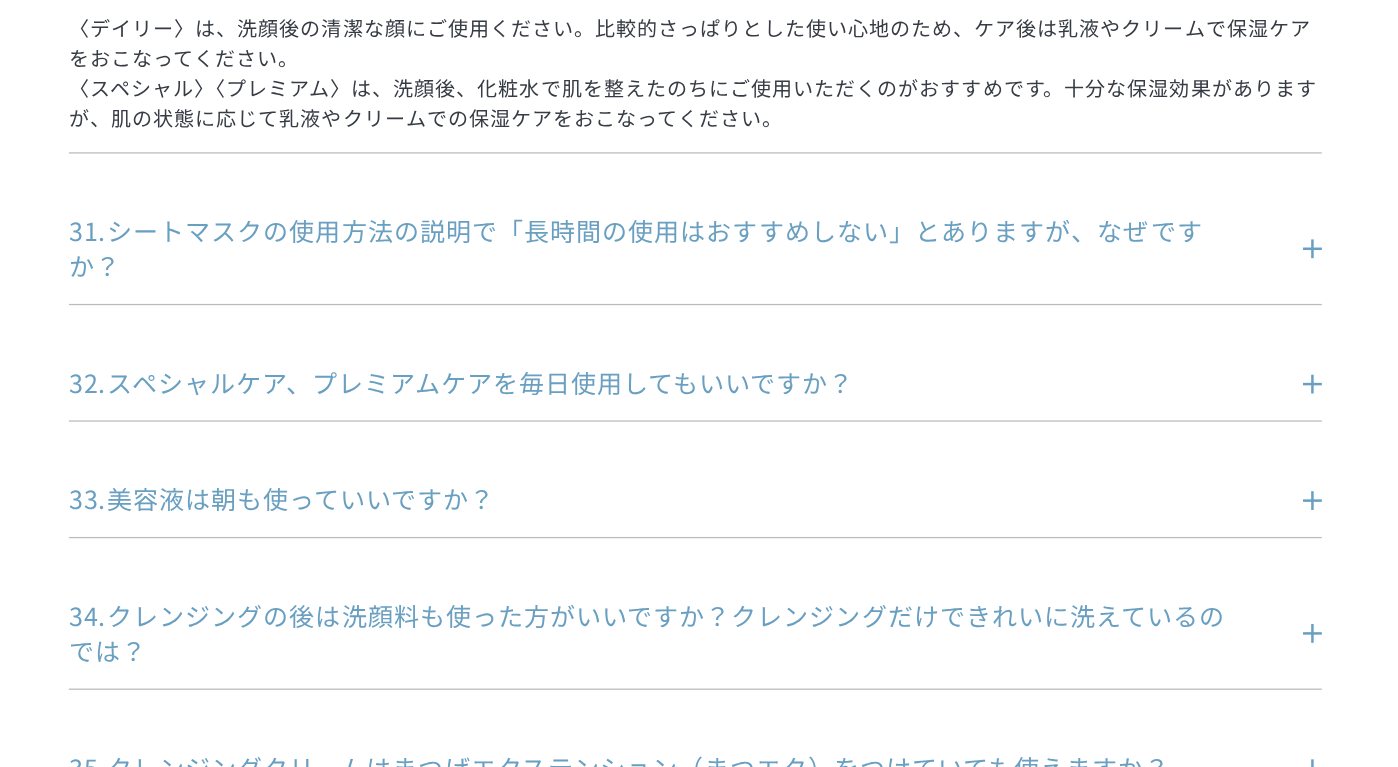 click on "31.シートマスクの使用方法の説明で「長時間の使用はおすすめしない」とありますが、なぜですか？" at bounding box center (669, 353) 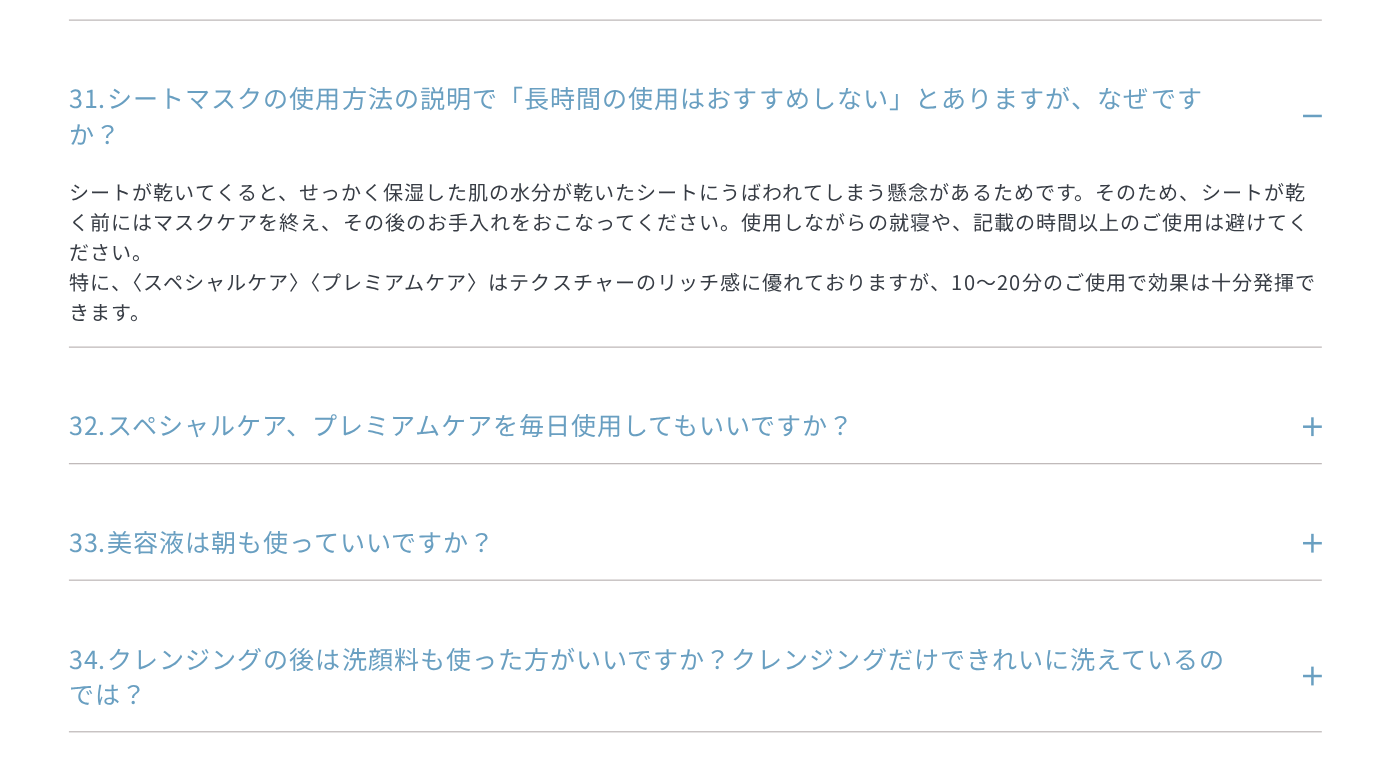 scroll, scrollTop: 5516, scrollLeft: 0, axis: vertical 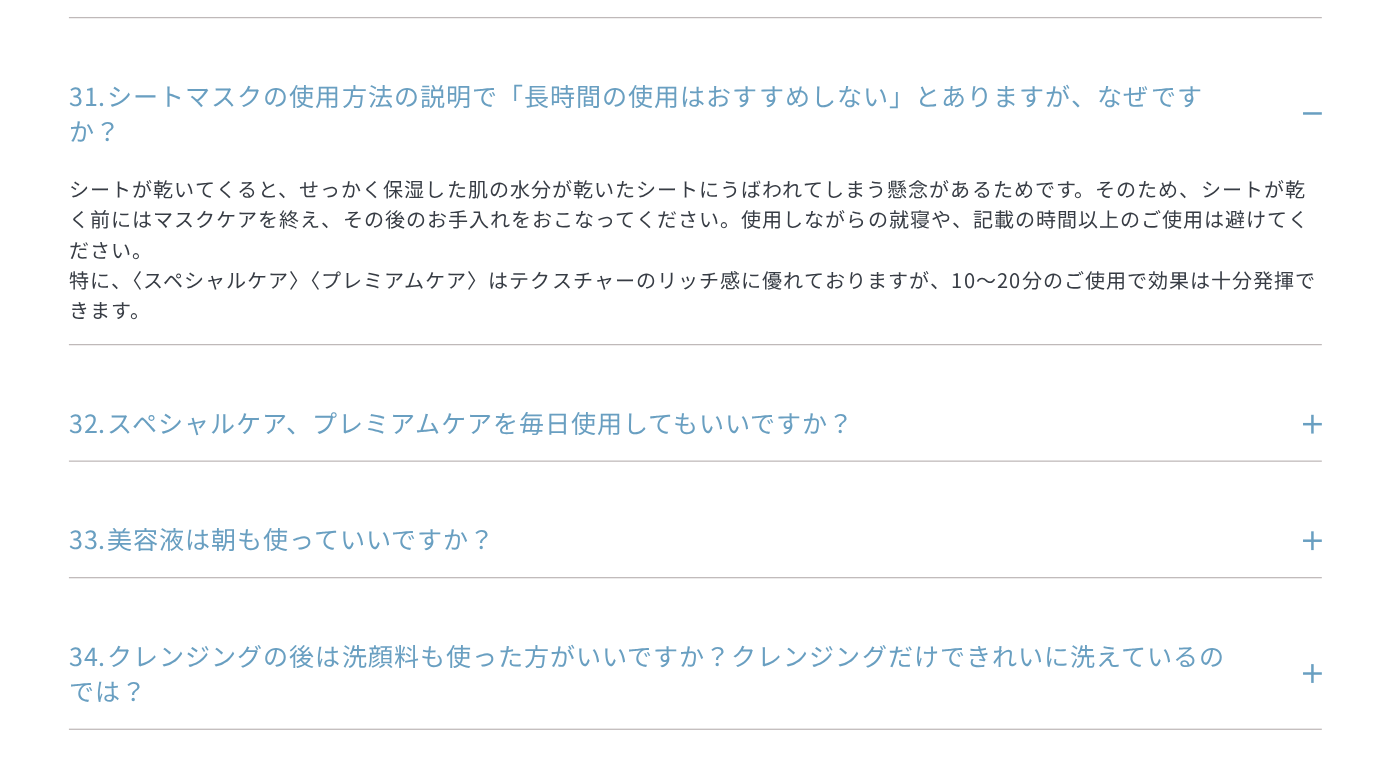 click on "32.スペシャルケア、プレミアムケアを毎日使用してもいいですか？" at bounding box center (669, 492) 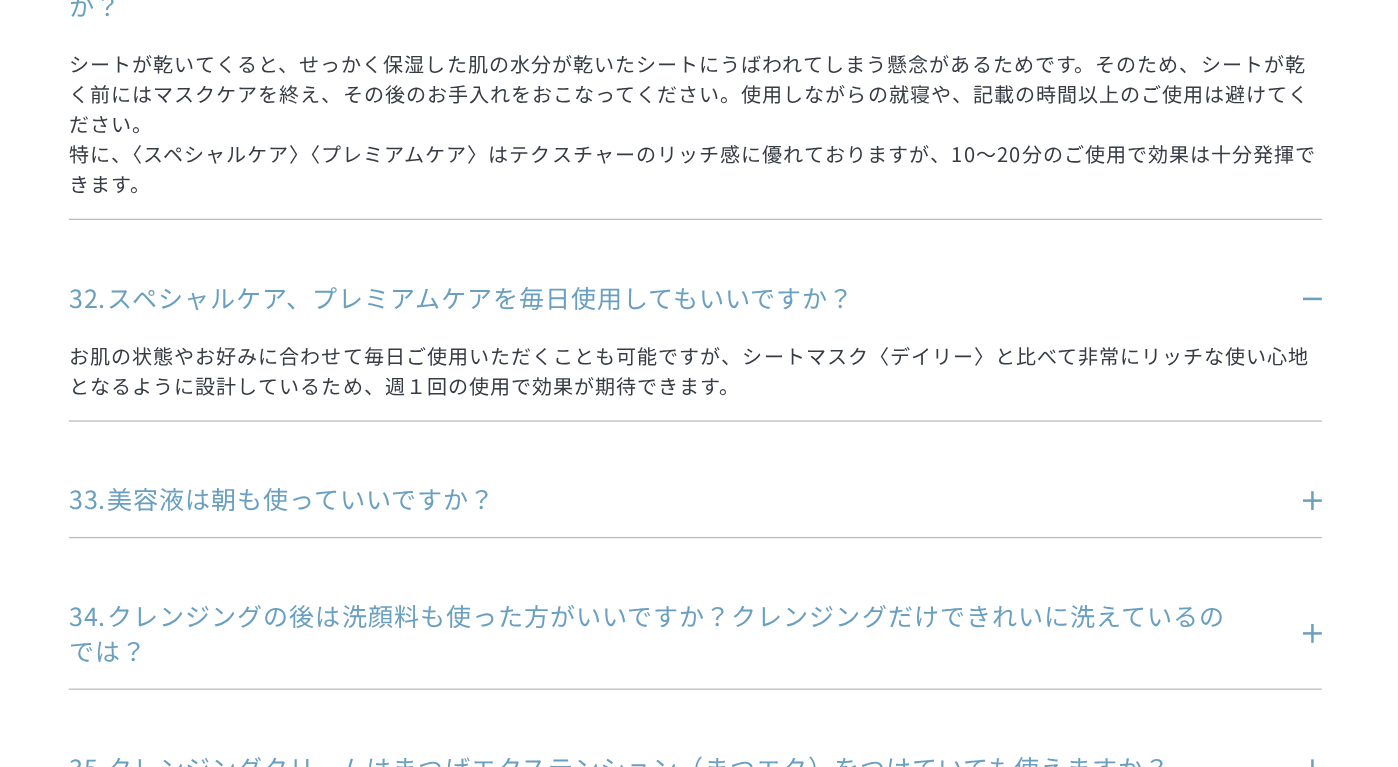 scroll, scrollTop: 5618, scrollLeft: 0, axis: vertical 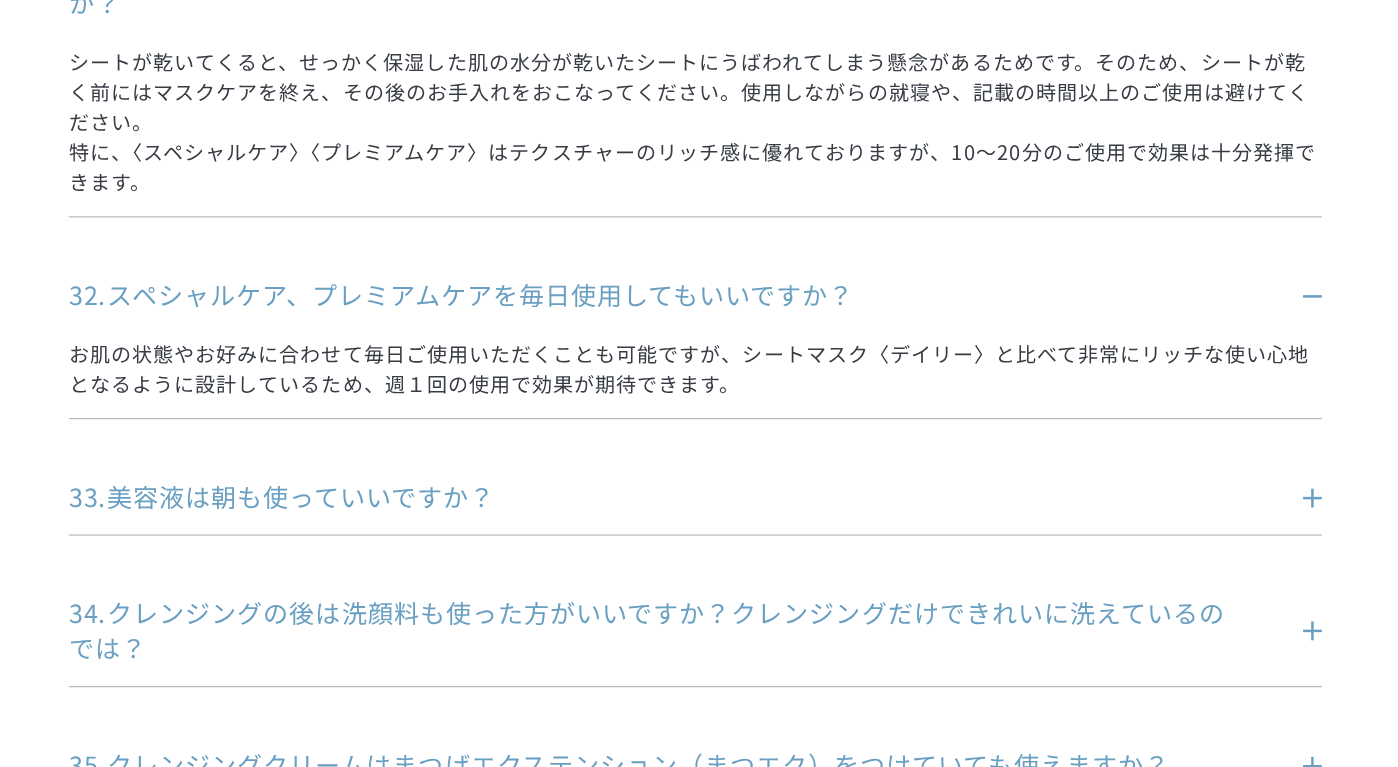 click on "33.美容液は朝も使っていいですか？" at bounding box center (669, 551) 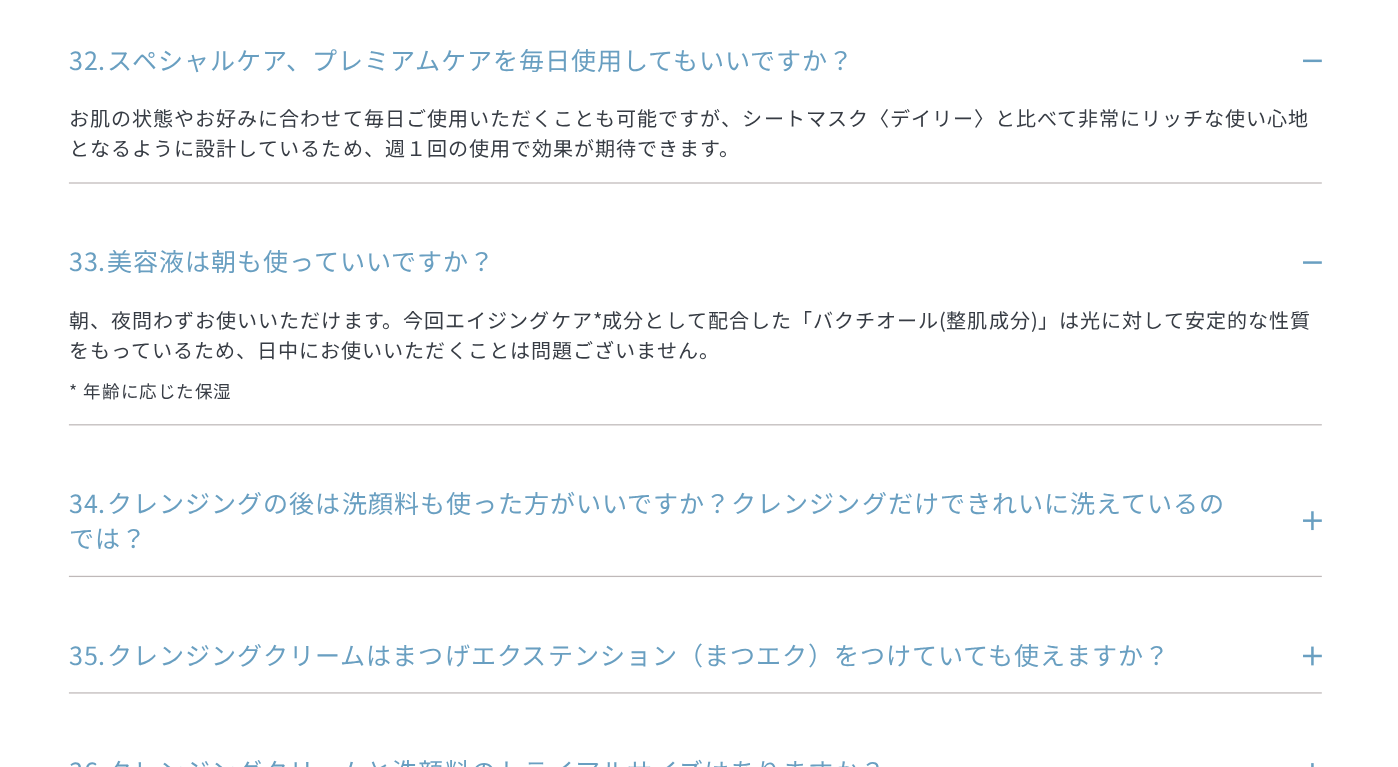 scroll, scrollTop: 5813, scrollLeft: 0, axis: vertical 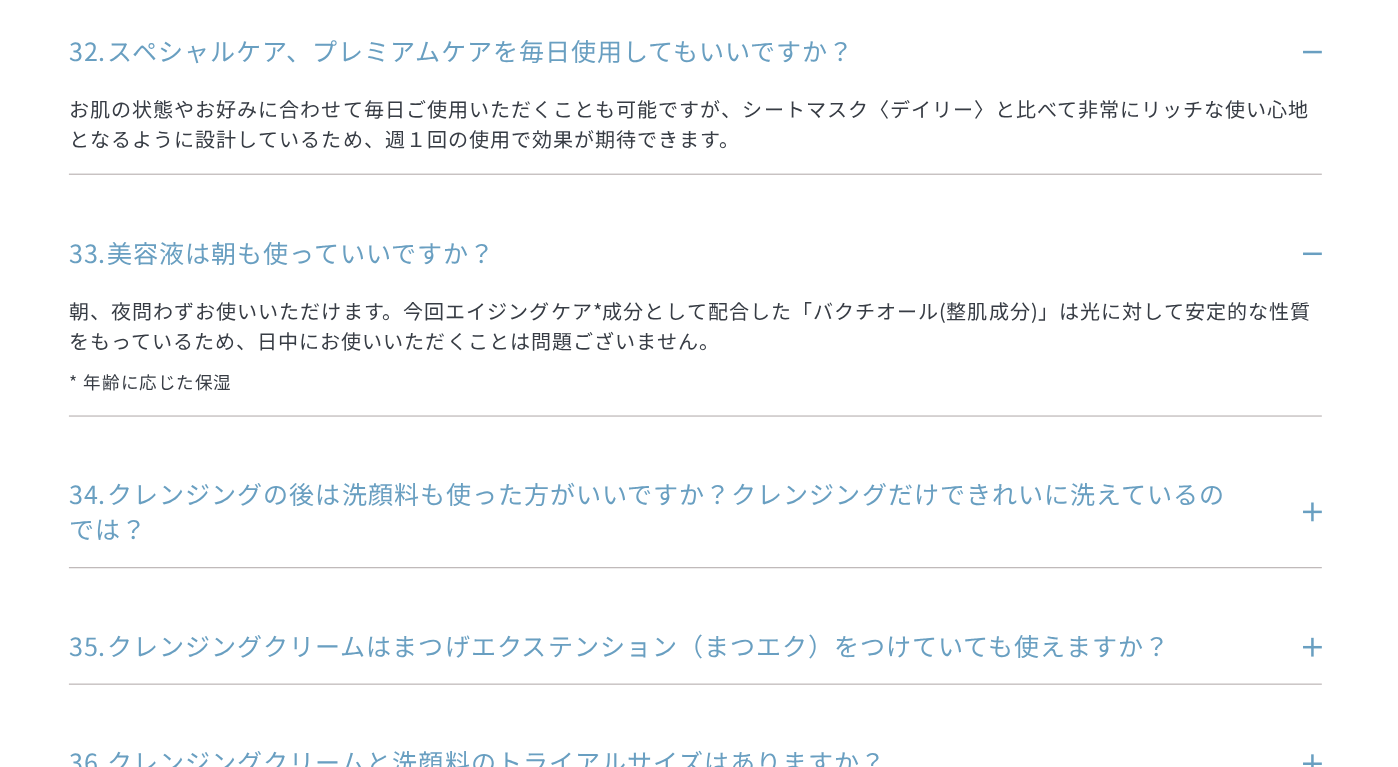 click on "34.クレンジングの後は洗顔料も使った方がいいですか？クレンジングだけできれいに洗えているのでは？" at bounding box center [669, 563] 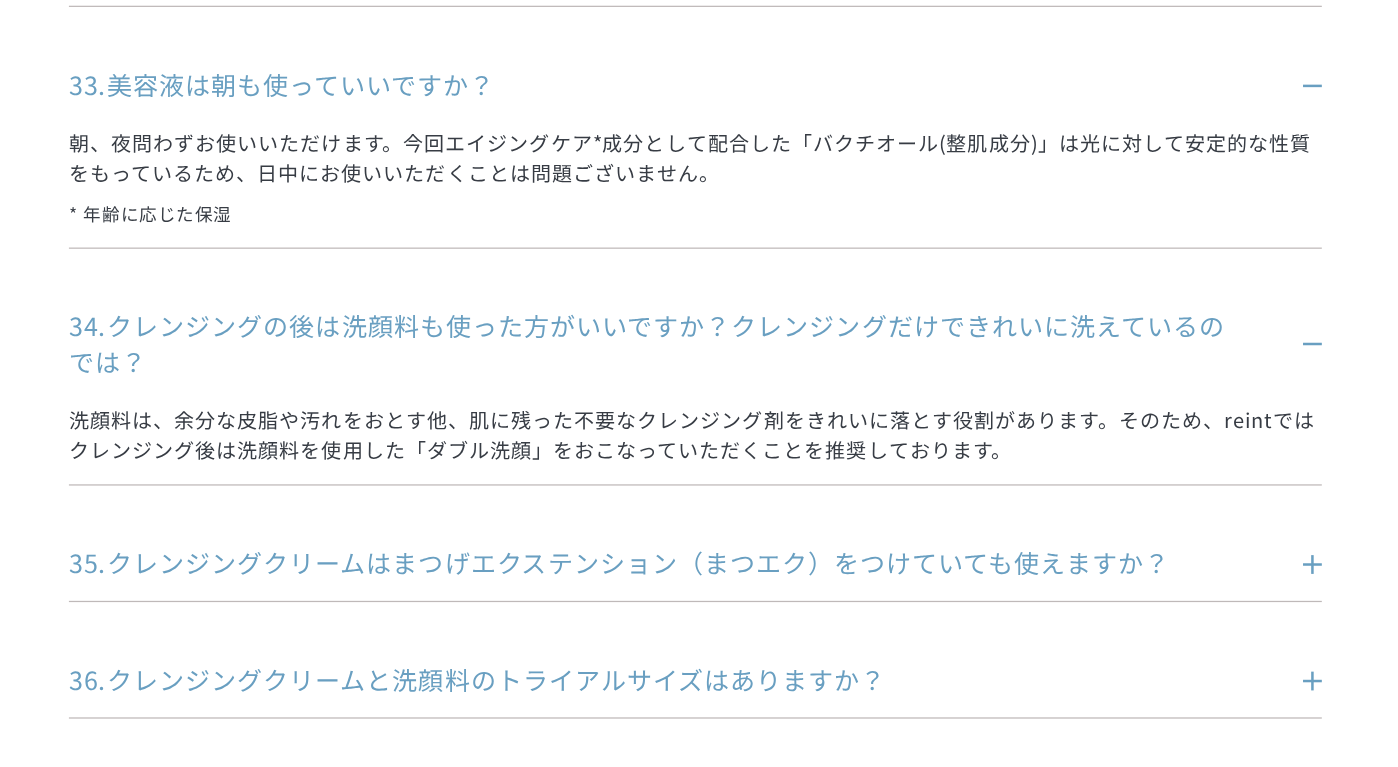 scroll, scrollTop: 5949, scrollLeft: 0, axis: vertical 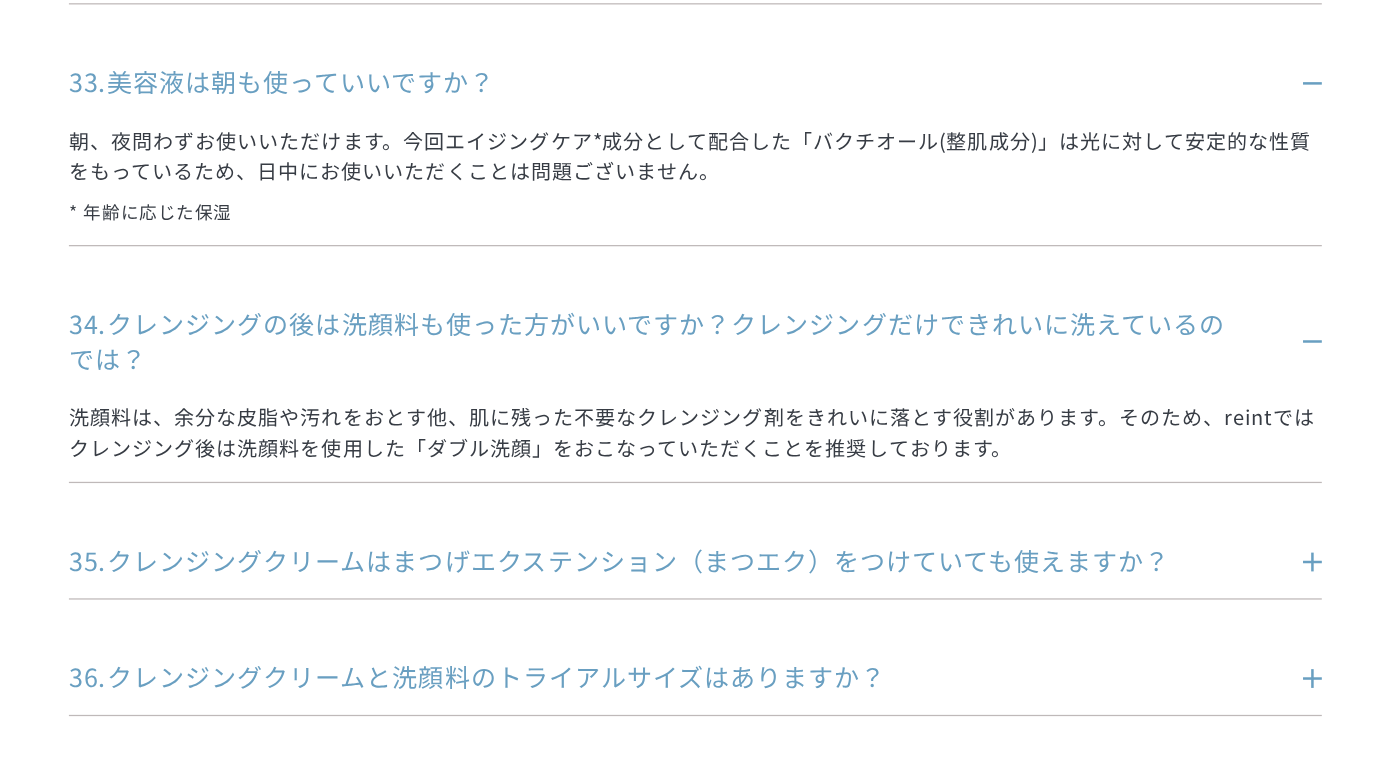 click on "35.クレンジングクリームはまつげエクステンション（まつエク）をつけていても使えますか？" at bounding box center [669, 602] 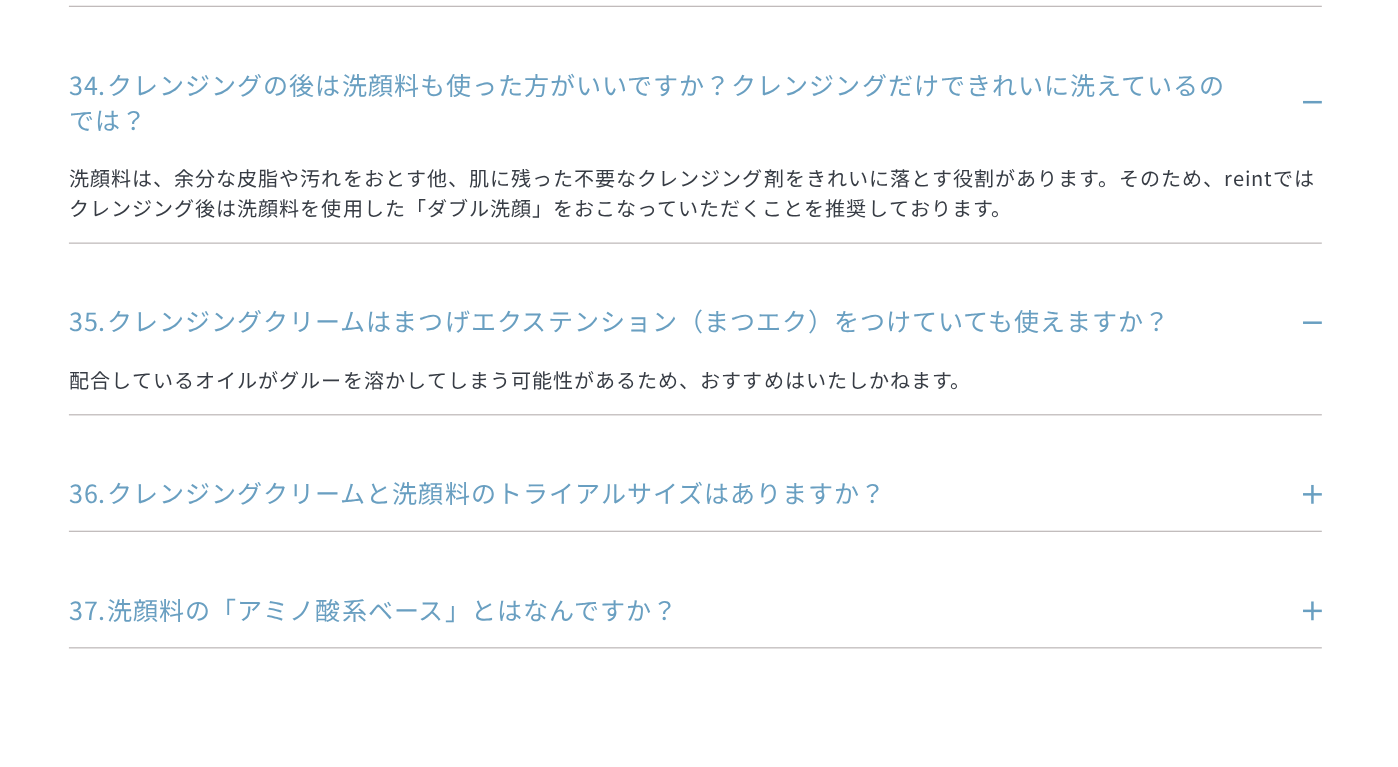 scroll, scrollTop: 6141, scrollLeft: 0, axis: vertical 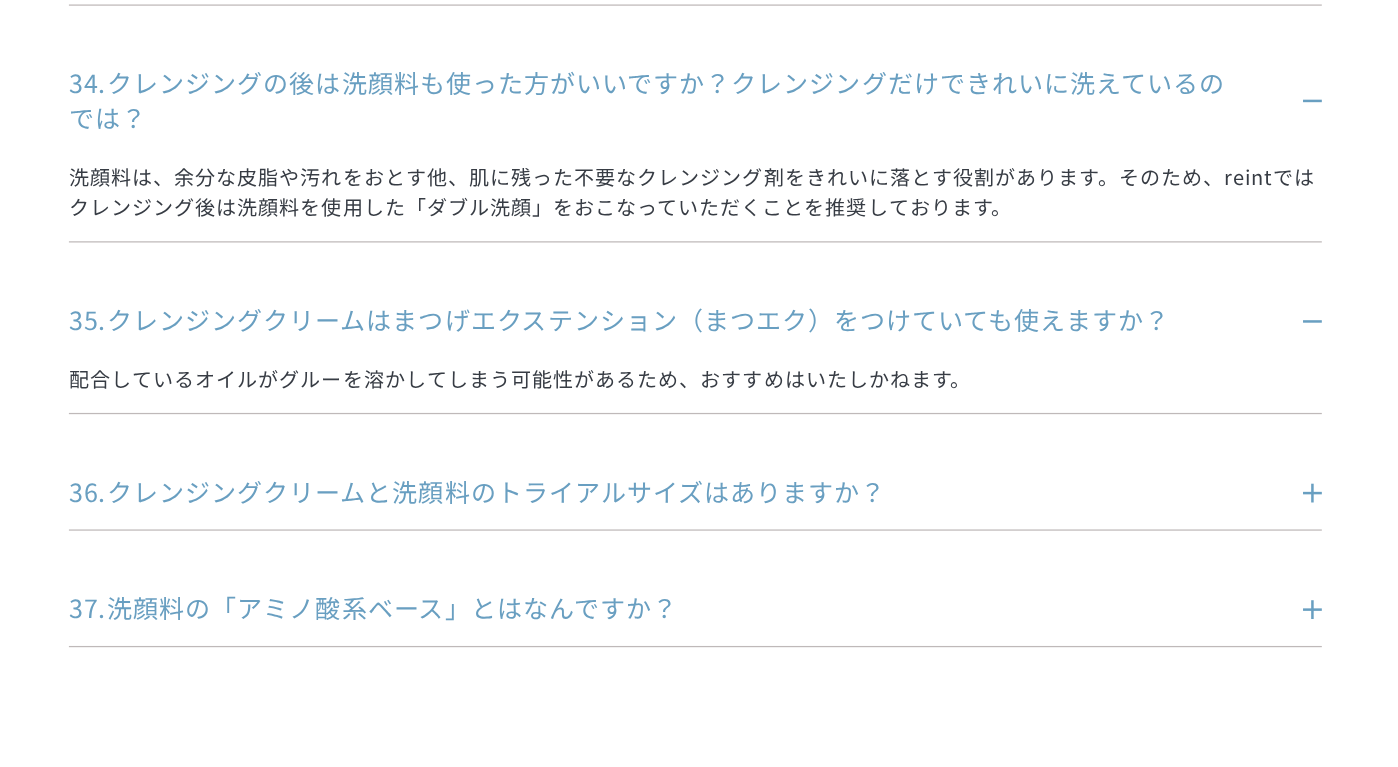 click on "36.クレンジングクリームと洗顔料のトライアルサイズはありますか？" at bounding box center (669, 547) 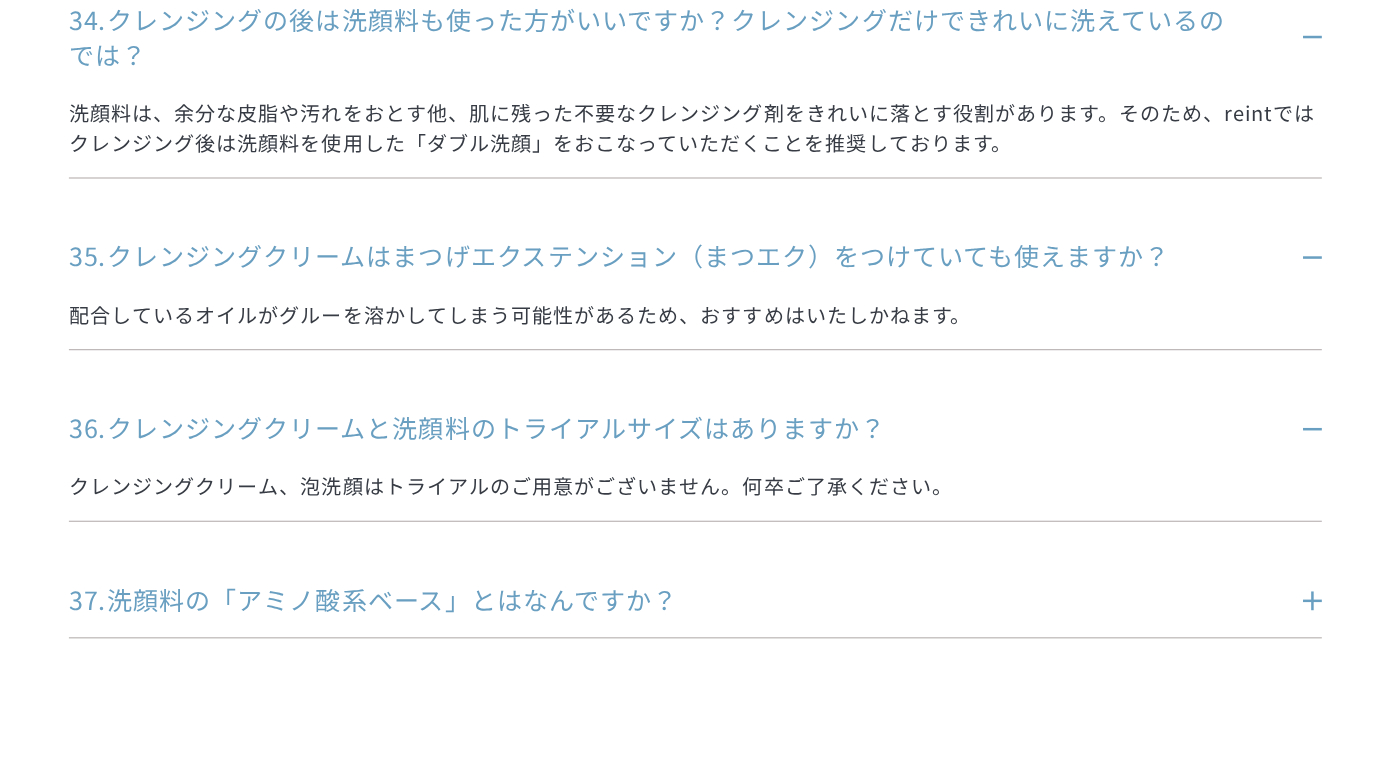 scroll, scrollTop: 6220, scrollLeft: 0, axis: vertical 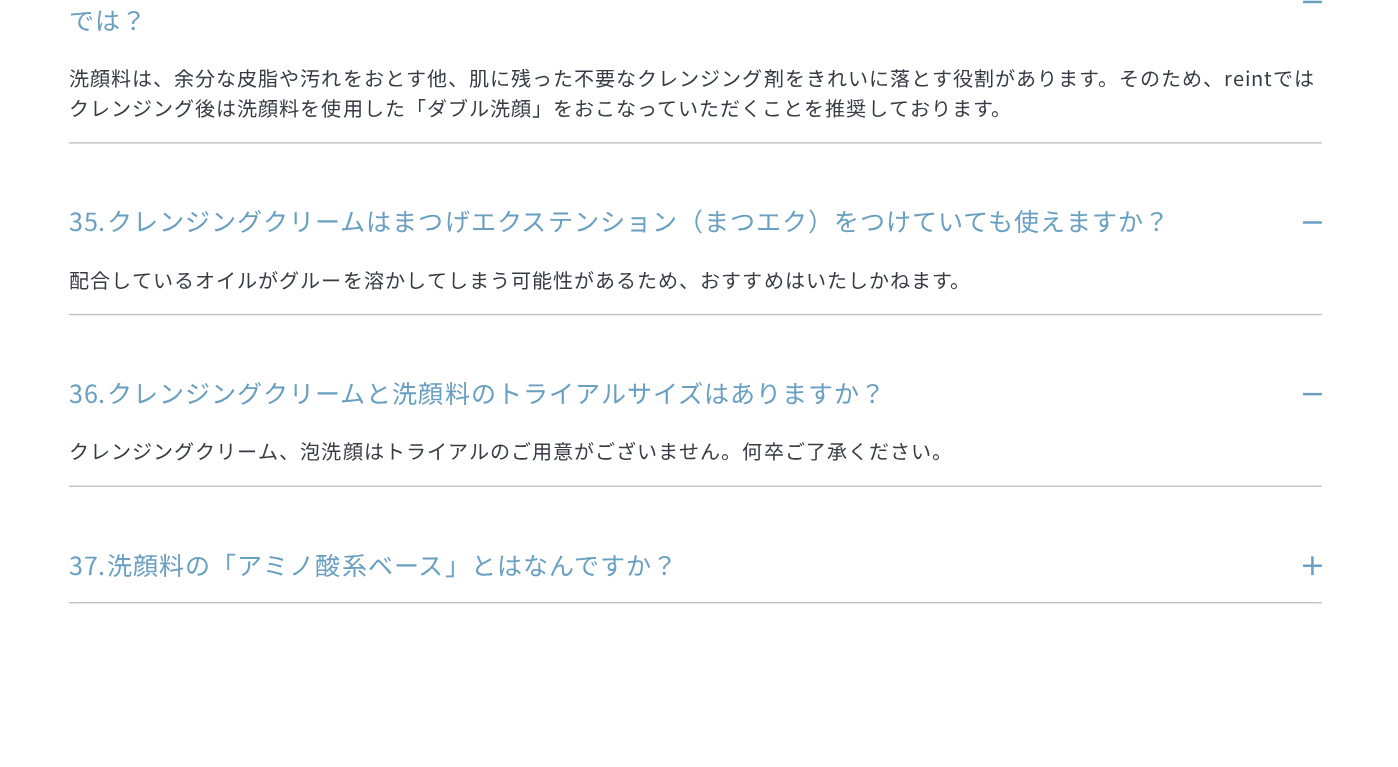 click on "37.洗顔料の「アミノ酸系ベース」とはなんですか？" at bounding box center [669, 605] 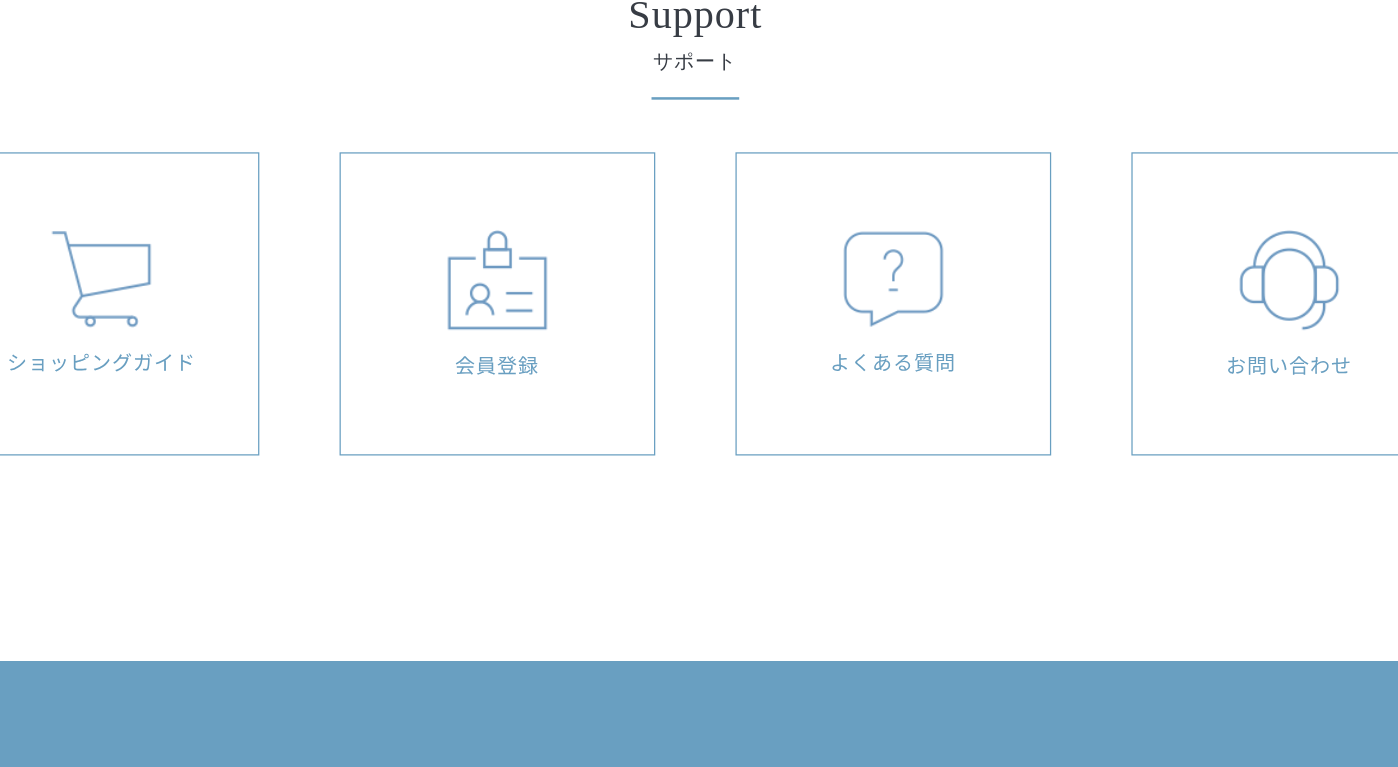 scroll, scrollTop: 7019, scrollLeft: 0, axis: vertical 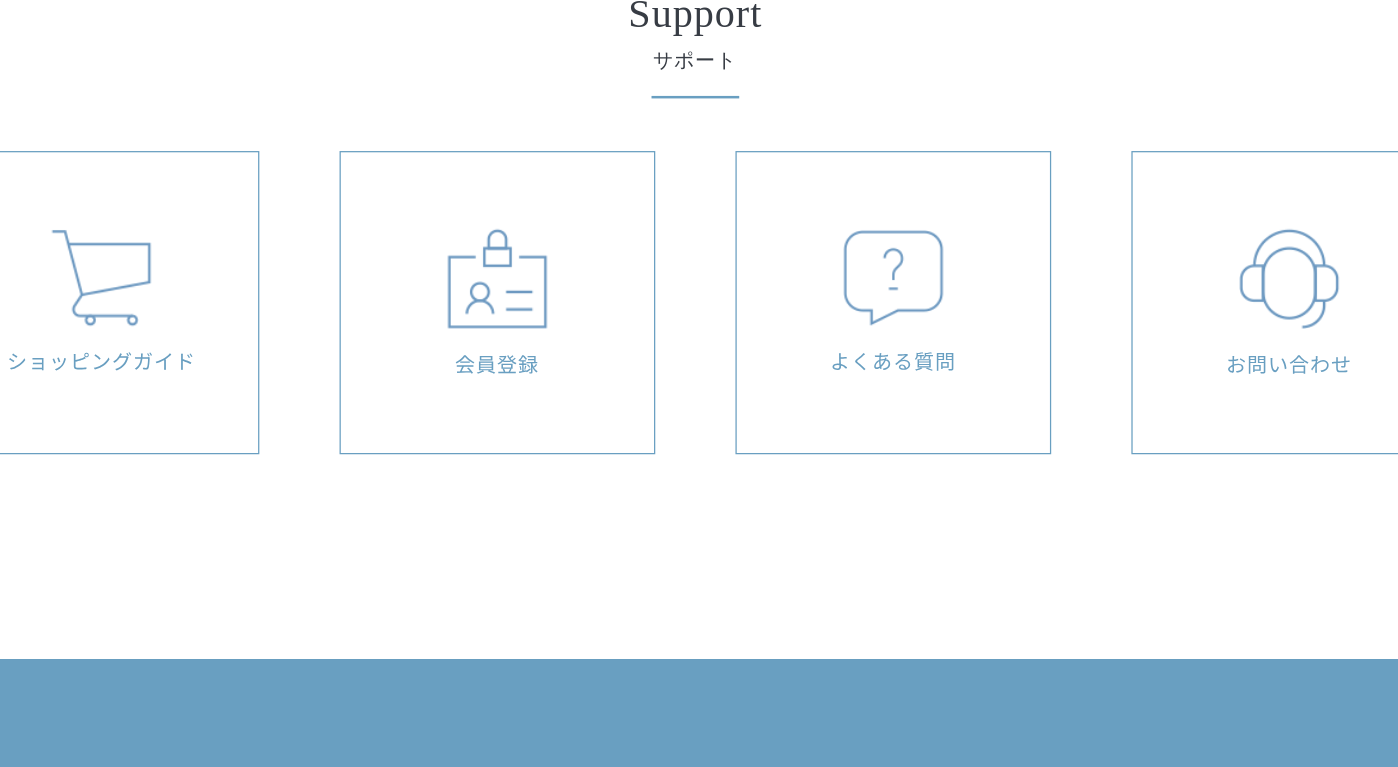 click on "ショッピングガイド" at bounding box center (225, 442) 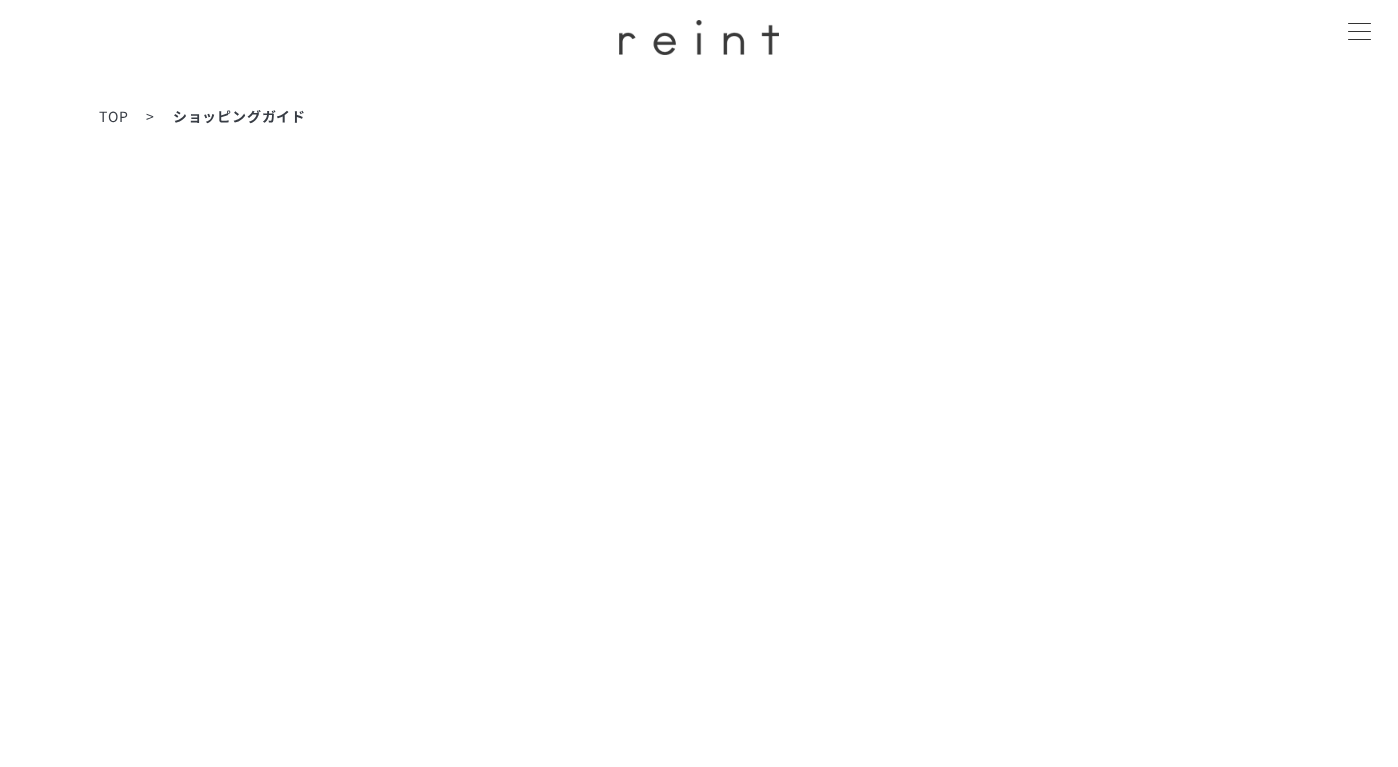 scroll, scrollTop: 0, scrollLeft: 0, axis: both 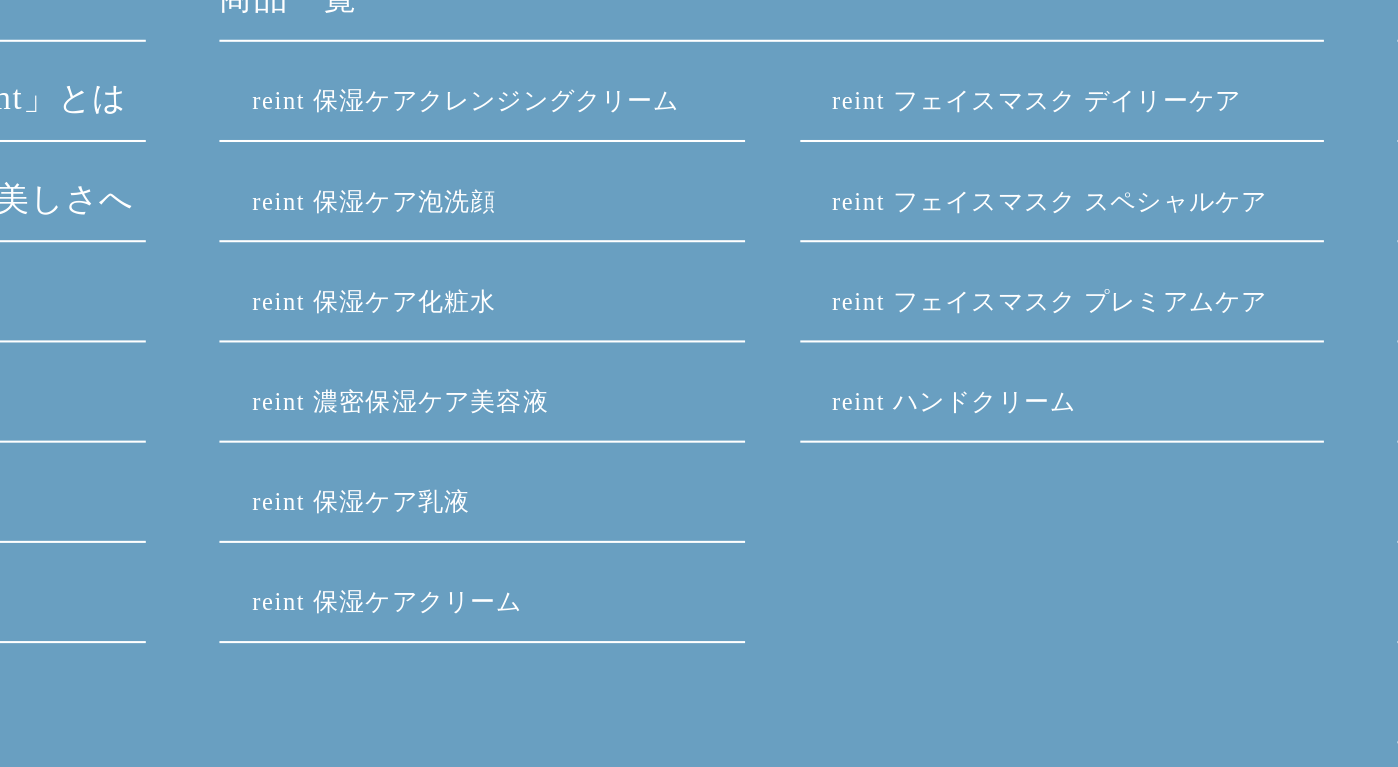 click on "reint 濃密保湿ケア美容液" at bounding box center [517, 556] 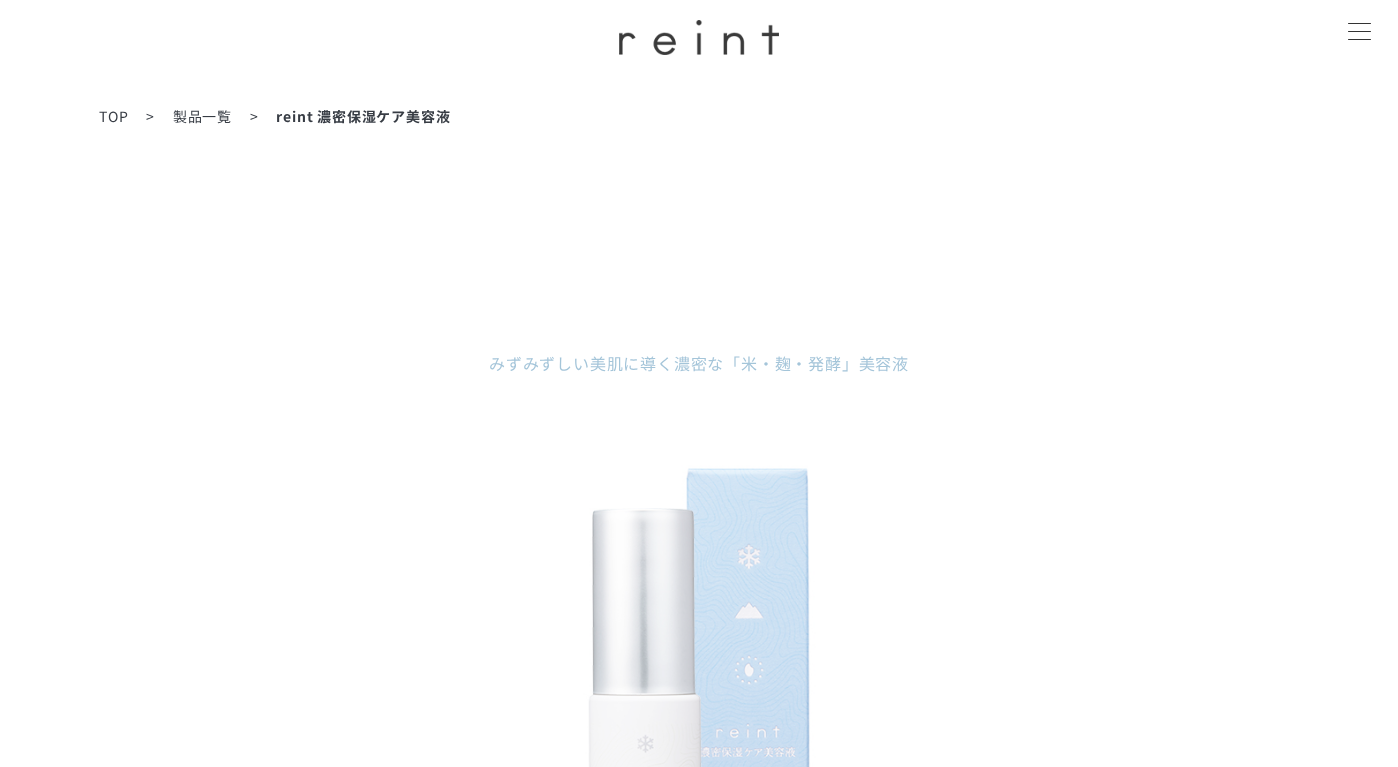 scroll, scrollTop: 0, scrollLeft: 0, axis: both 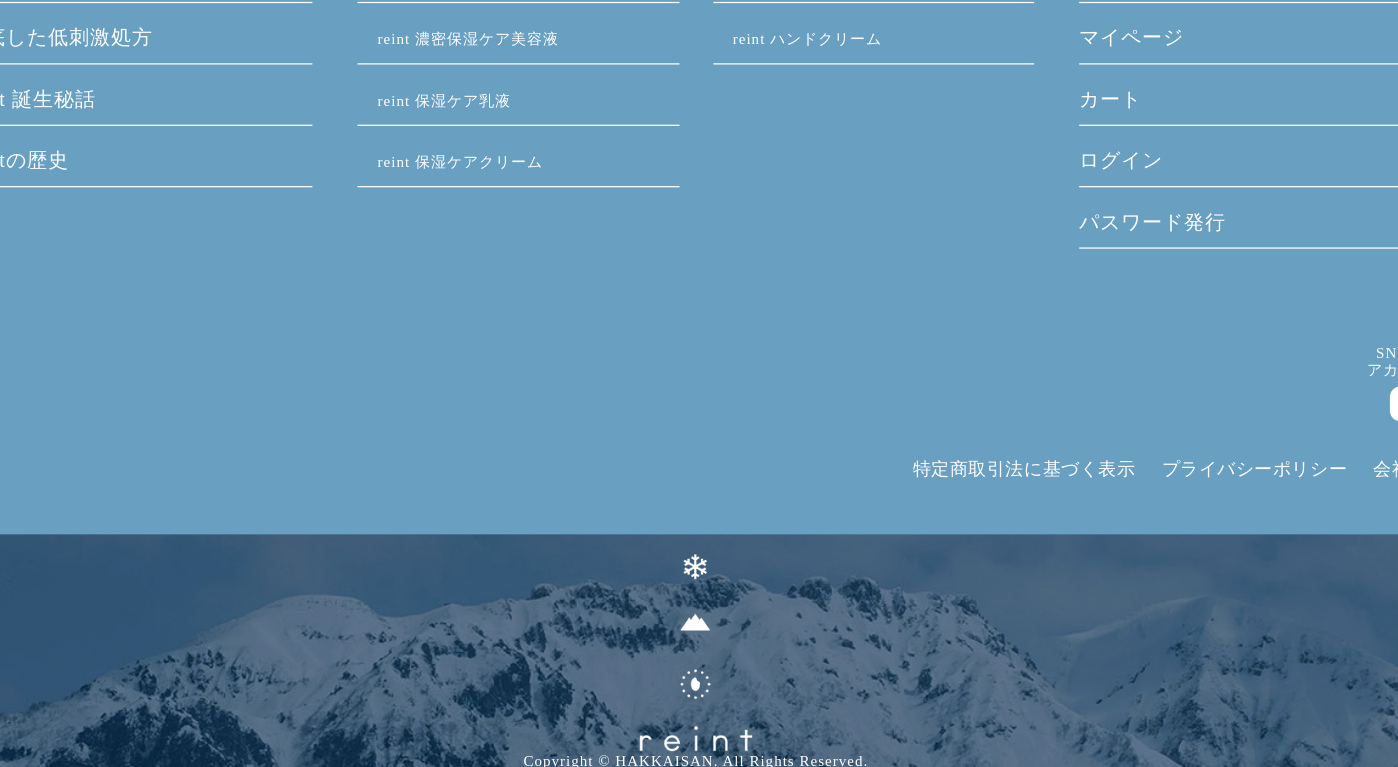 click on "reint 保湿ケア乳液" at bounding box center [498, 230] 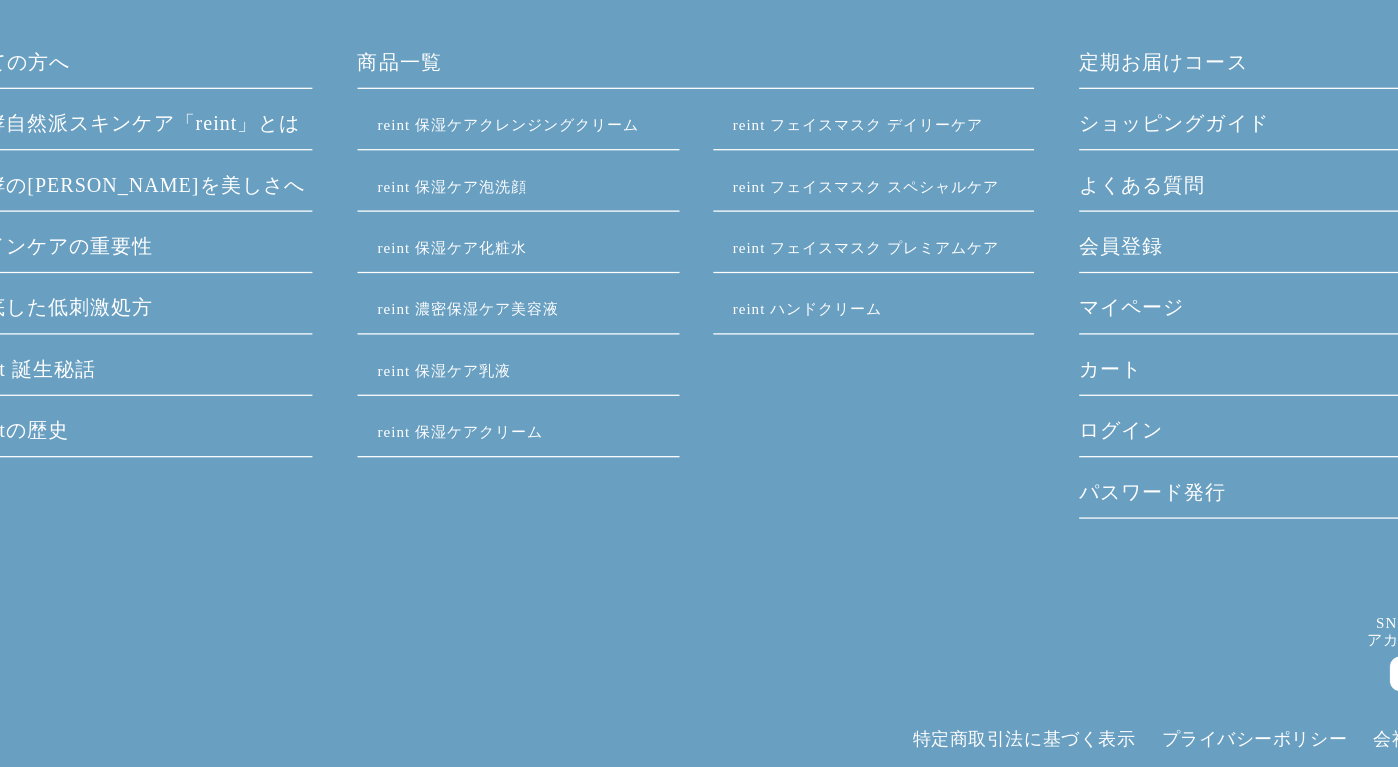 scroll, scrollTop: 4795, scrollLeft: 0, axis: vertical 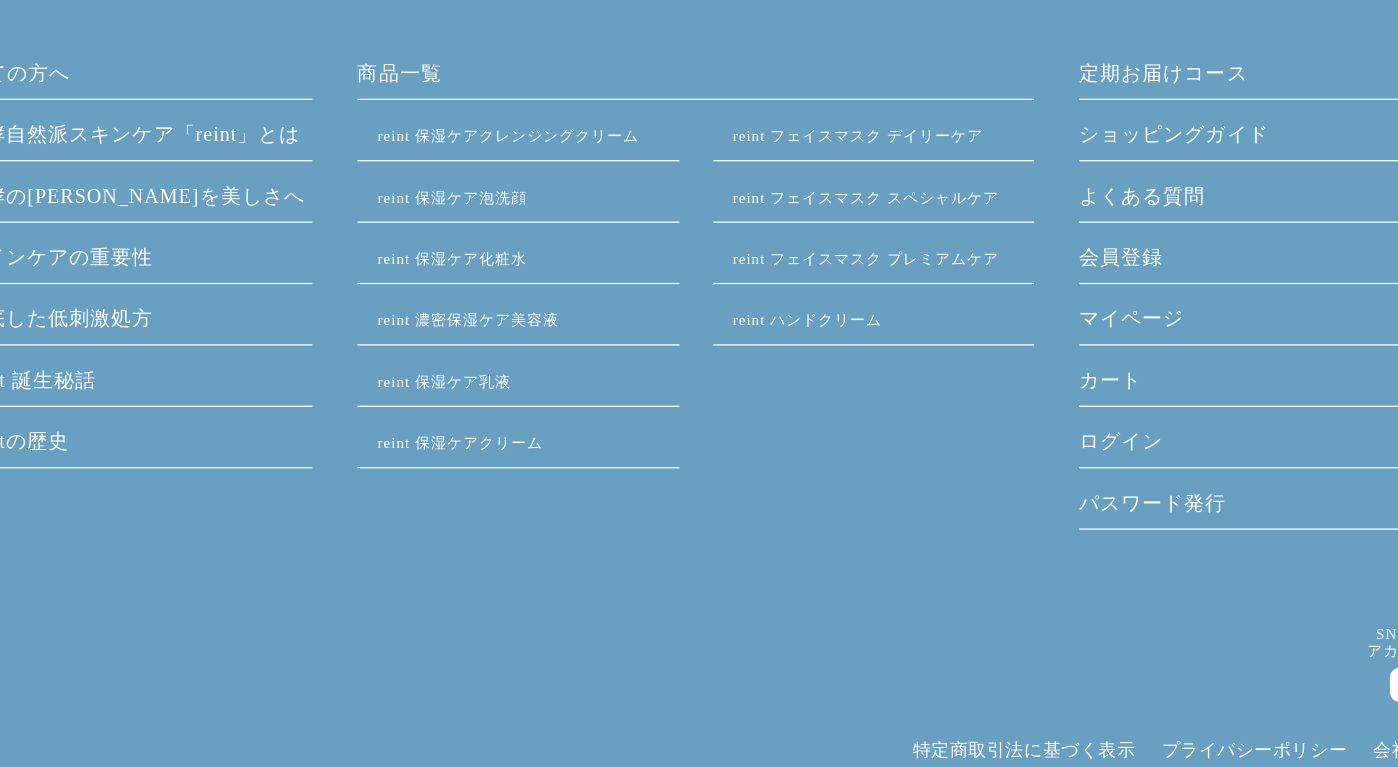 click on "reint 保湿ケア化粧水" at bounding box center [504, 207] 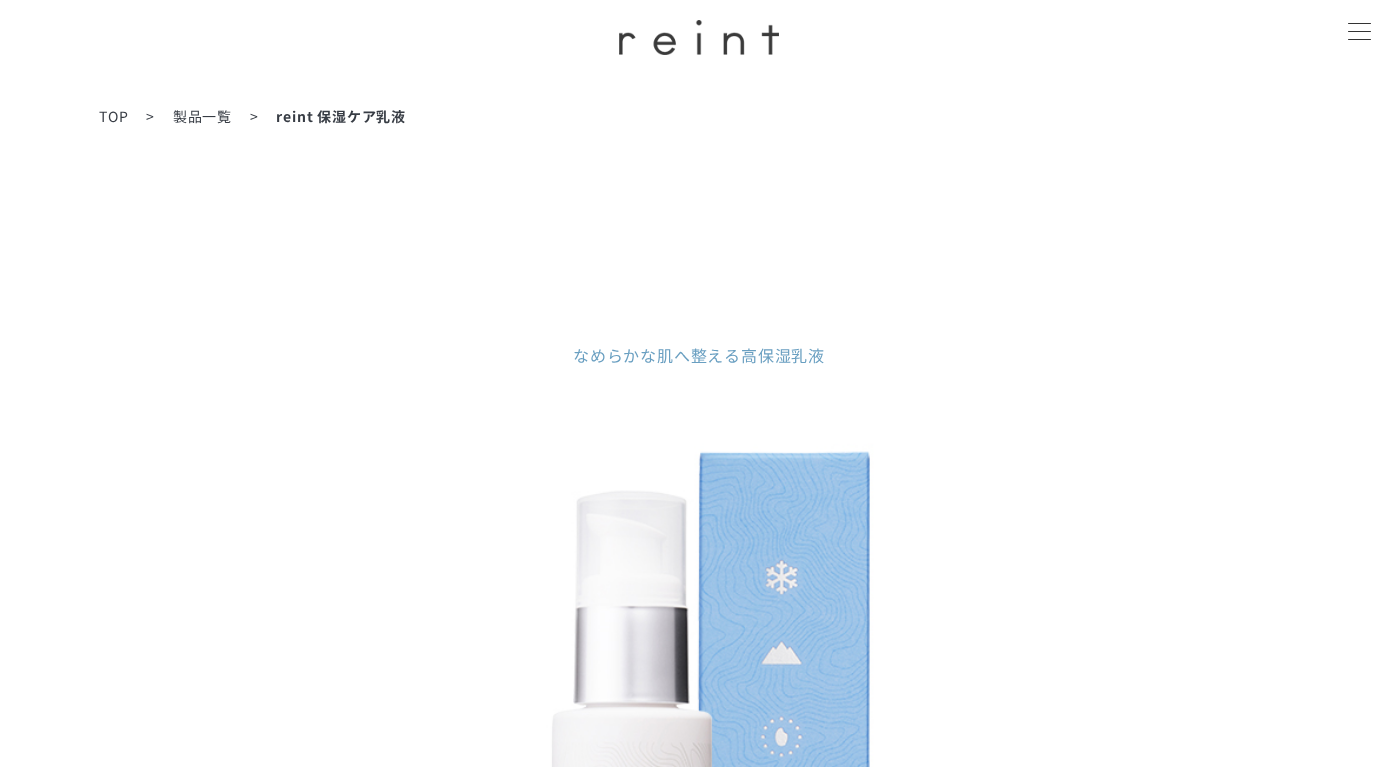 scroll, scrollTop: 0, scrollLeft: 0, axis: both 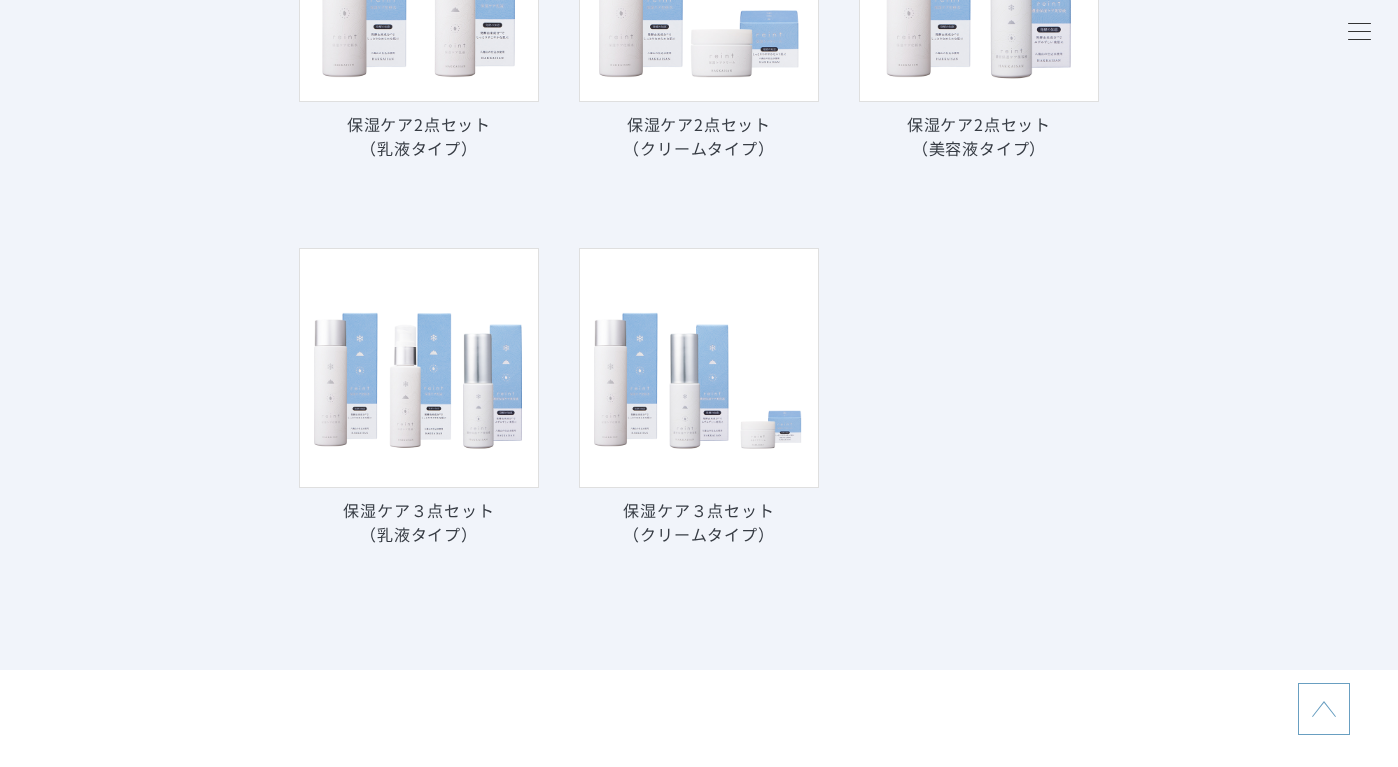 click at bounding box center [699, 368] 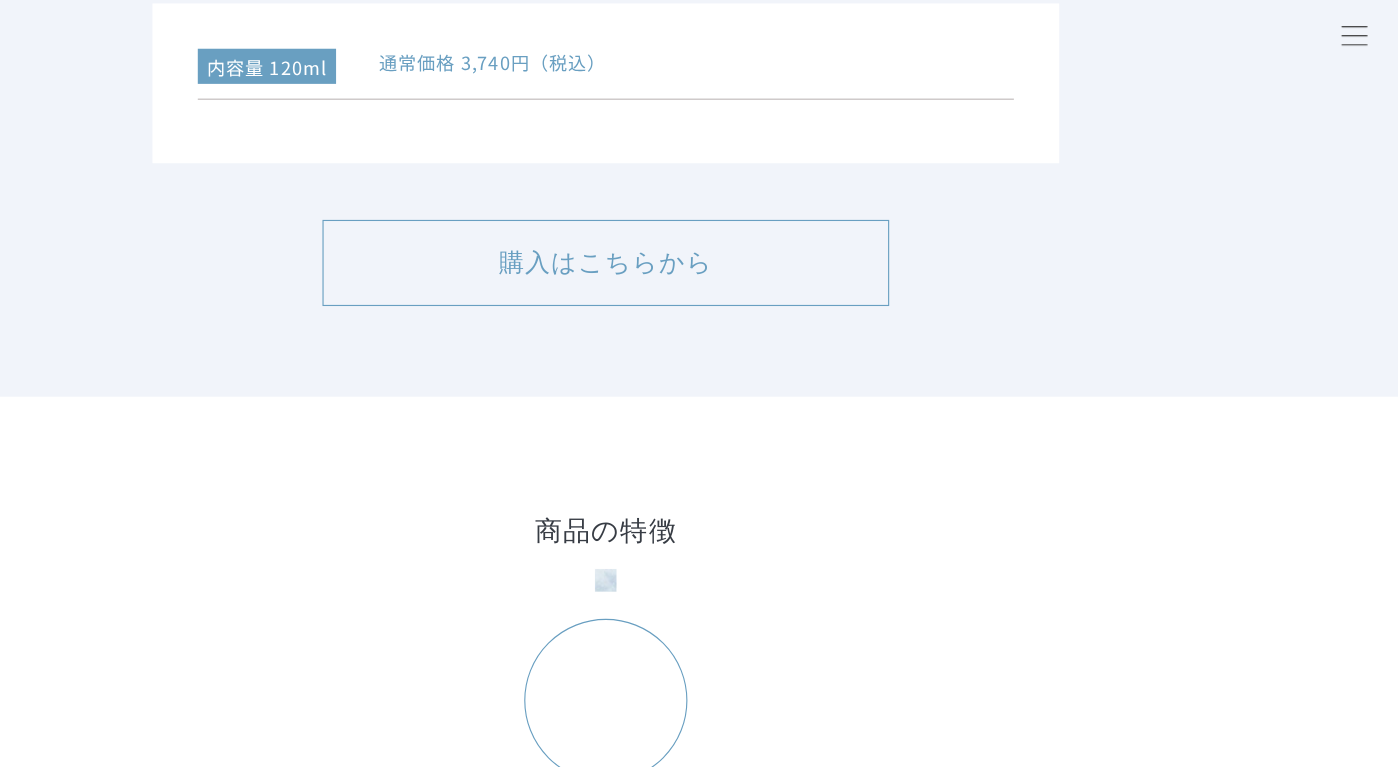 scroll, scrollTop: 4746, scrollLeft: 0, axis: vertical 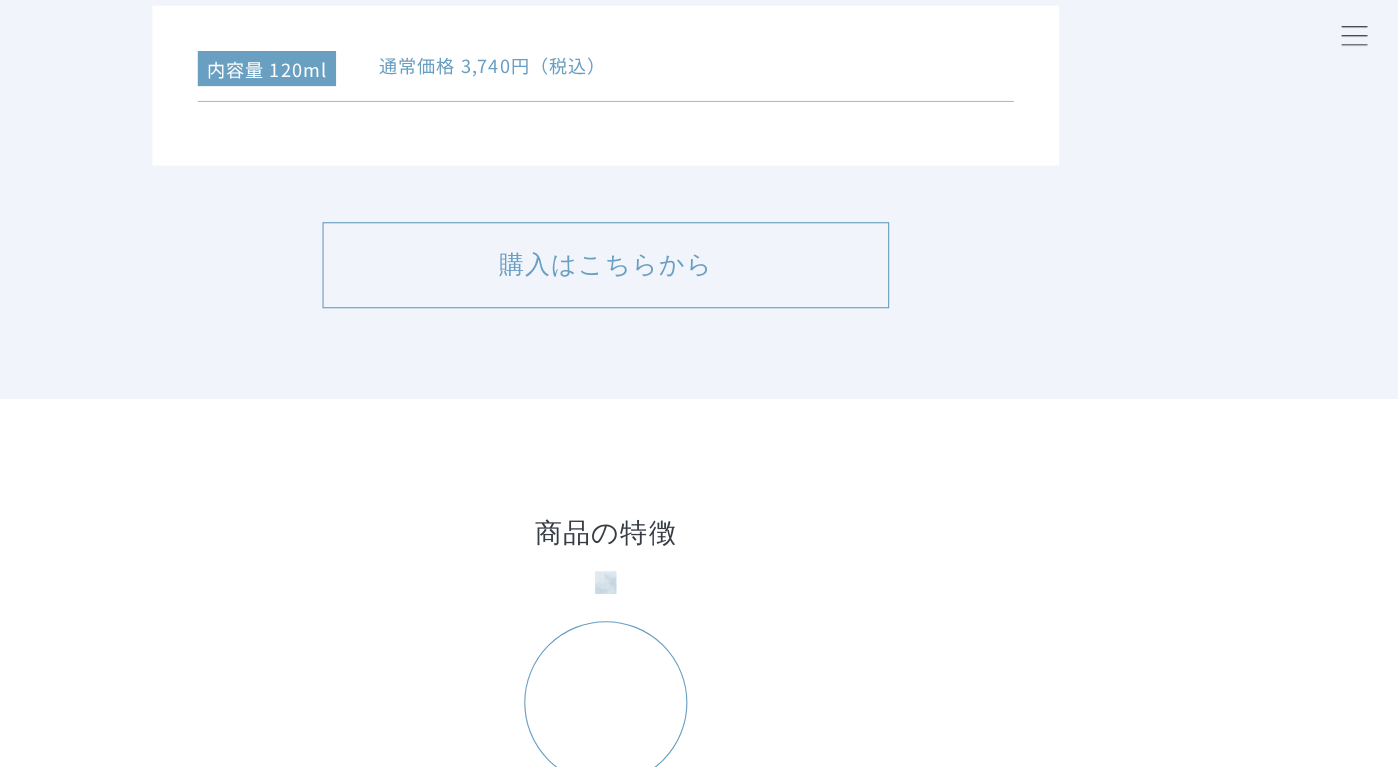 click on "購入はこちらから" at bounding box center (699, 234) 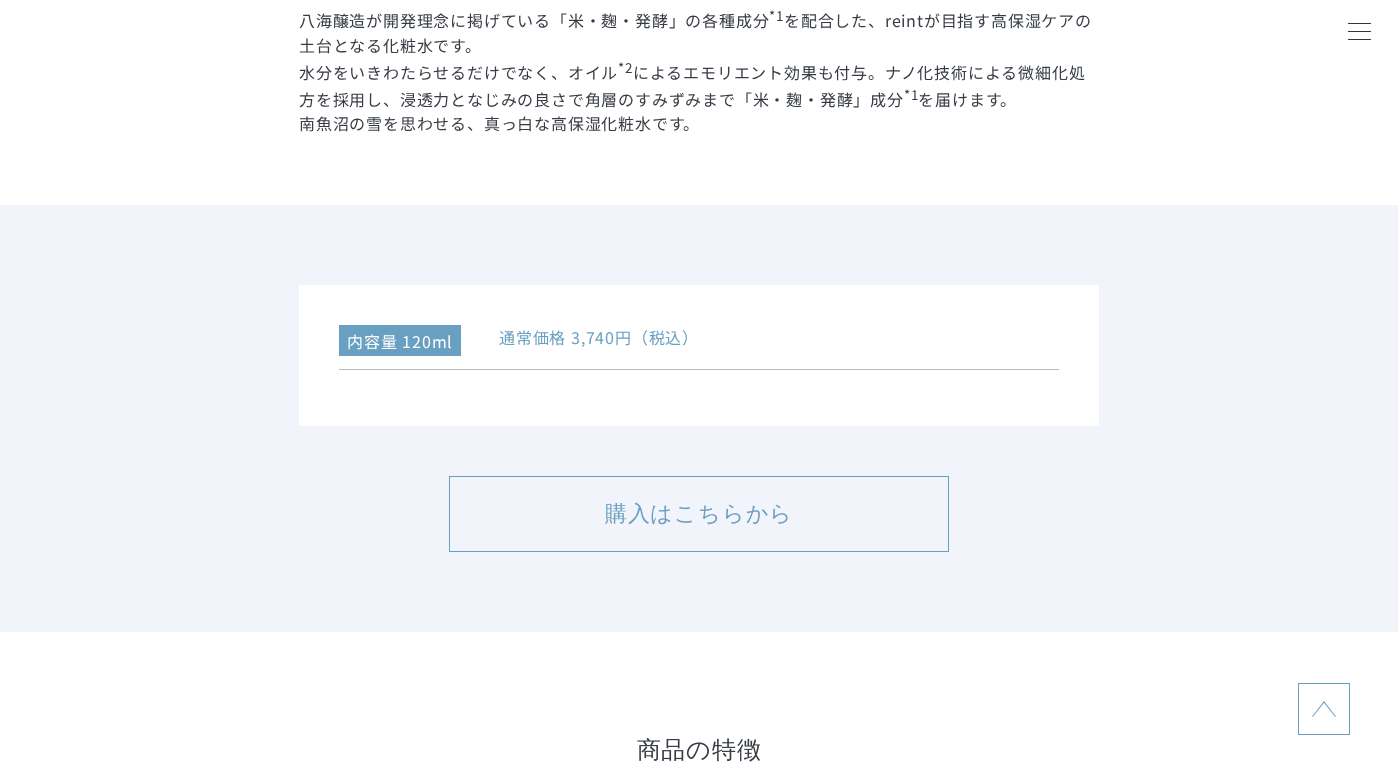 scroll, scrollTop: 4475, scrollLeft: 0, axis: vertical 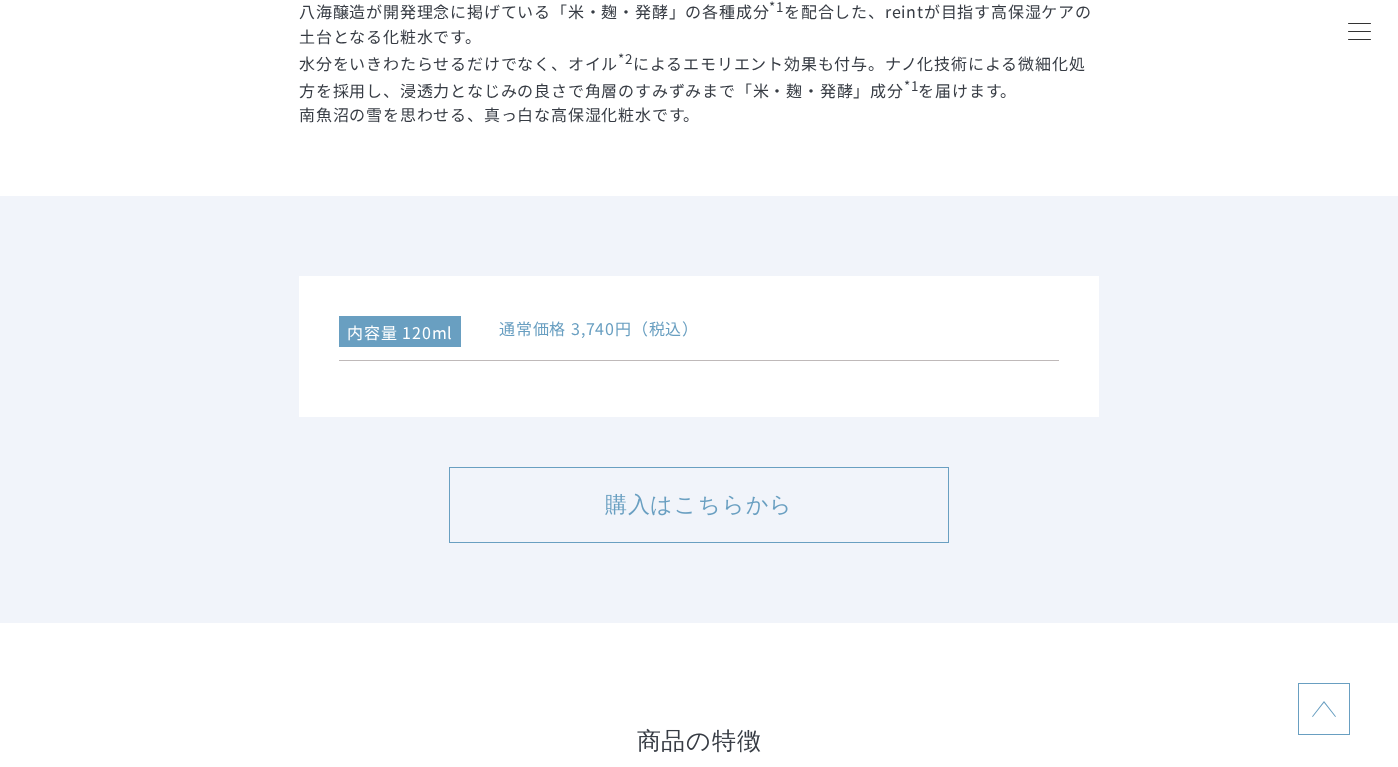 click on "購入はこちらから" at bounding box center [699, 505] 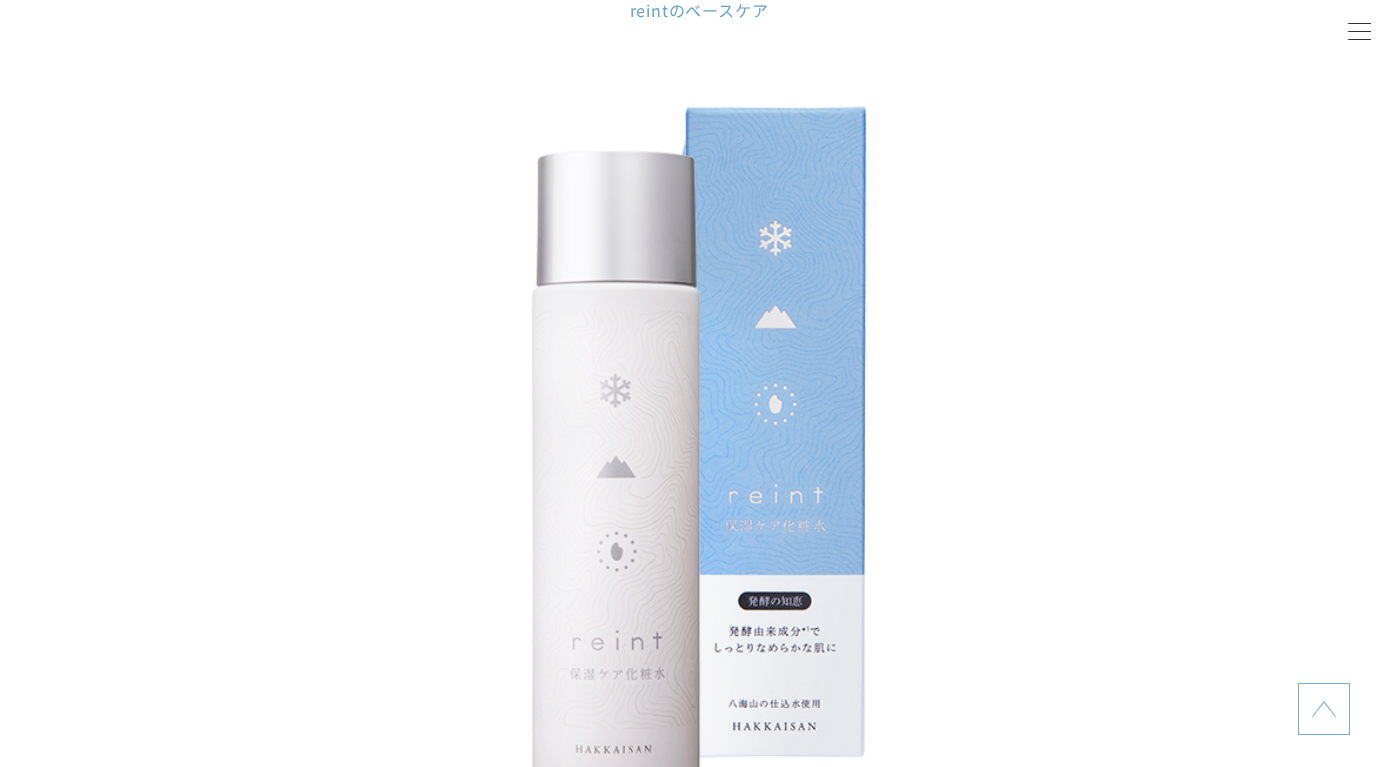 scroll, scrollTop: 0, scrollLeft: 0, axis: both 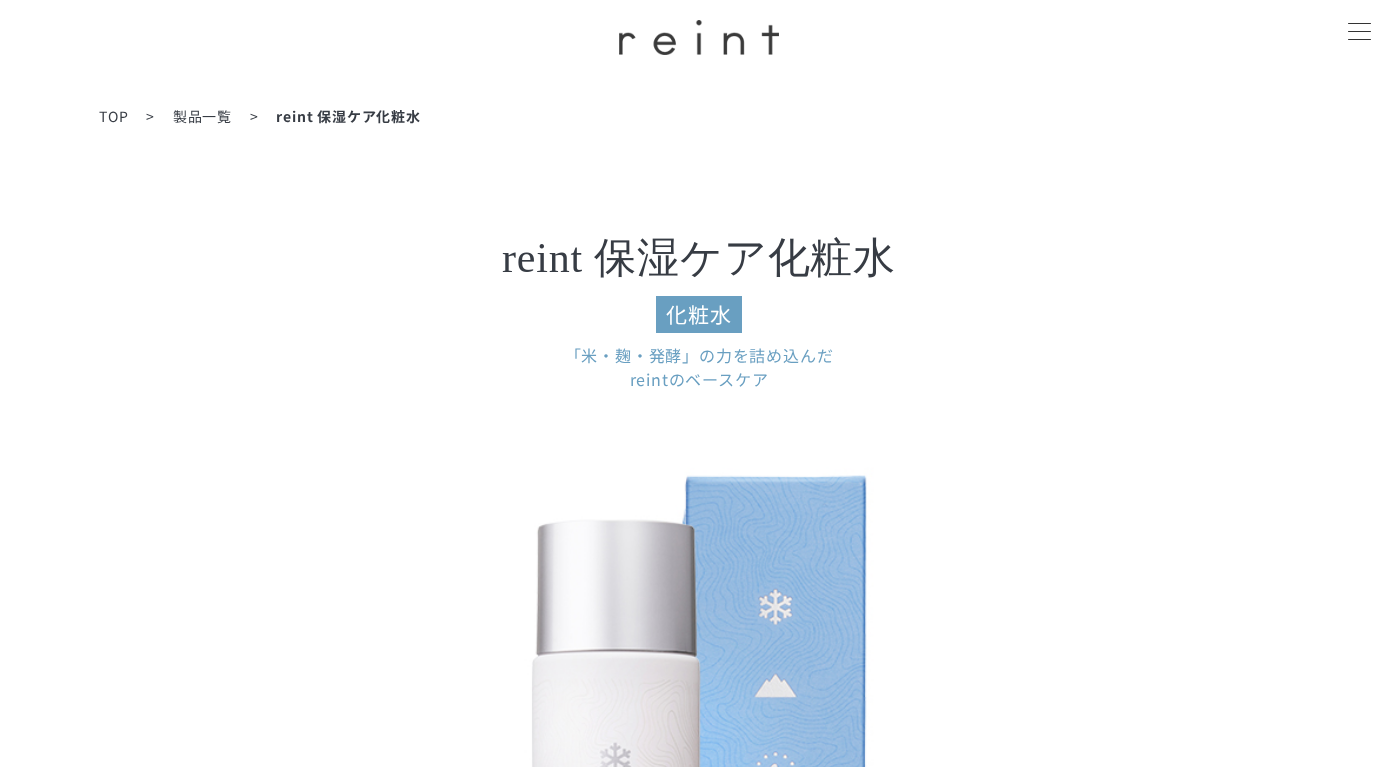 click on "製品一覧" at bounding box center [202, 116] 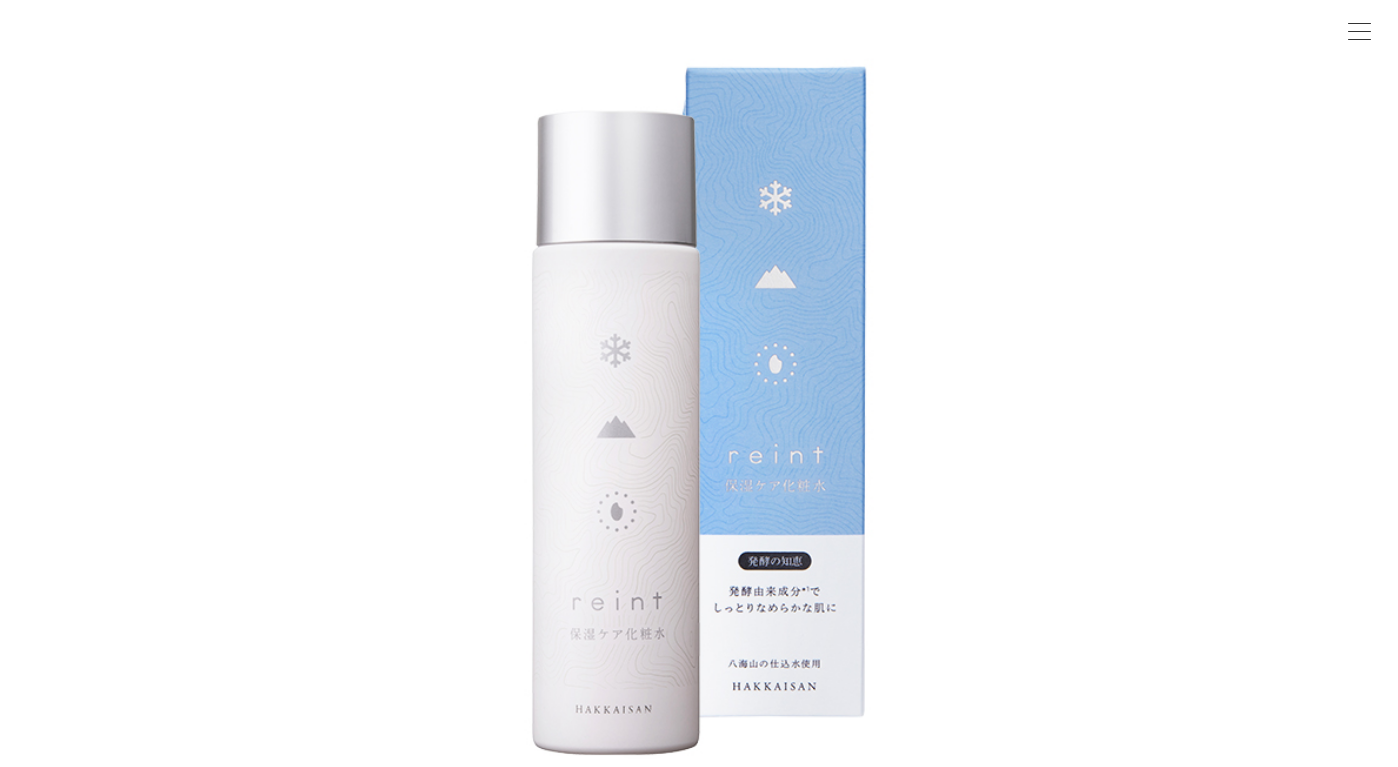 scroll, scrollTop: 431, scrollLeft: 0, axis: vertical 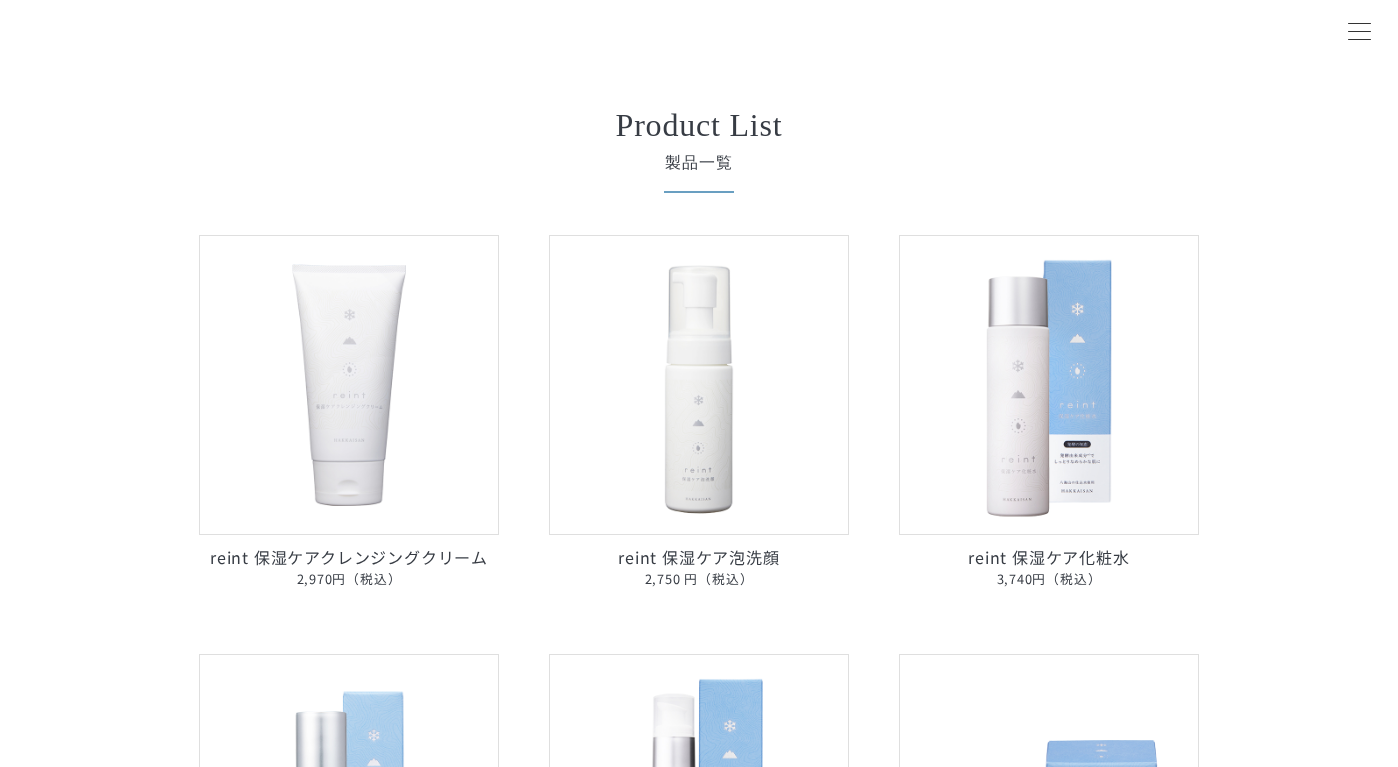 click at bounding box center [699, 385] 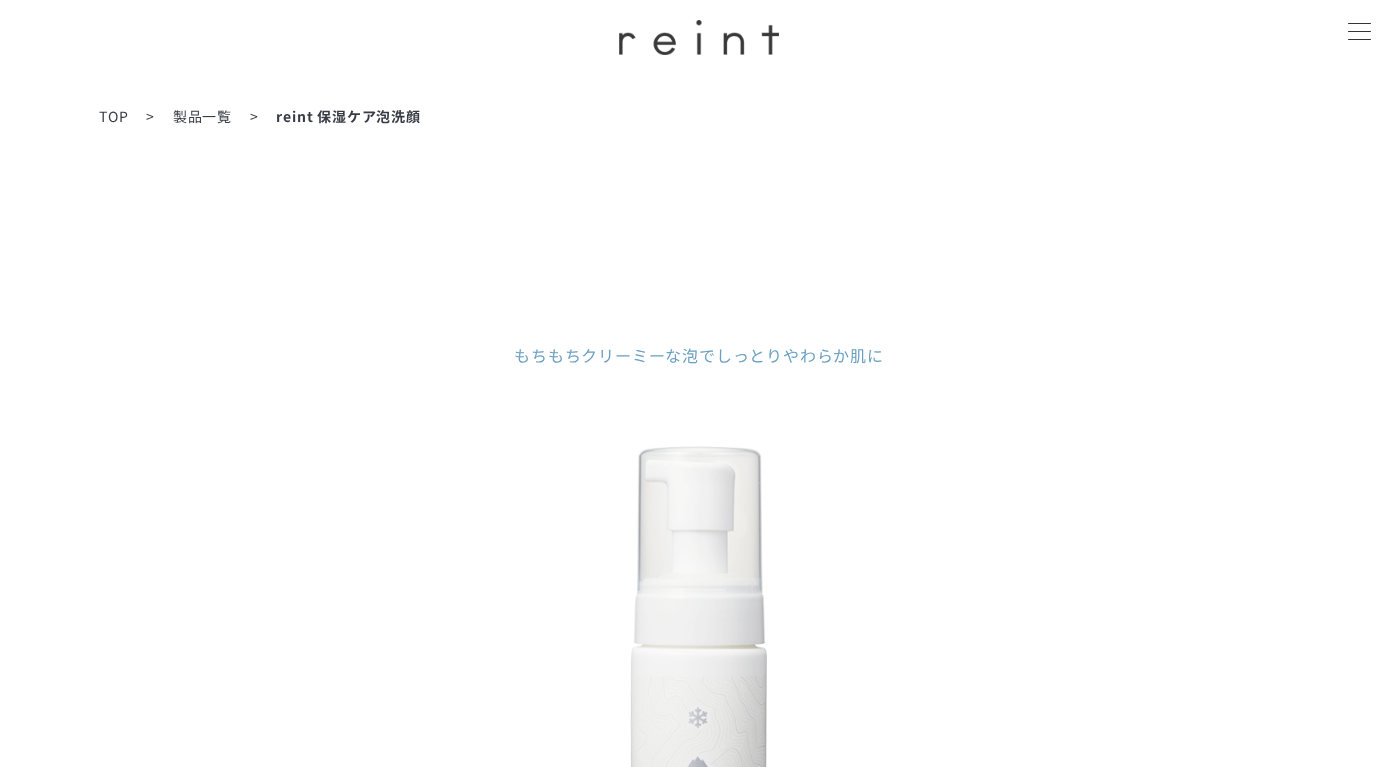 scroll, scrollTop: 159, scrollLeft: 0, axis: vertical 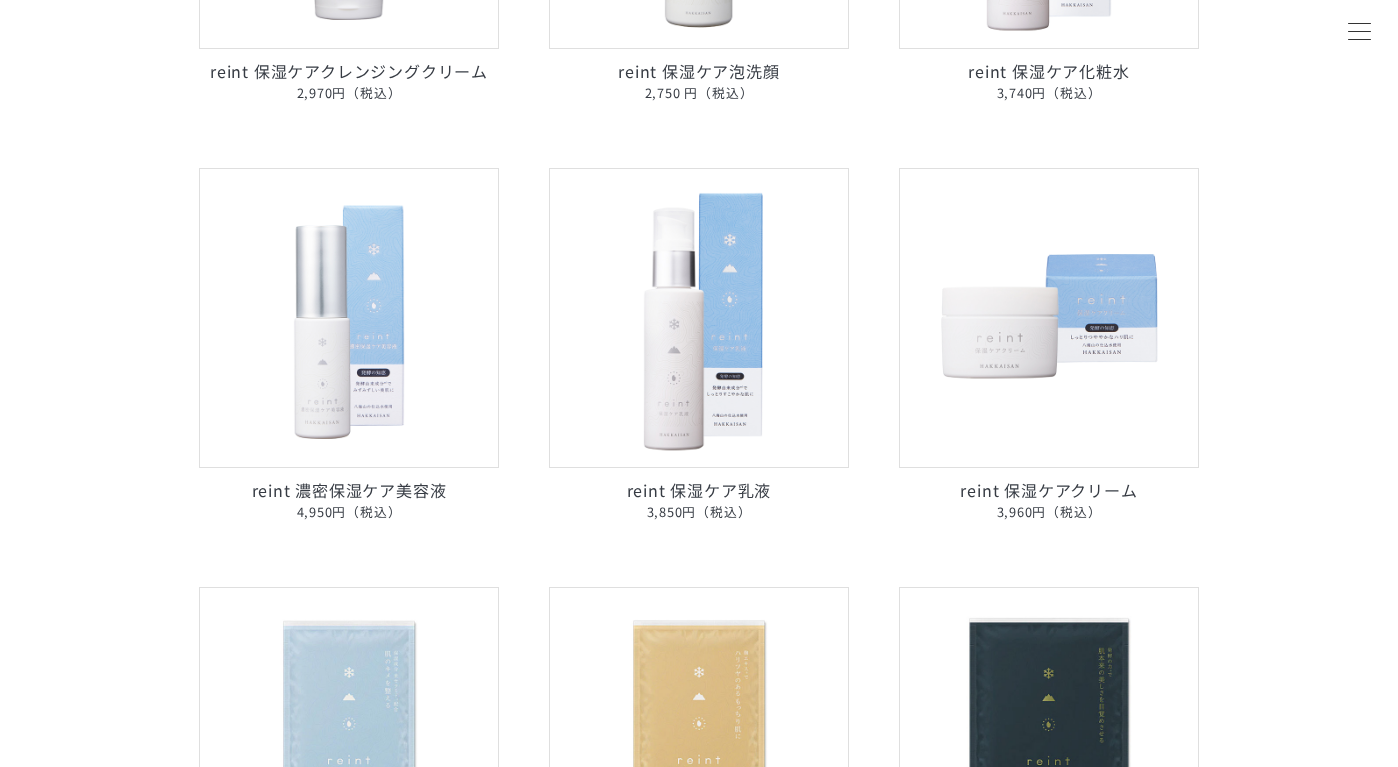 click at bounding box center (349, 318) 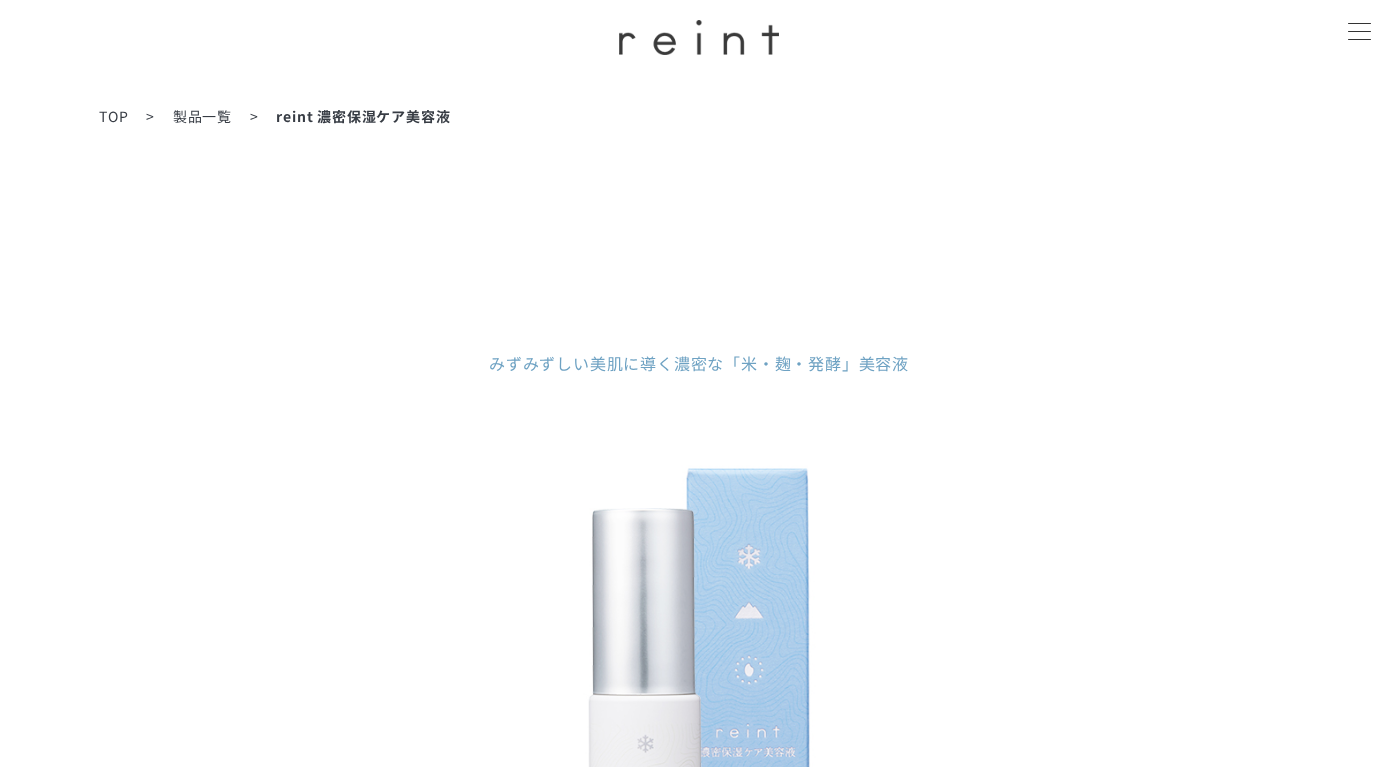 scroll, scrollTop: 0, scrollLeft: 0, axis: both 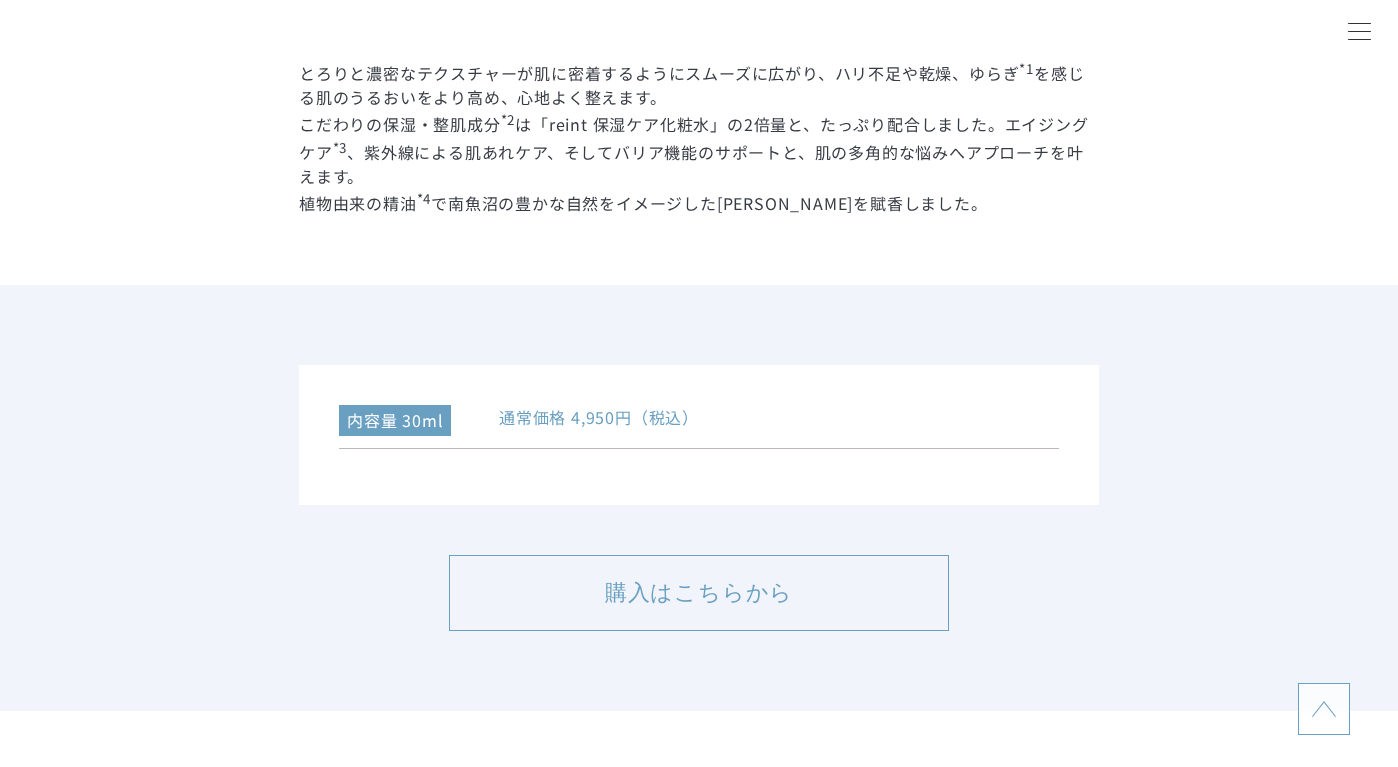 click on "購入はこちらから" at bounding box center (699, 593) 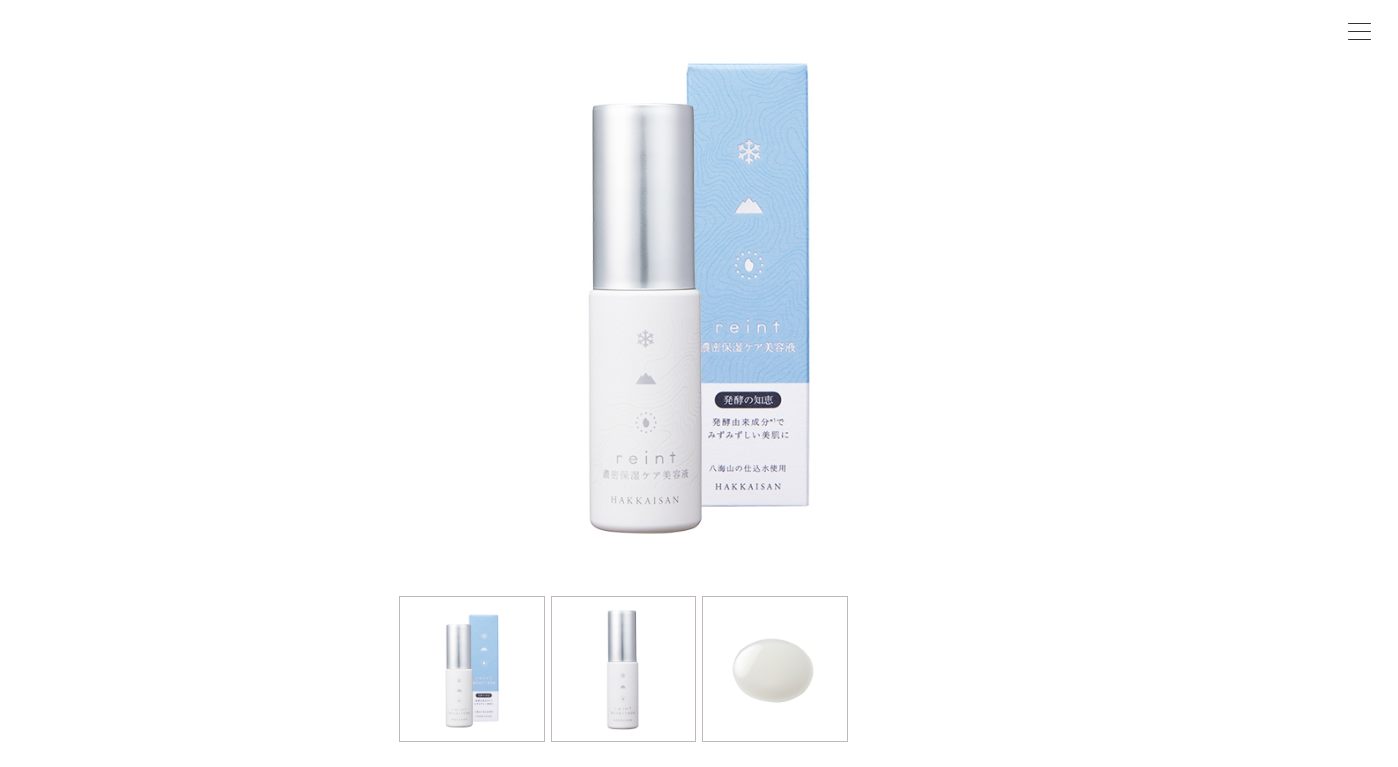 scroll, scrollTop: 0, scrollLeft: 0, axis: both 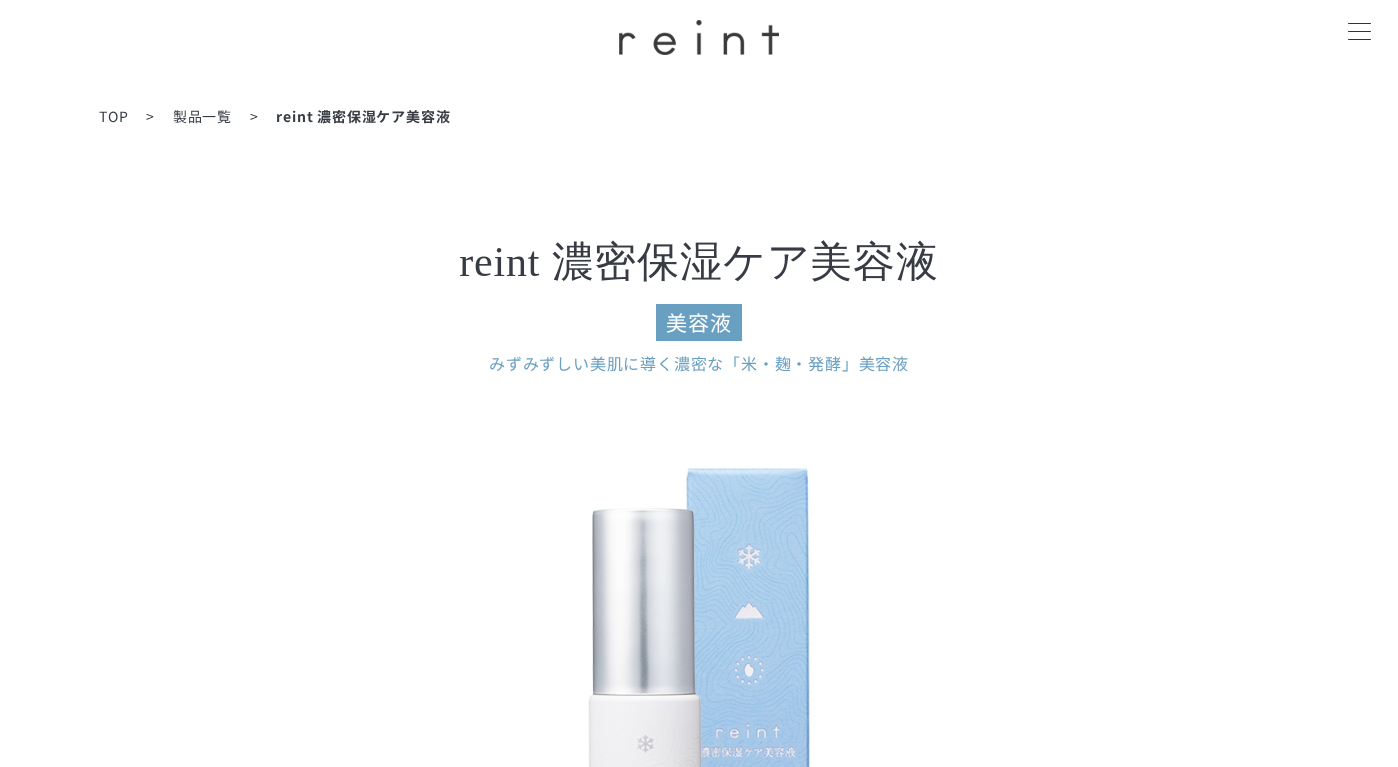 click on "製品一覧" at bounding box center (202, 116) 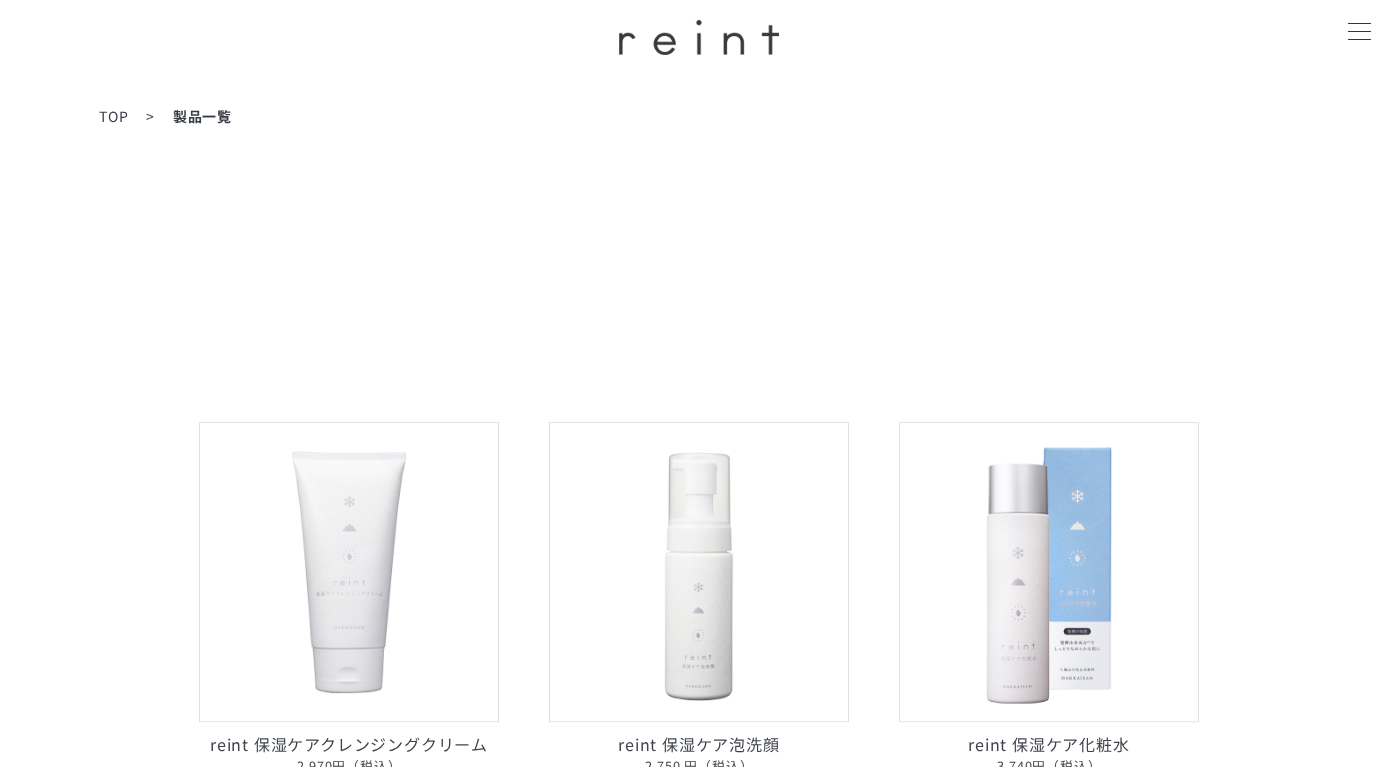 scroll, scrollTop: 0, scrollLeft: 0, axis: both 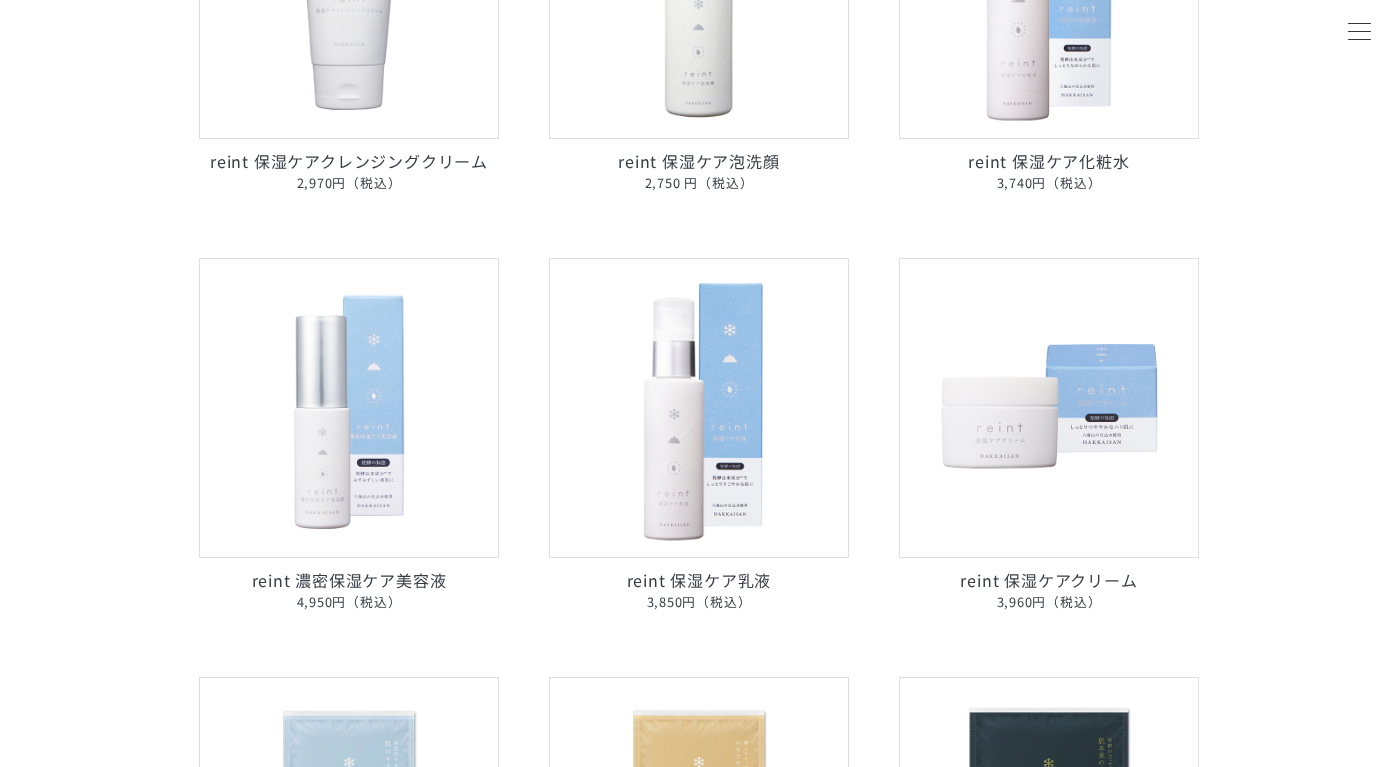 click at bounding box center (699, 408) 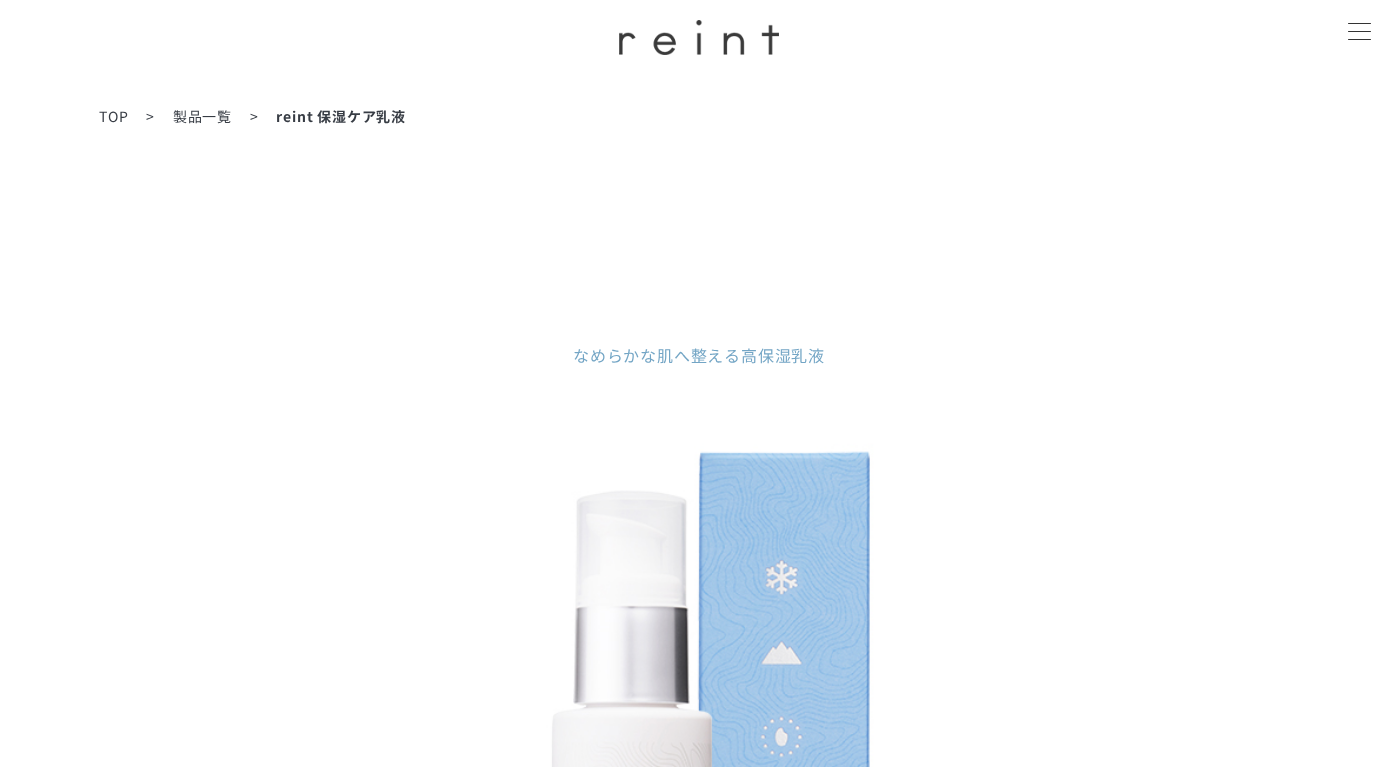 scroll, scrollTop: 0, scrollLeft: 0, axis: both 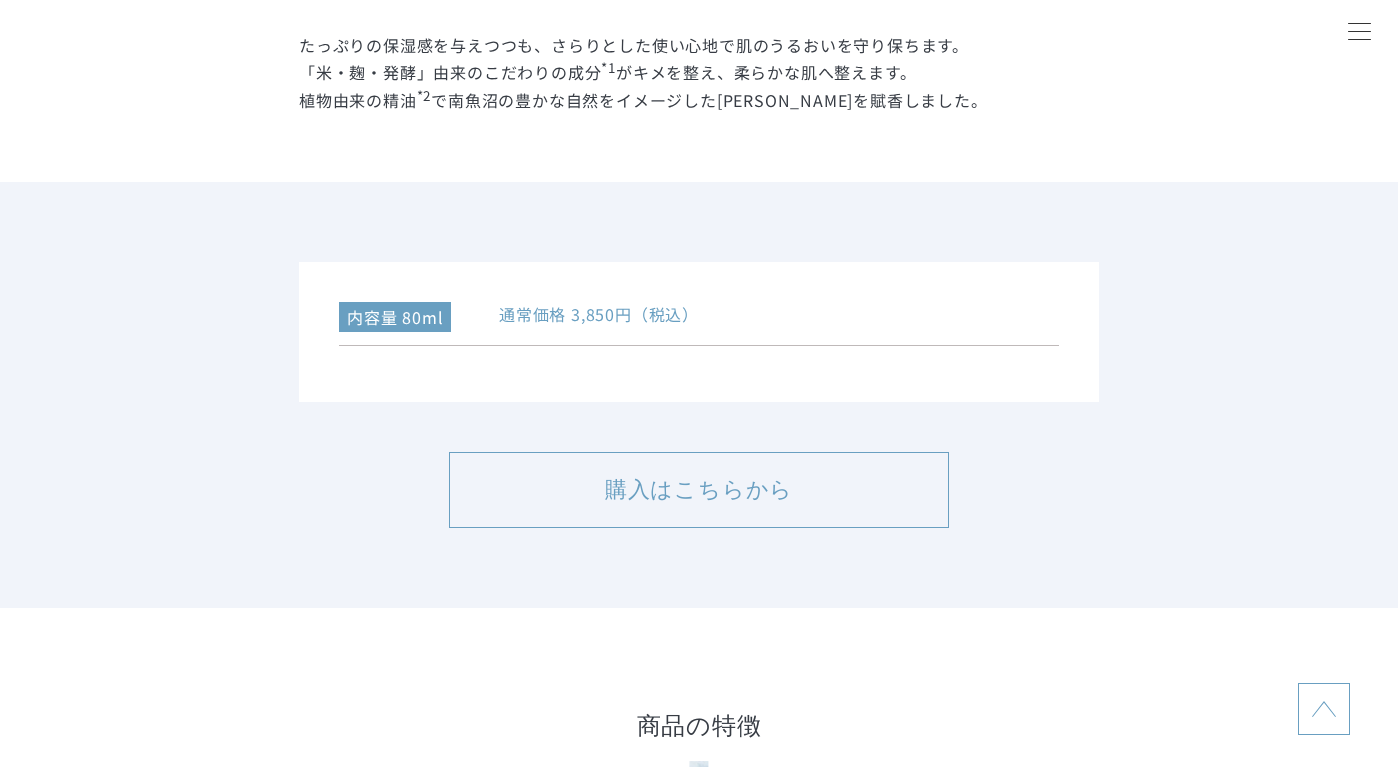 click on "購入はこちらから" at bounding box center (699, 490) 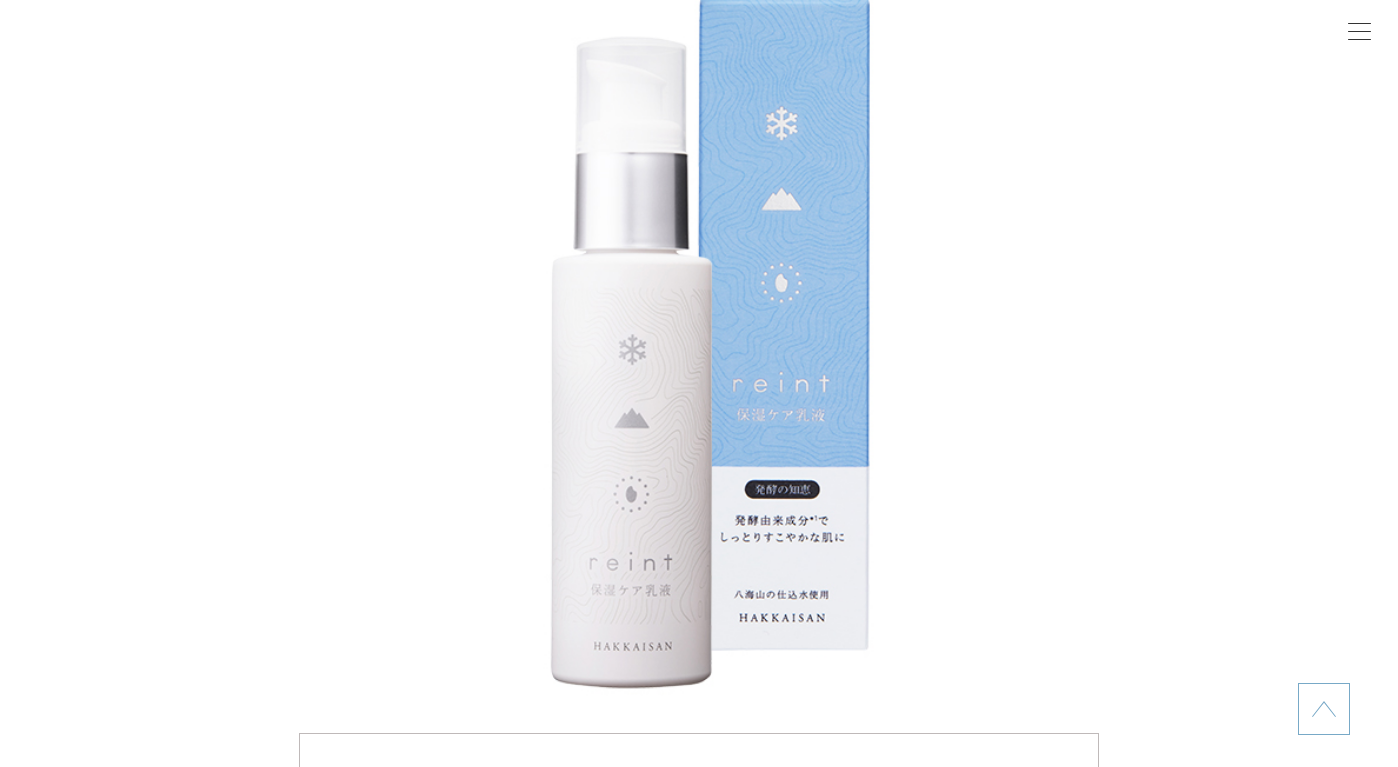 scroll, scrollTop: 0, scrollLeft: 0, axis: both 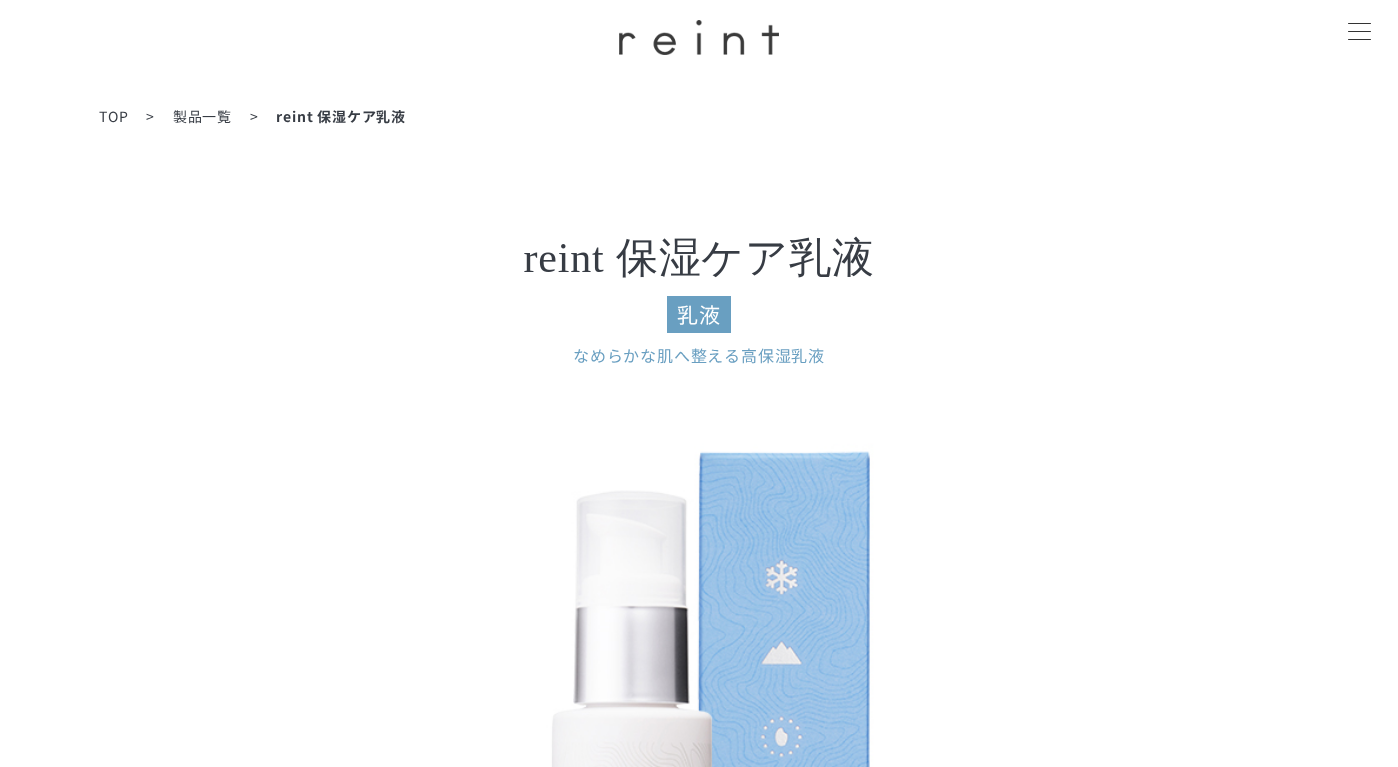 click on "製品一覧" at bounding box center [202, 116] 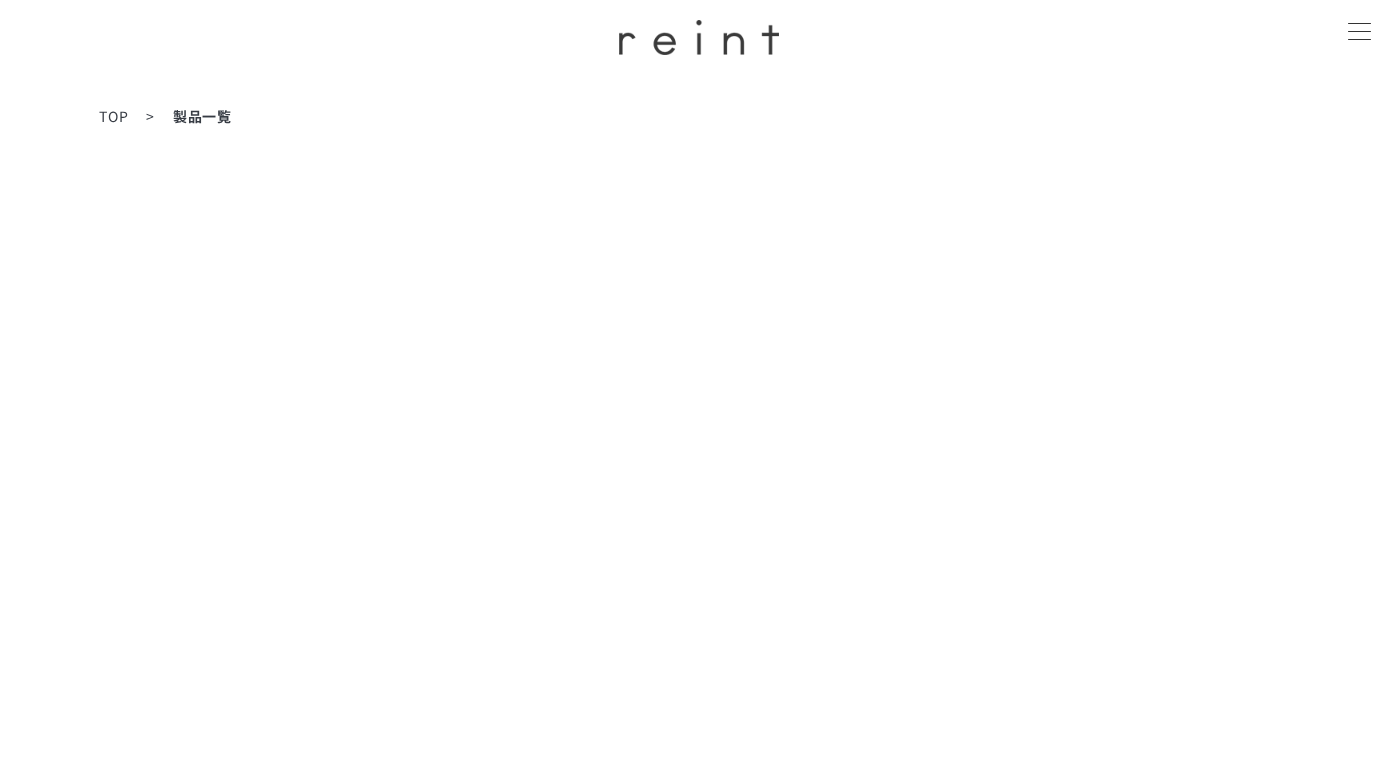 scroll, scrollTop: 59, scrollLeft: 0, axis: vertical 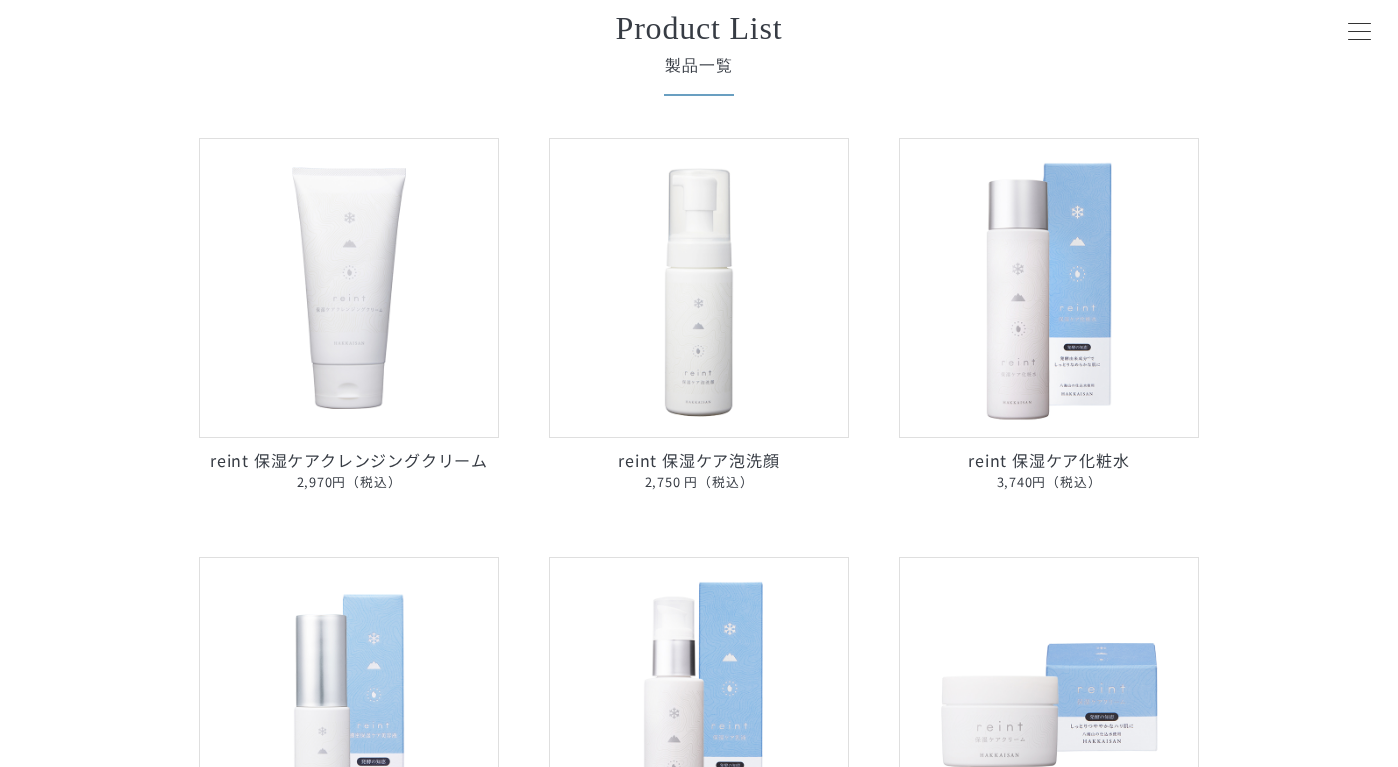 click at bounding box center (1049, 288) 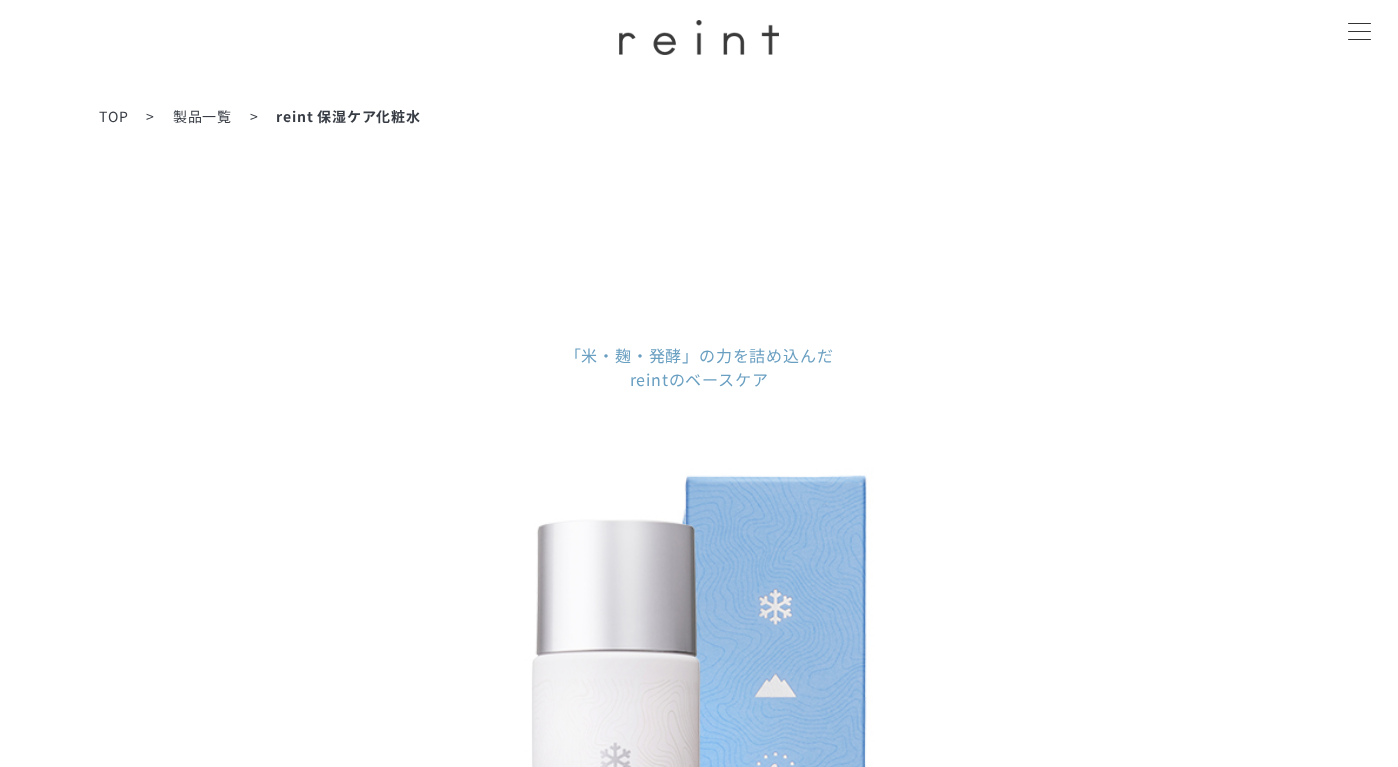 scroll, scrollTop: 0, scrollLeft: 0, axis: both 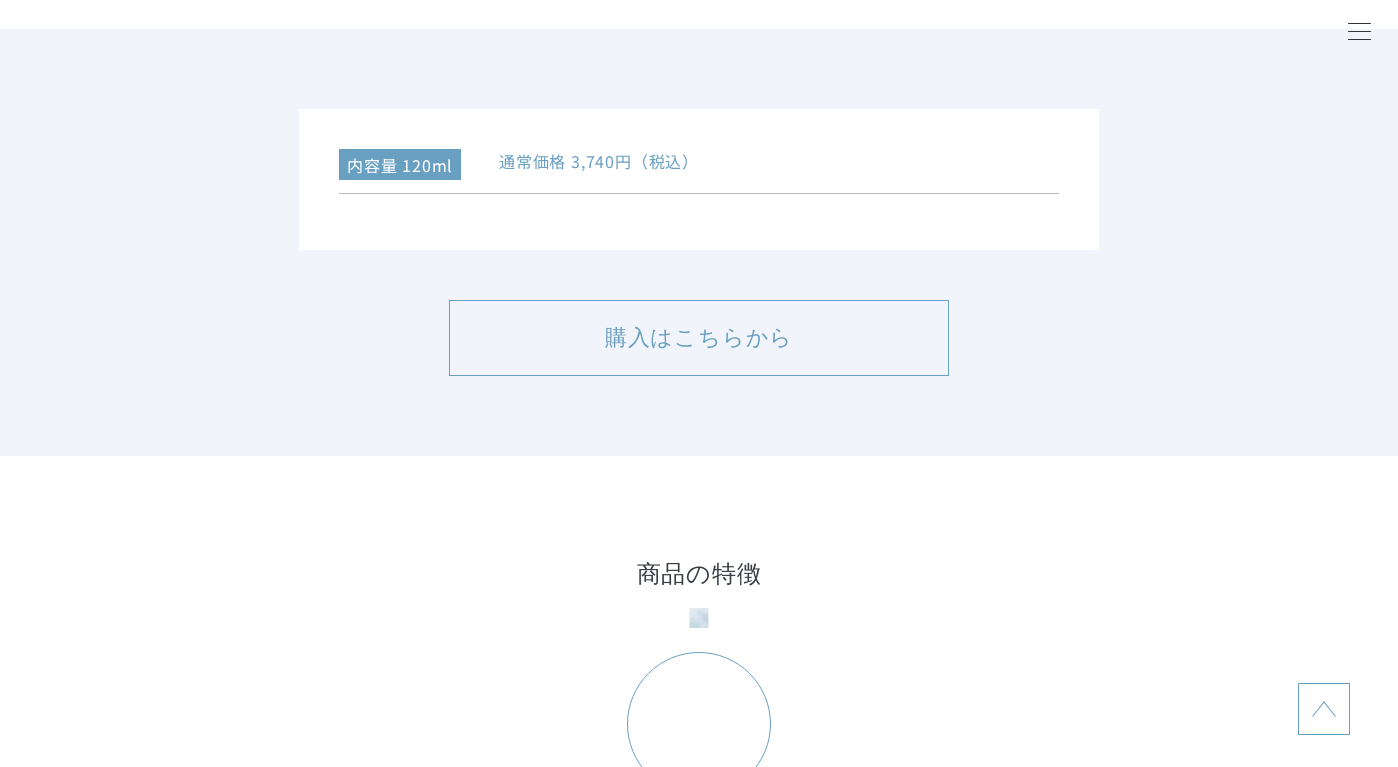 click on "購入はこちらから" at bounding box center [699, 338] 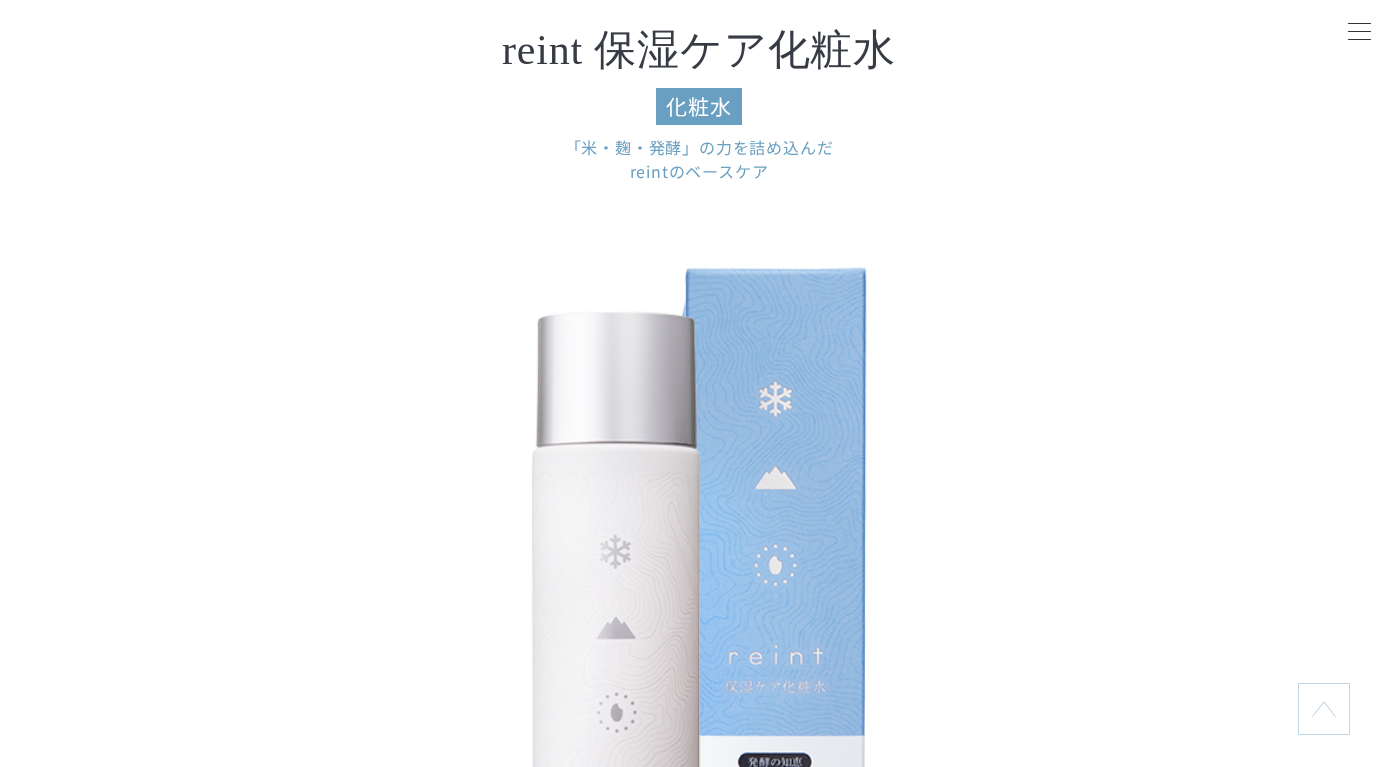scroll, scrollTop: 0, scrollLeft: 0, axis: both 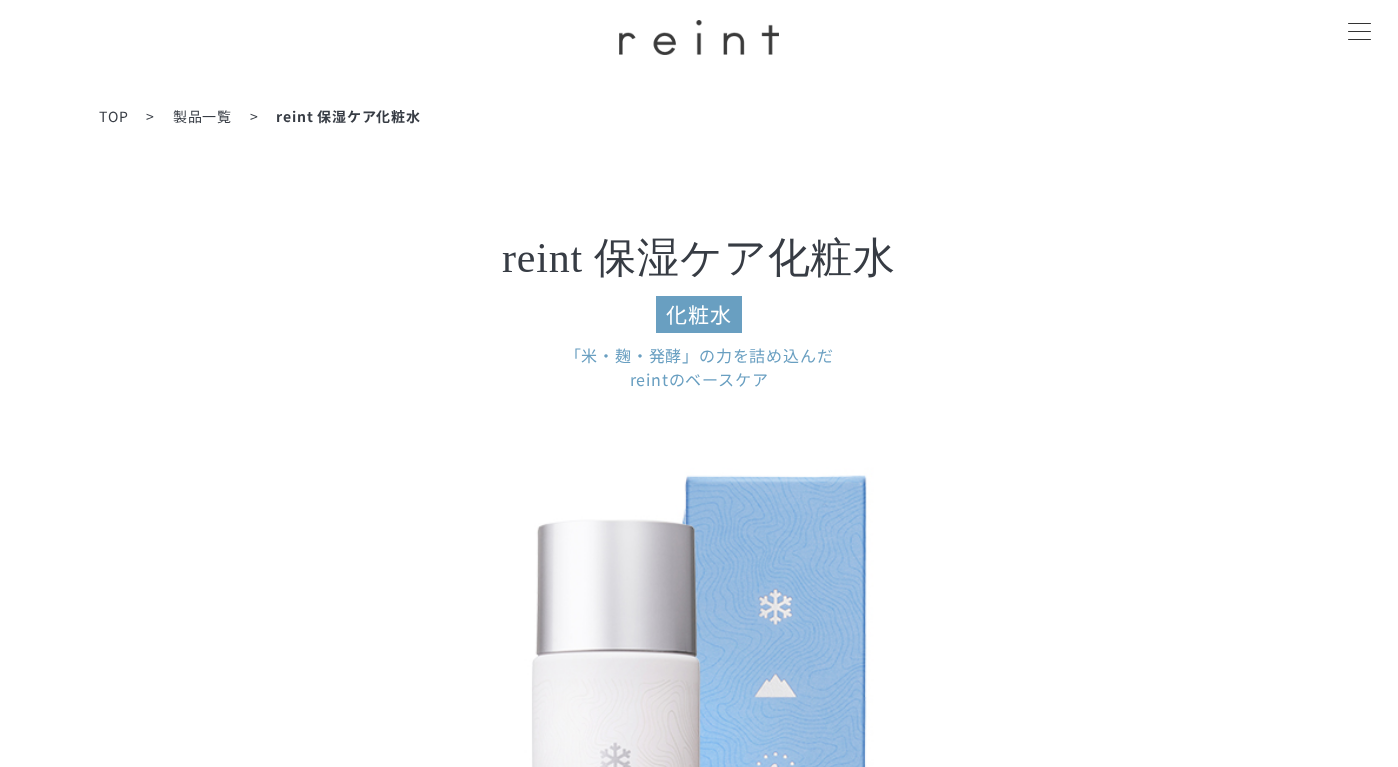 click on "製品一覧" at bounding box center (202, 116) 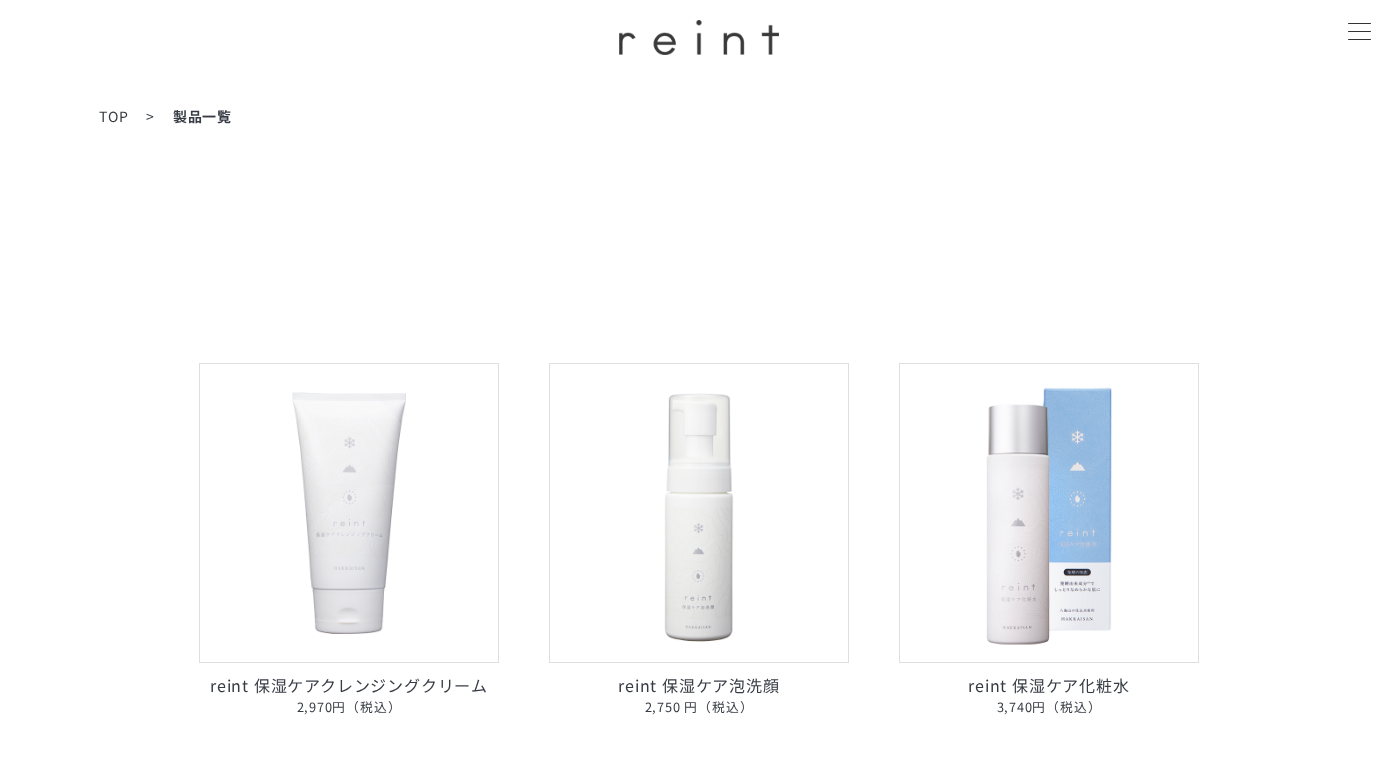 scroll, scrollTop: 0, scrollLeft: 0, axis: both 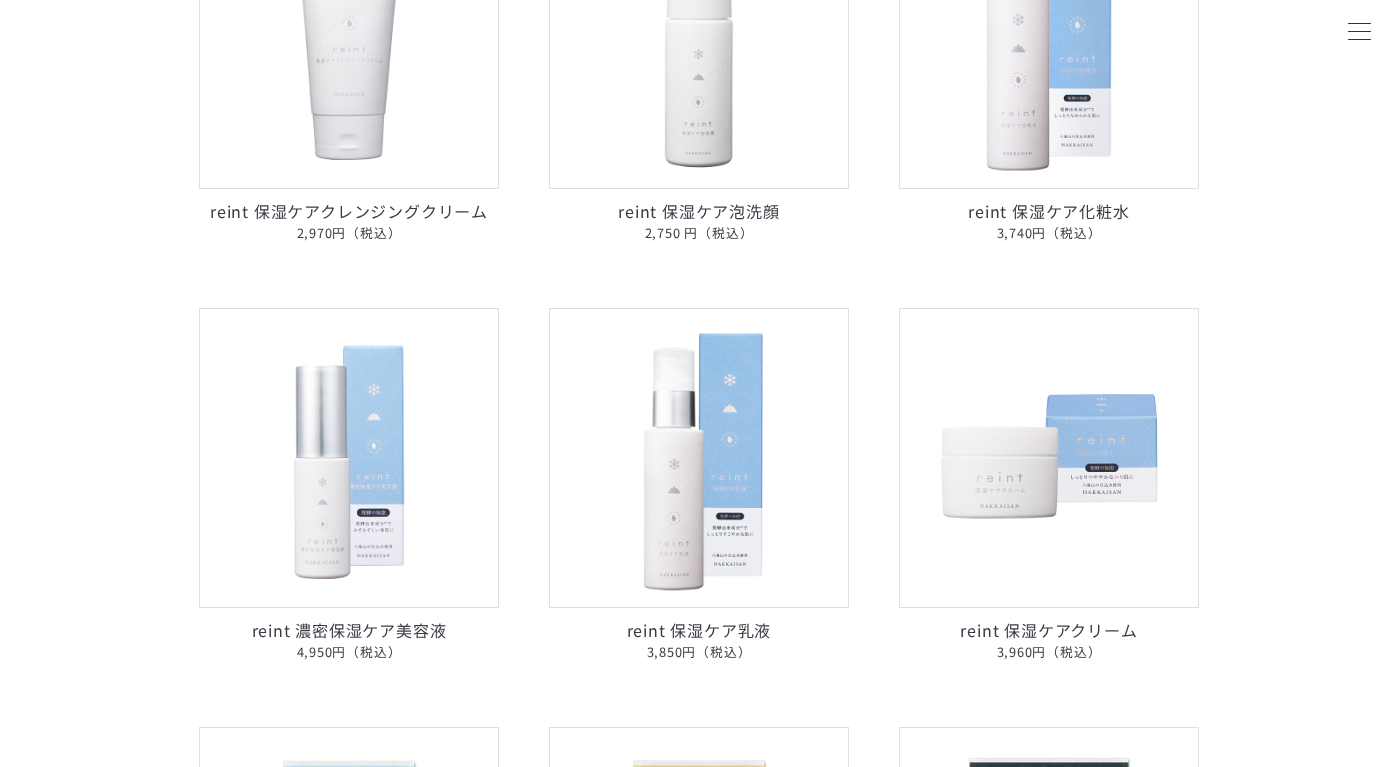 click at bounding box center (349, 458) 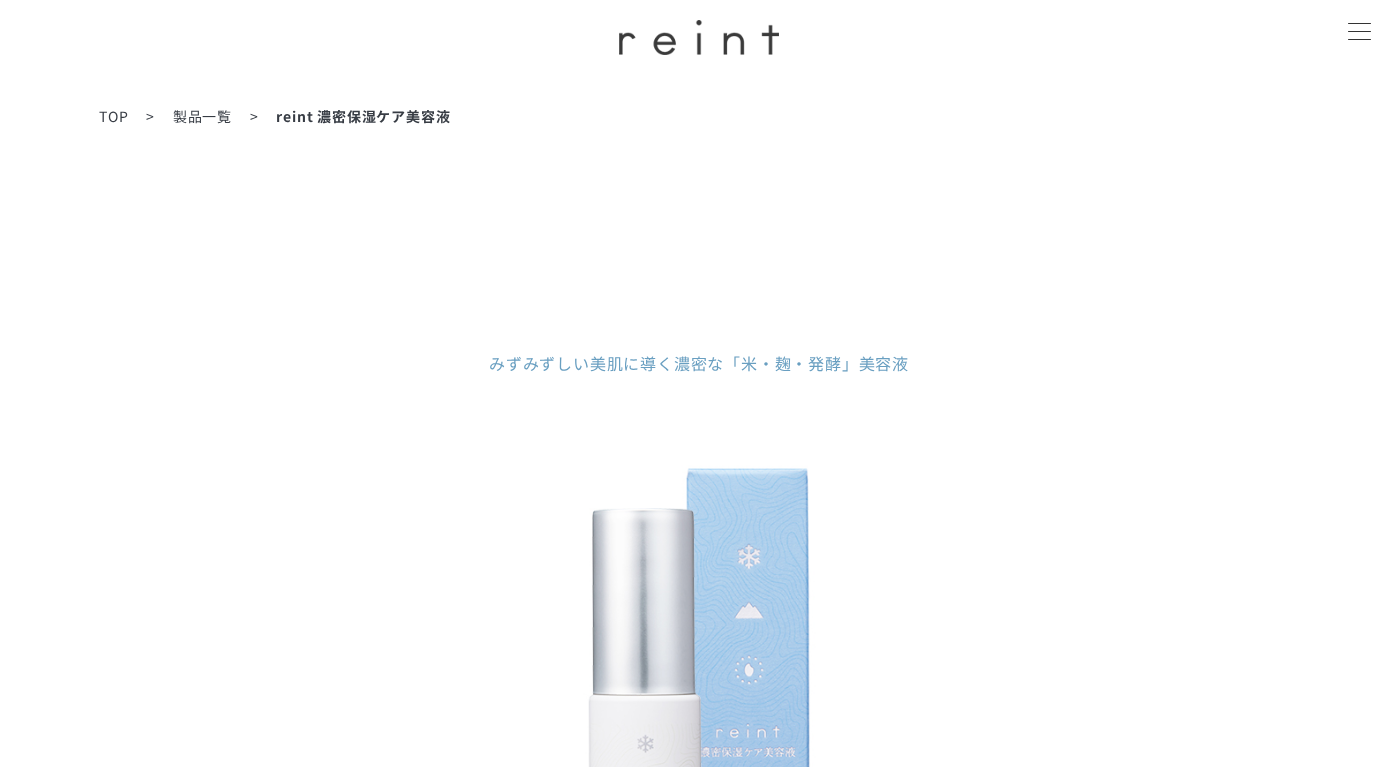 scroll, scrollTop: 0, scrollLeft: 0, axis: both 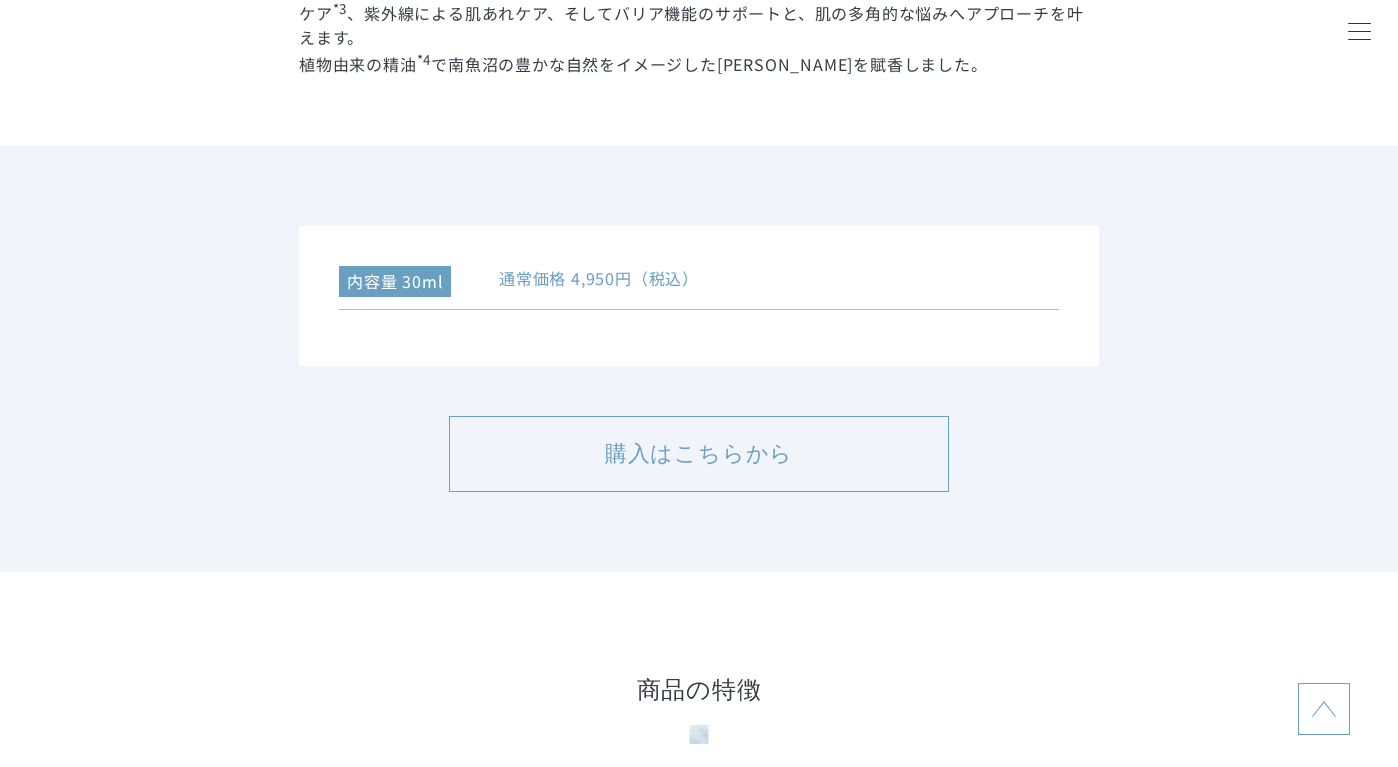click on "購入はこちらから" at bounding box center (699, 454) 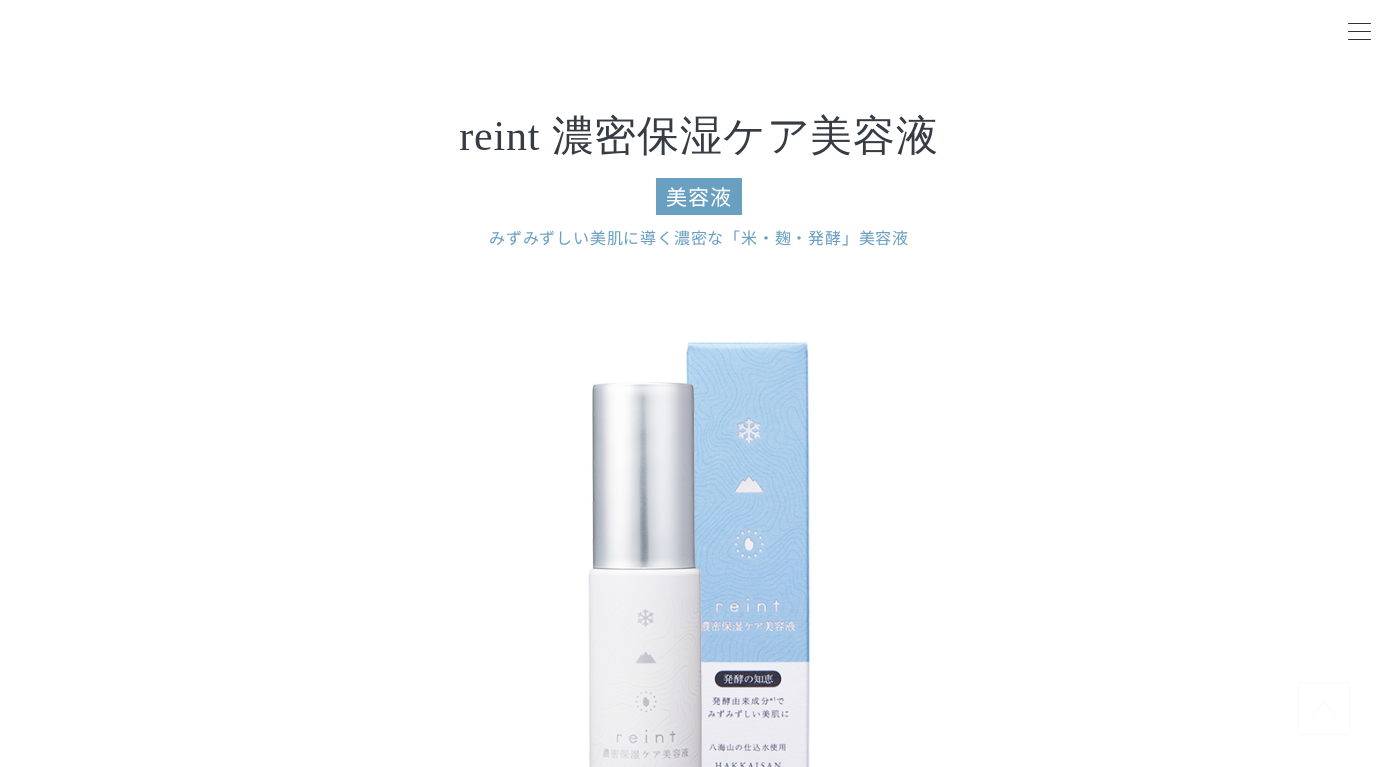 scroll, scrollTop: 0, scrollLeft: 0, axis: both 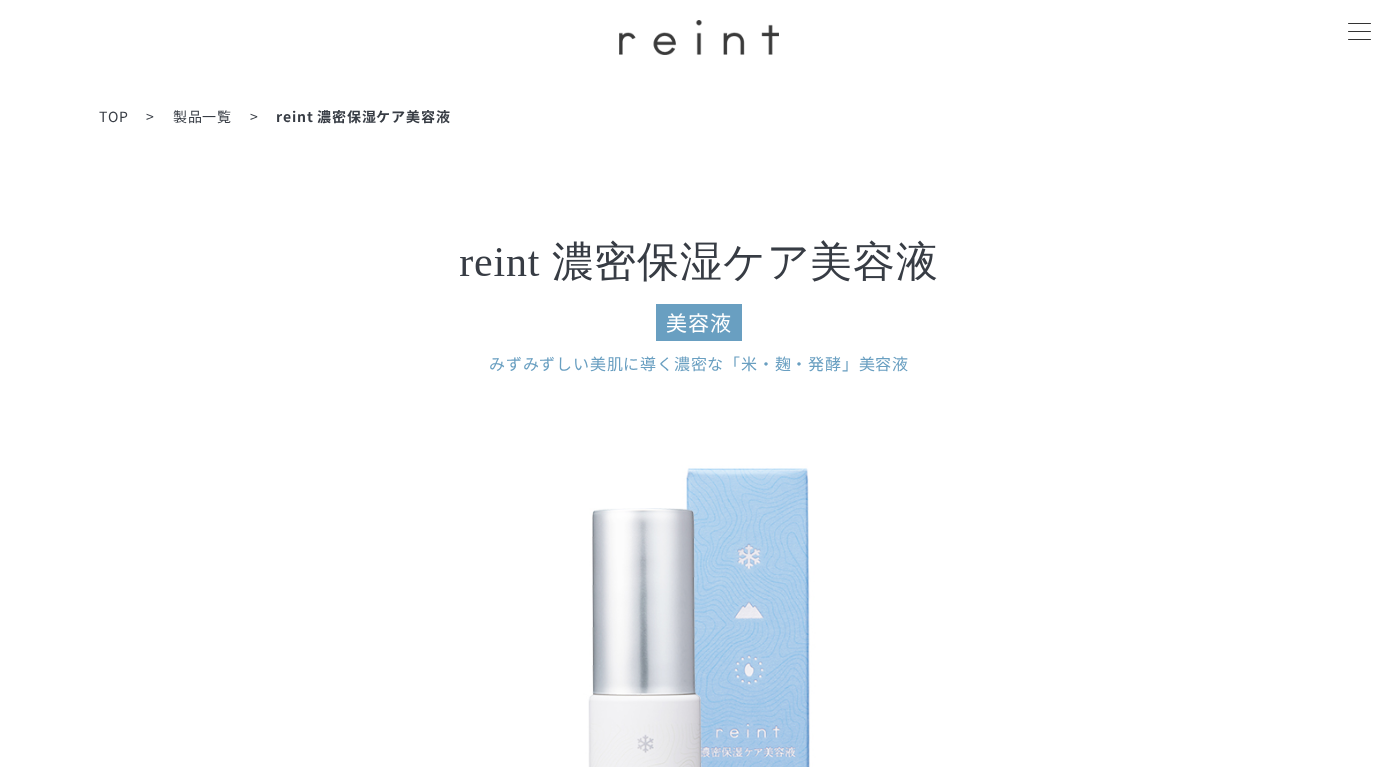 click on "製品一覧" at bounding box center [202, 116] 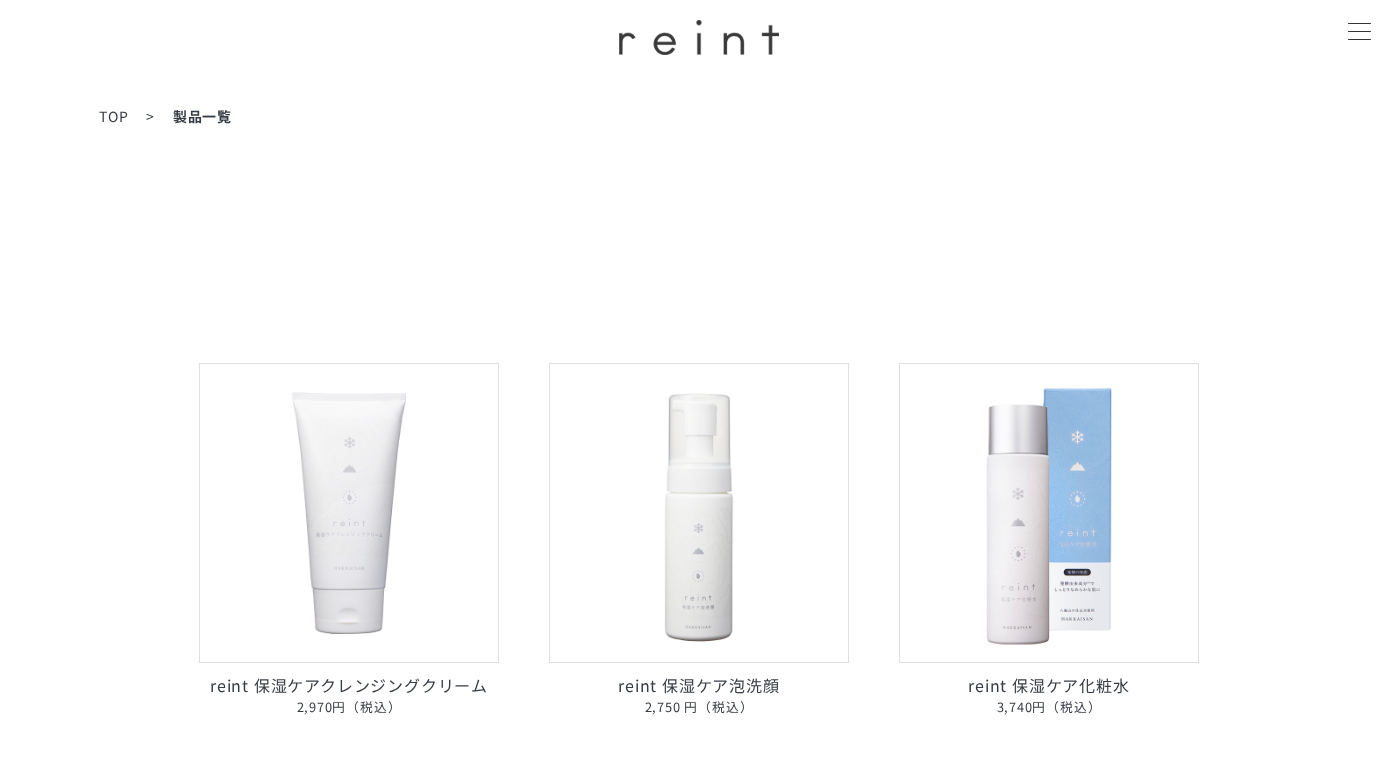 scroll, scrollTop: 0, scrollLeft: 0, axis: both 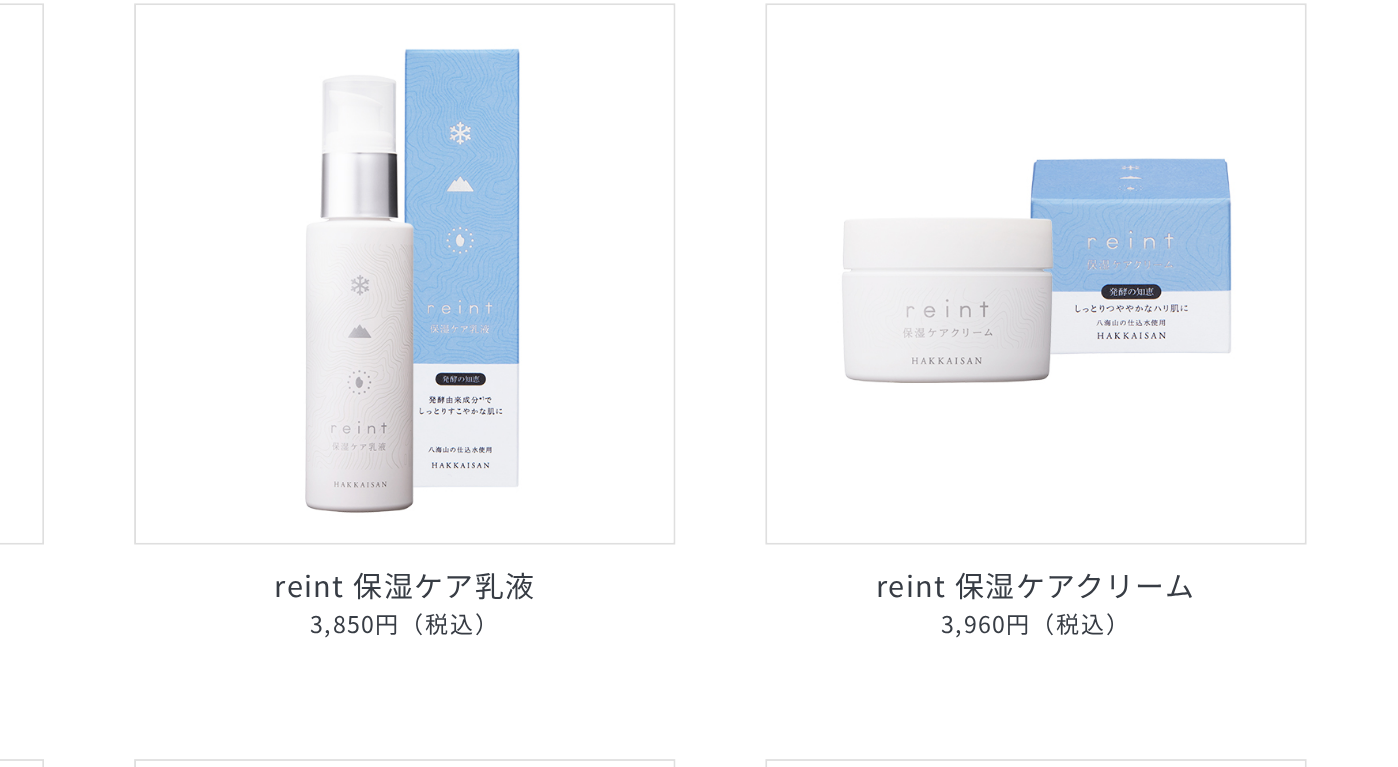 click at bounding box center [1049, 311] 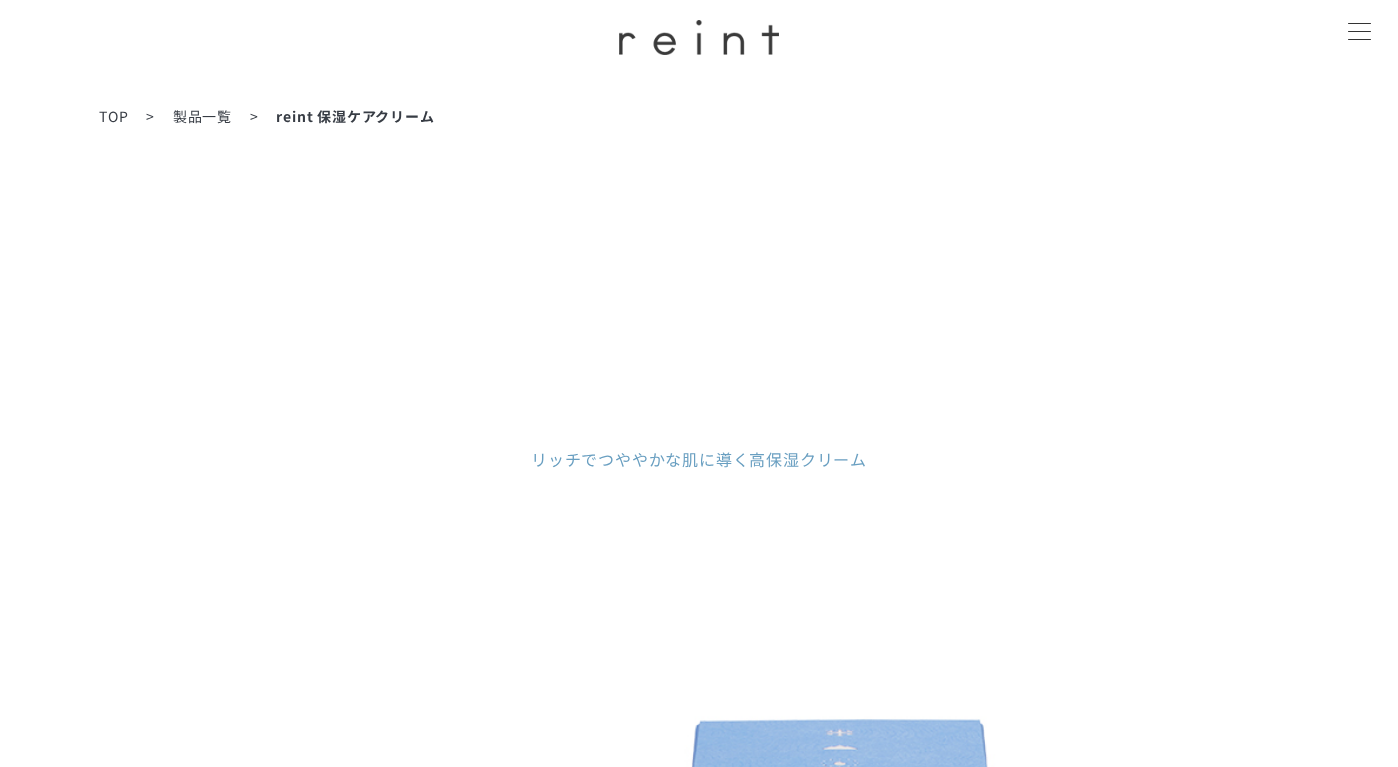 scroll, scrollTop: 0, scrollLeft: 0, axis: both 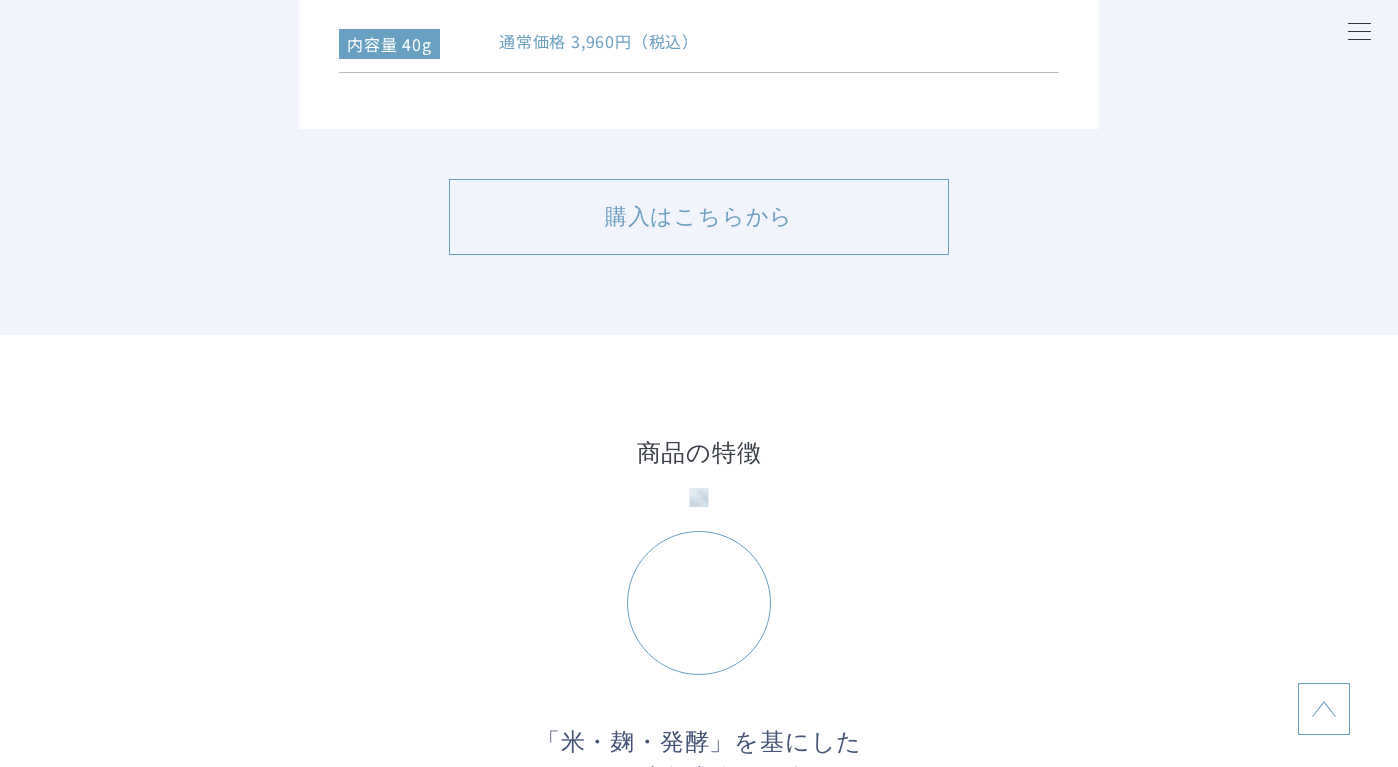 click on "購入はこちらから" at bounding box center (699, 217) 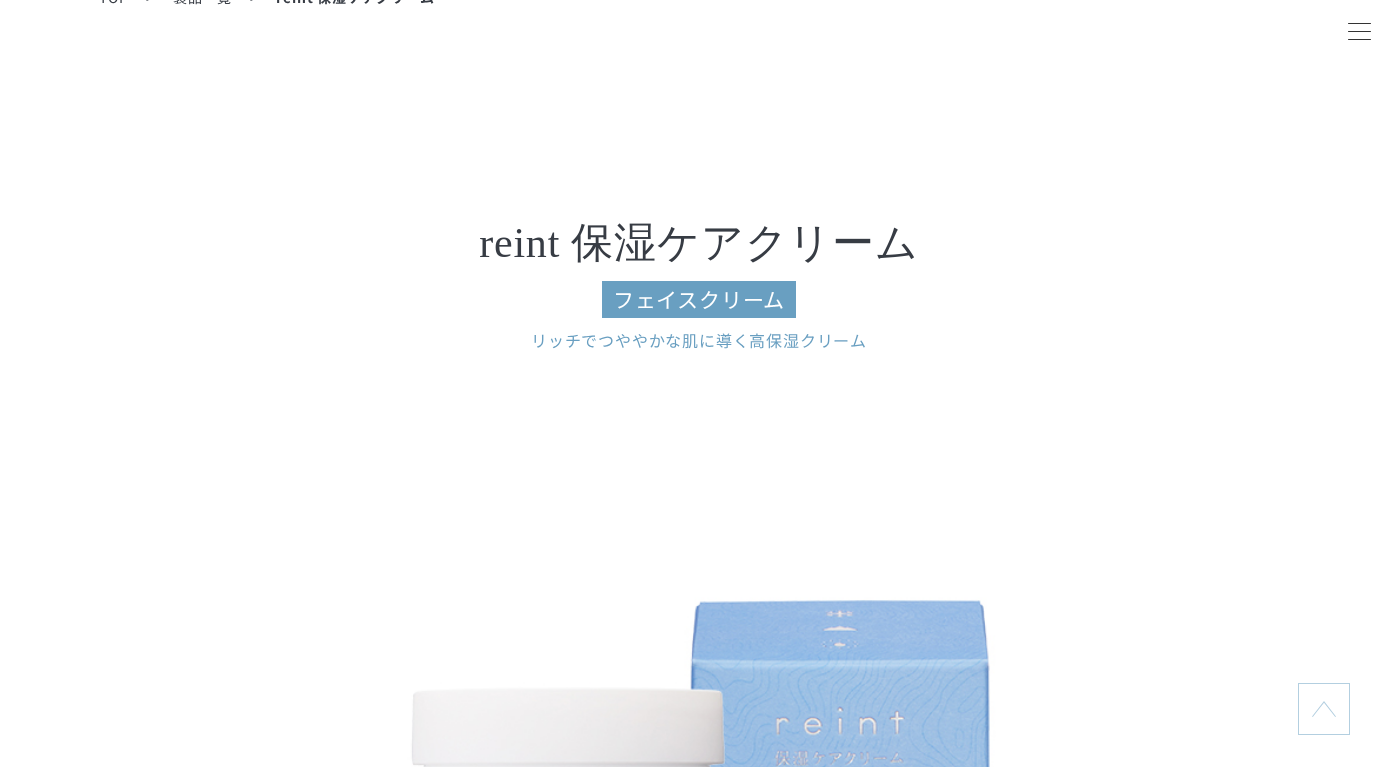 scroll, scrollTop: 0, scrollLeft: 0, axis: both 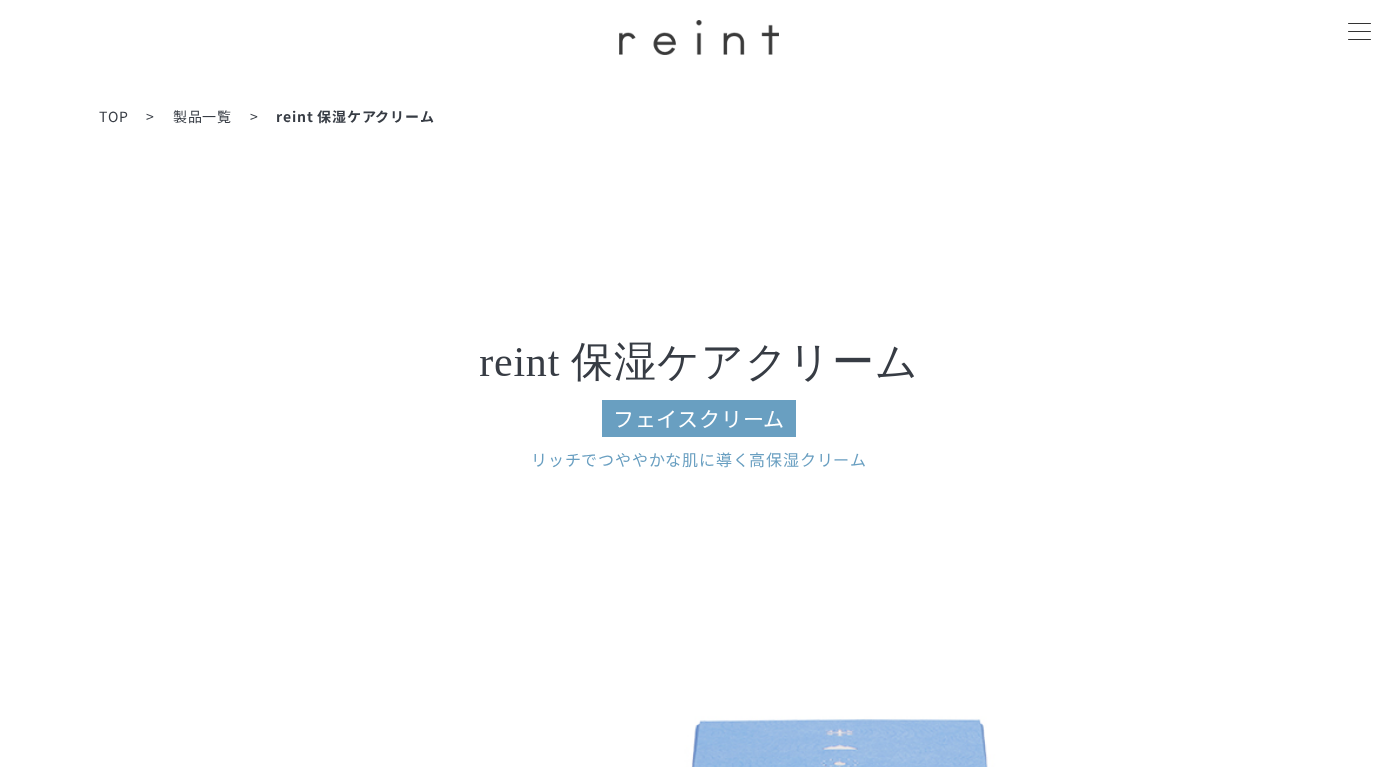 click on "TOP" at bounding box center (113, 116) 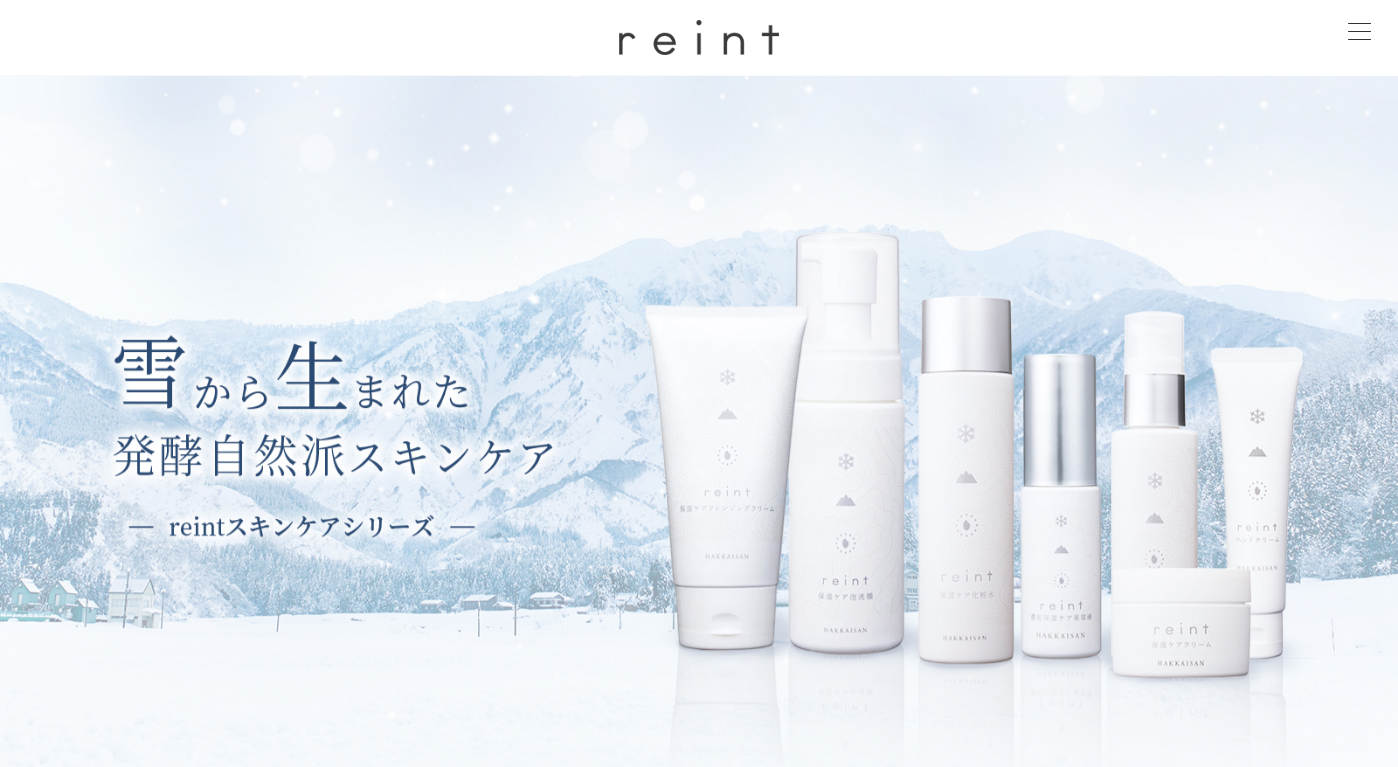 scroll, scrollTop: 0, scrollLeft: 0, axis: both 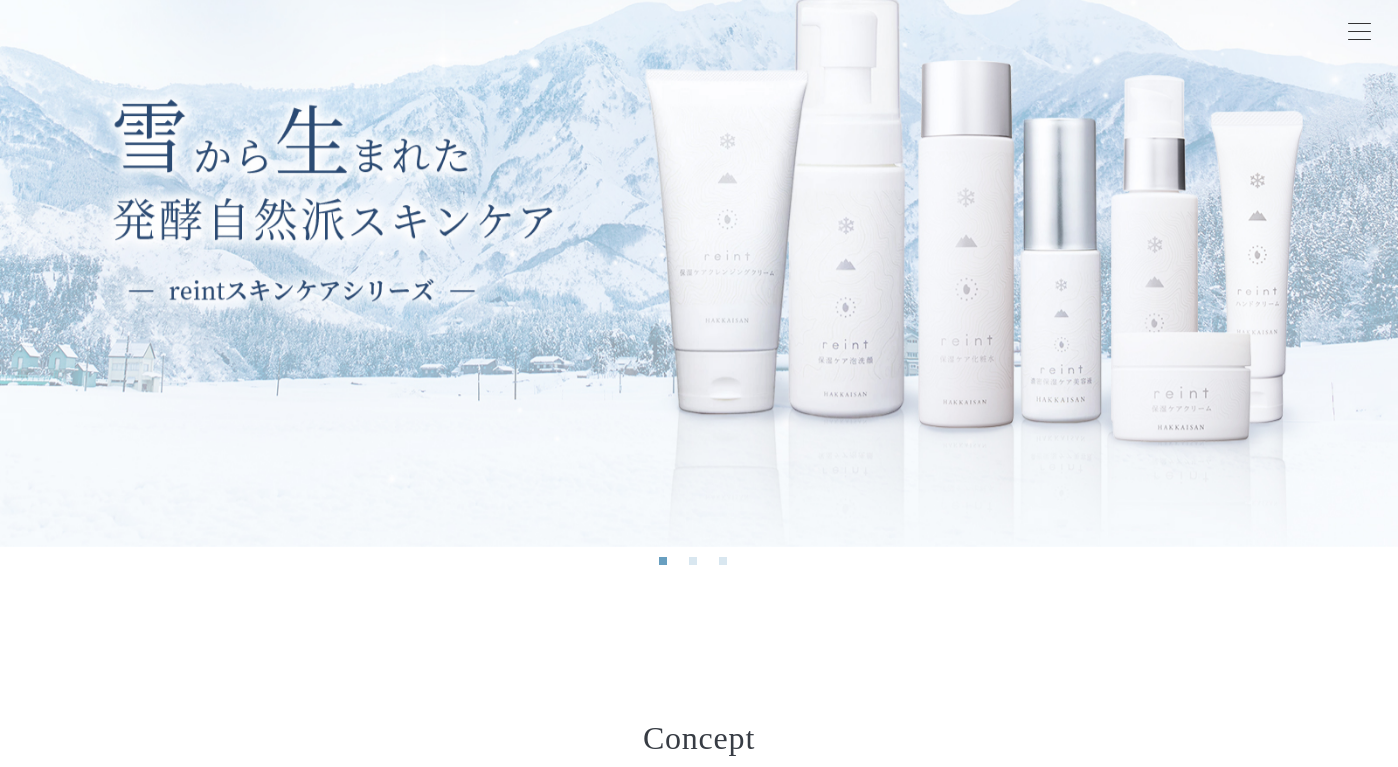 click at bounding box center [1359, 33] 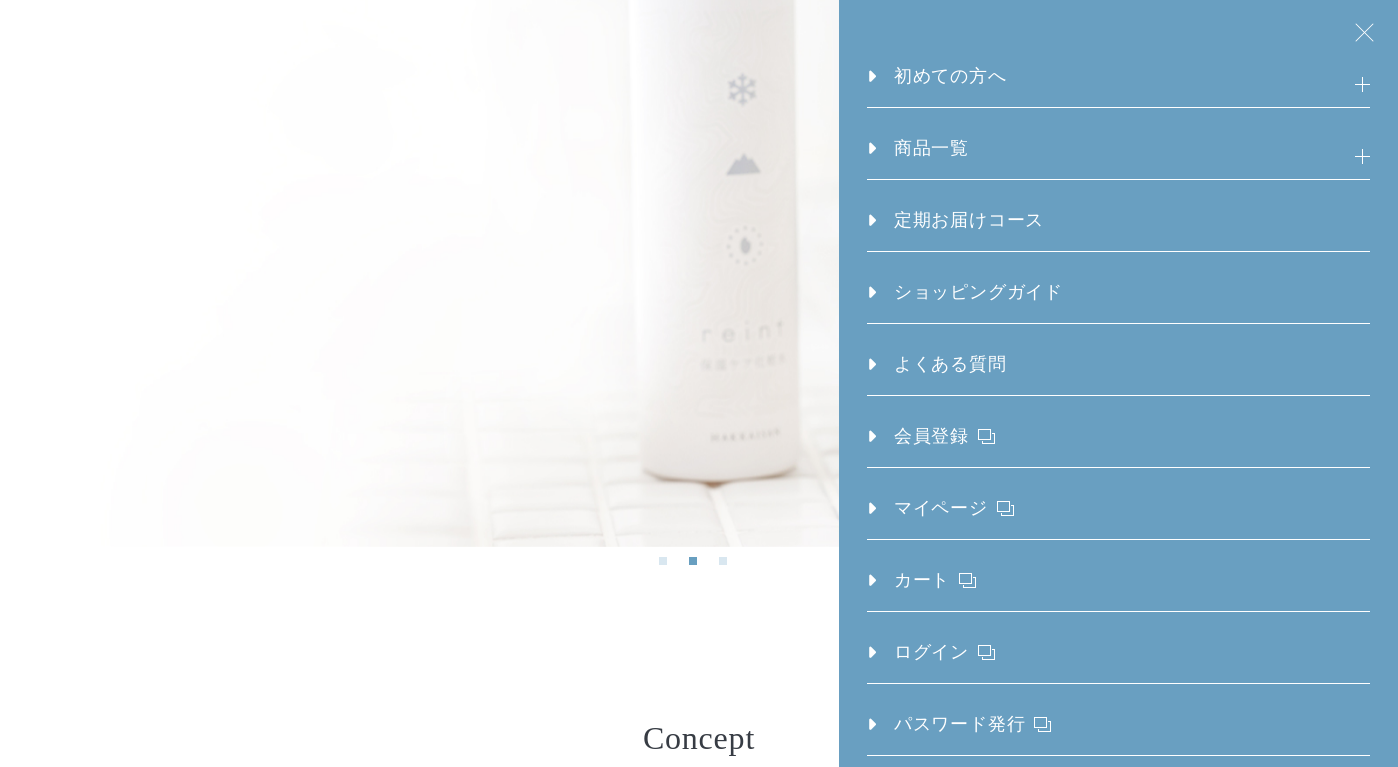 click on "初めての方へ" at bounding box center [937, 85] 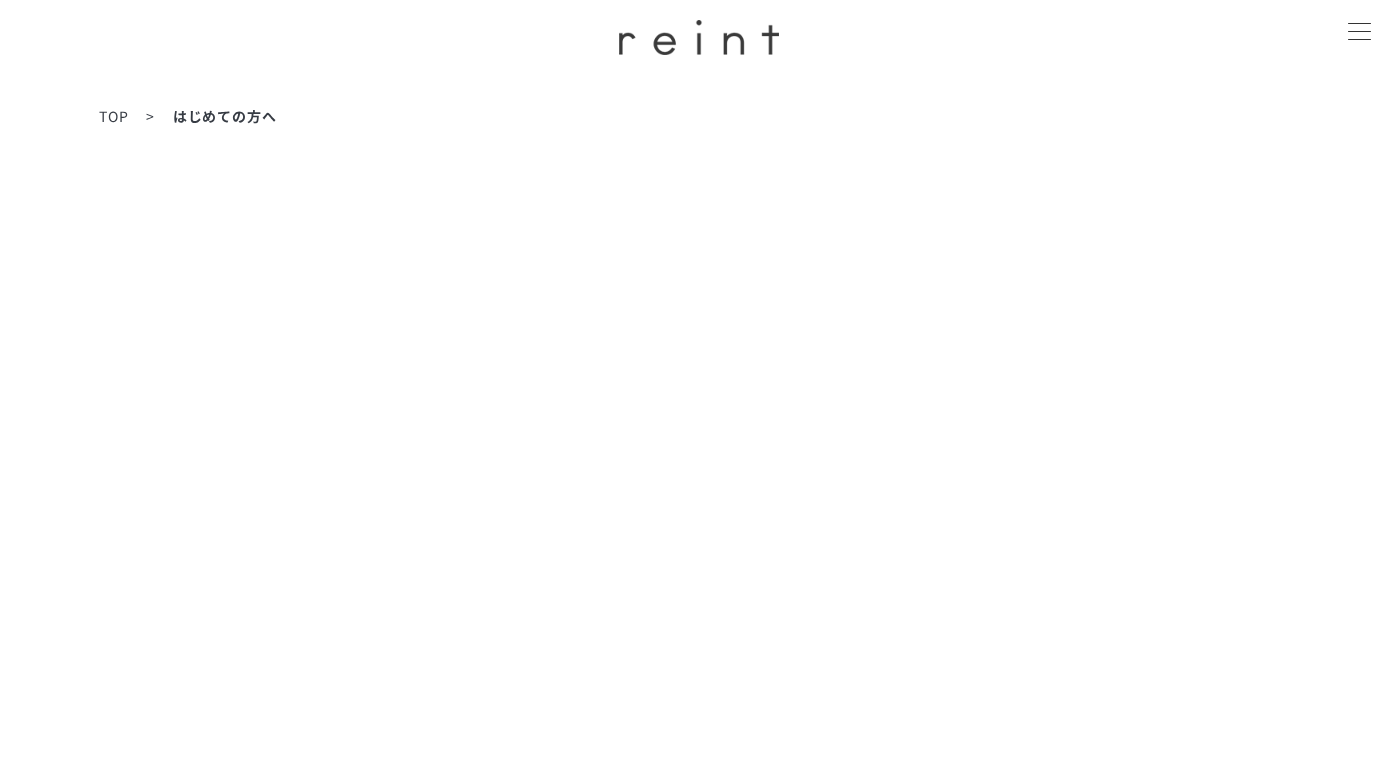 scroll, scrollTop: 0, scrollLeft: 0, axis: both 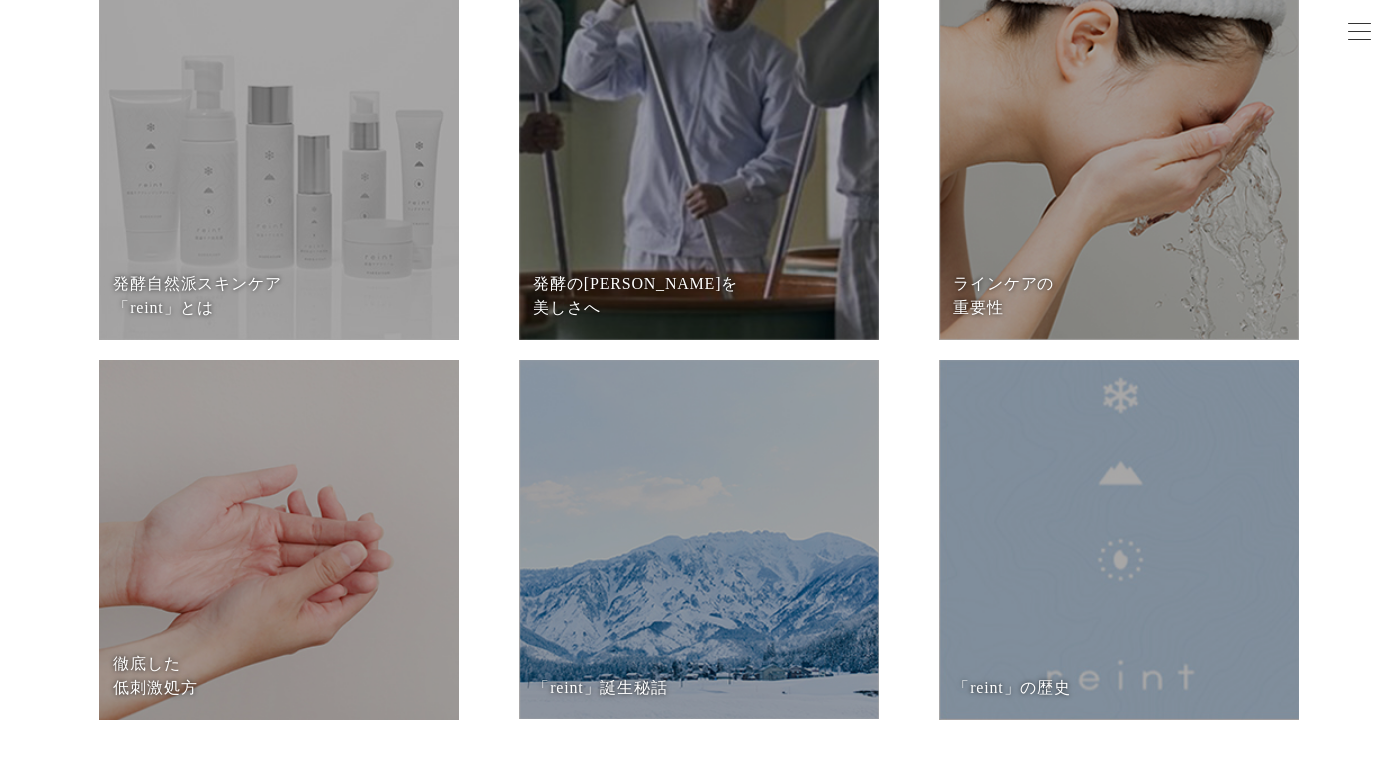 click at bounding box center (699, 160) 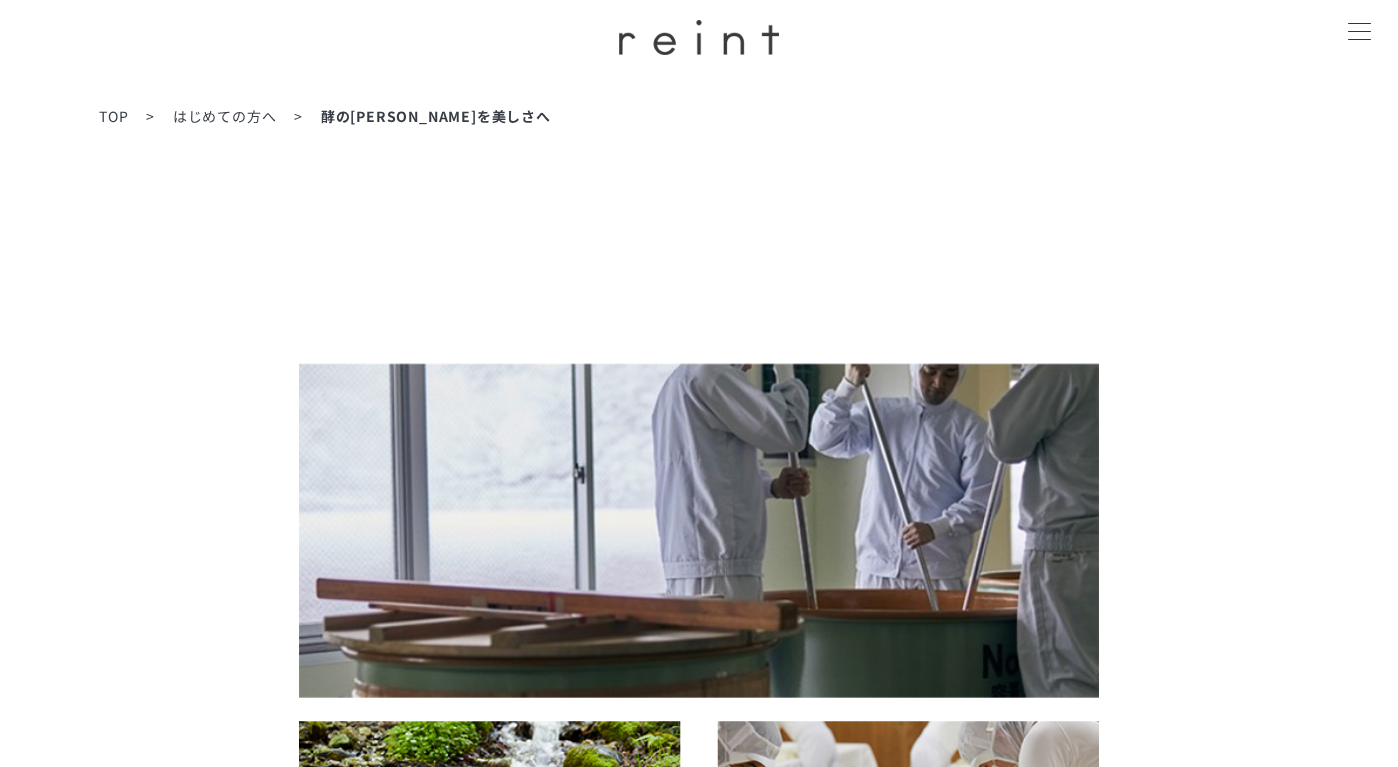 scroll, scrollTop: 0, scrollLeft: 0, axis: both 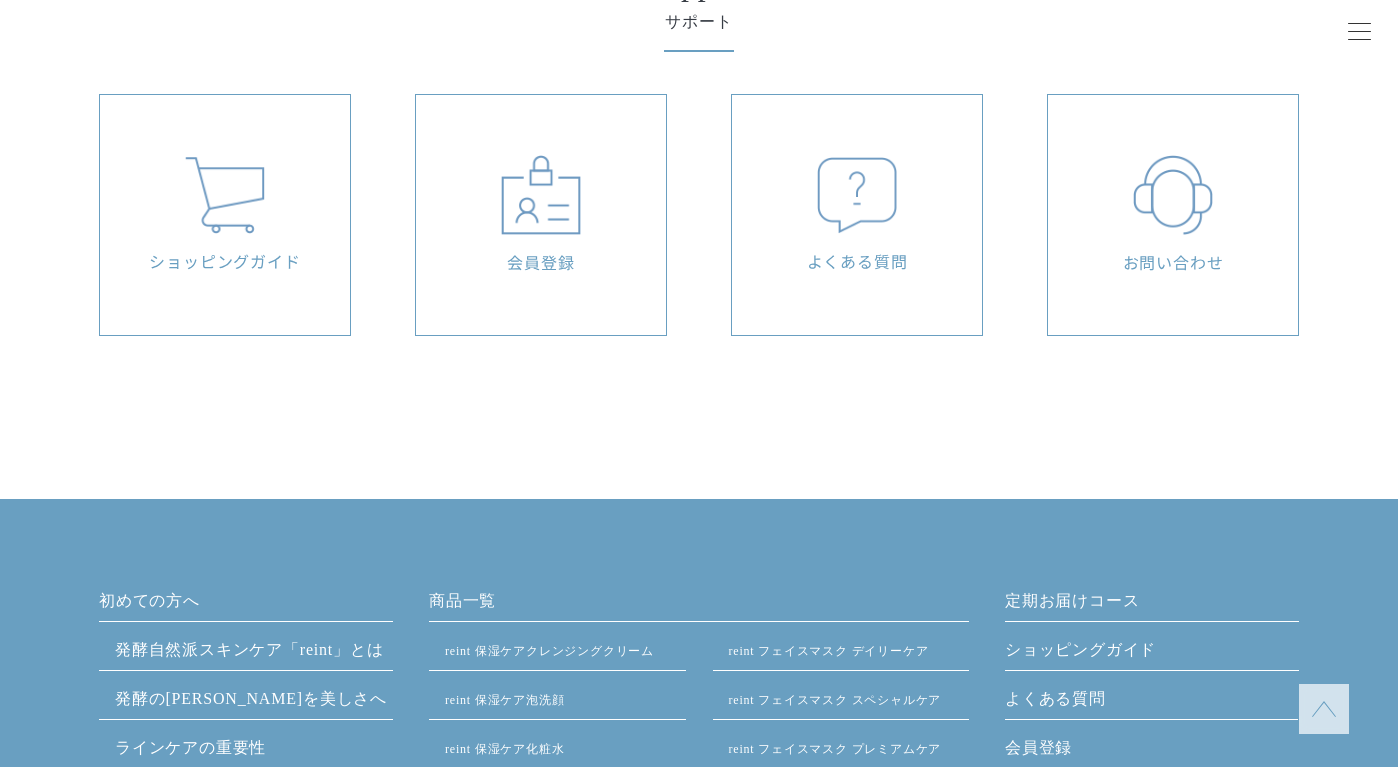 click at bounding box center (541, 195) 